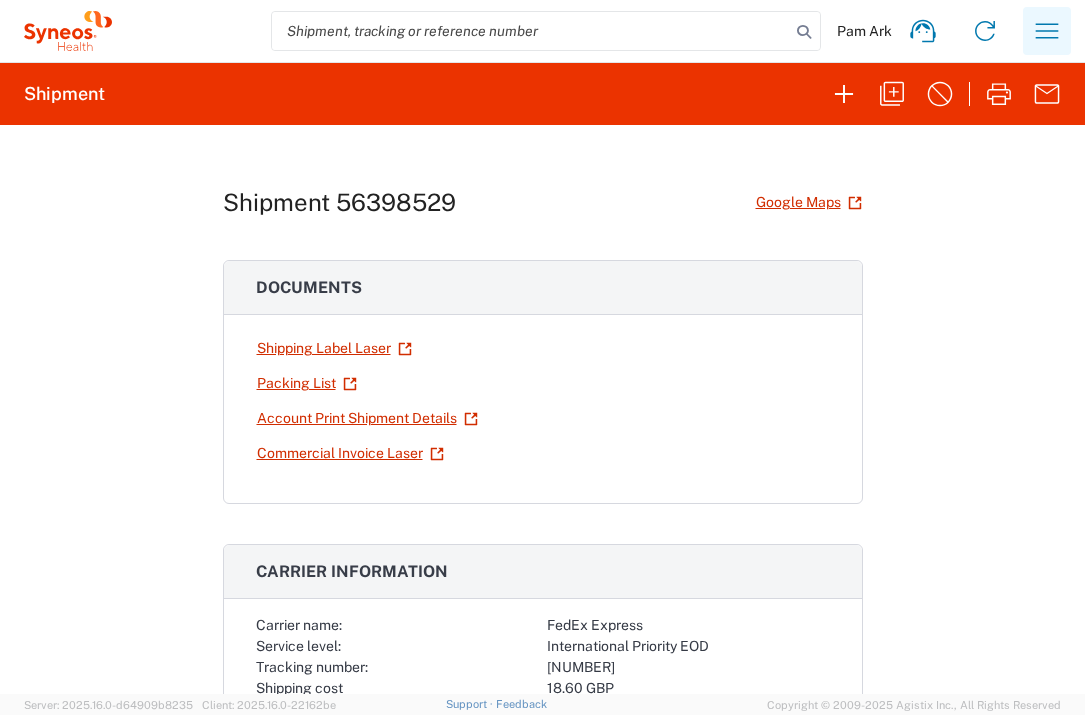 scroll, scrollTop: 0, scrollLeft: 0, axis: both 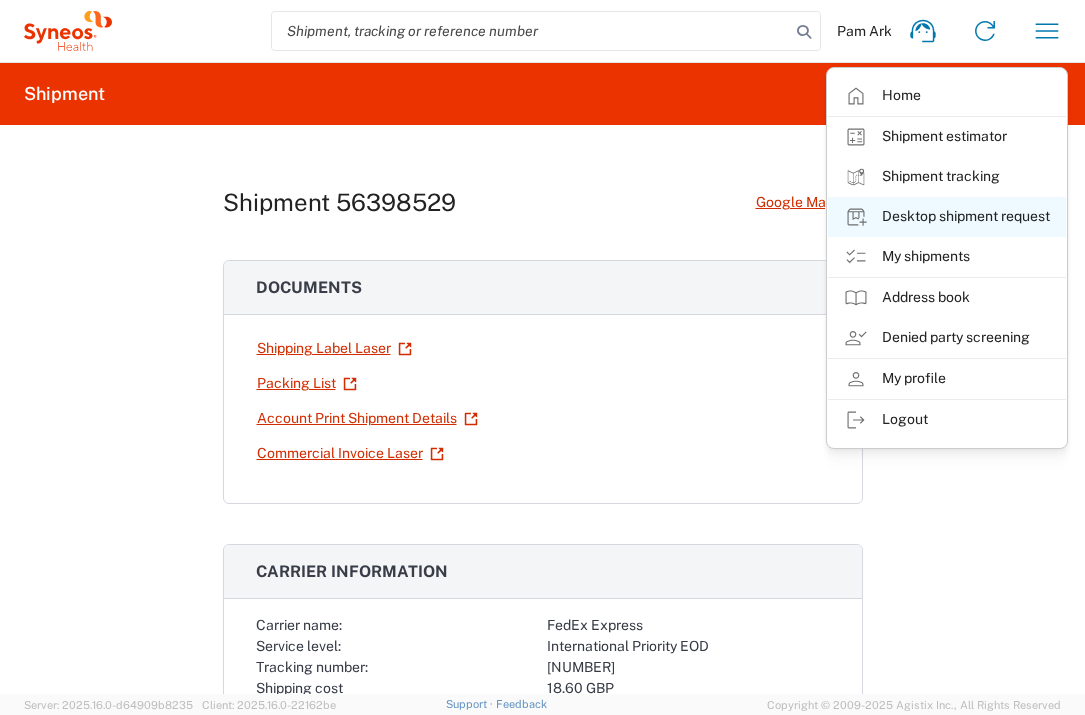 click on "Desktop shipment request" 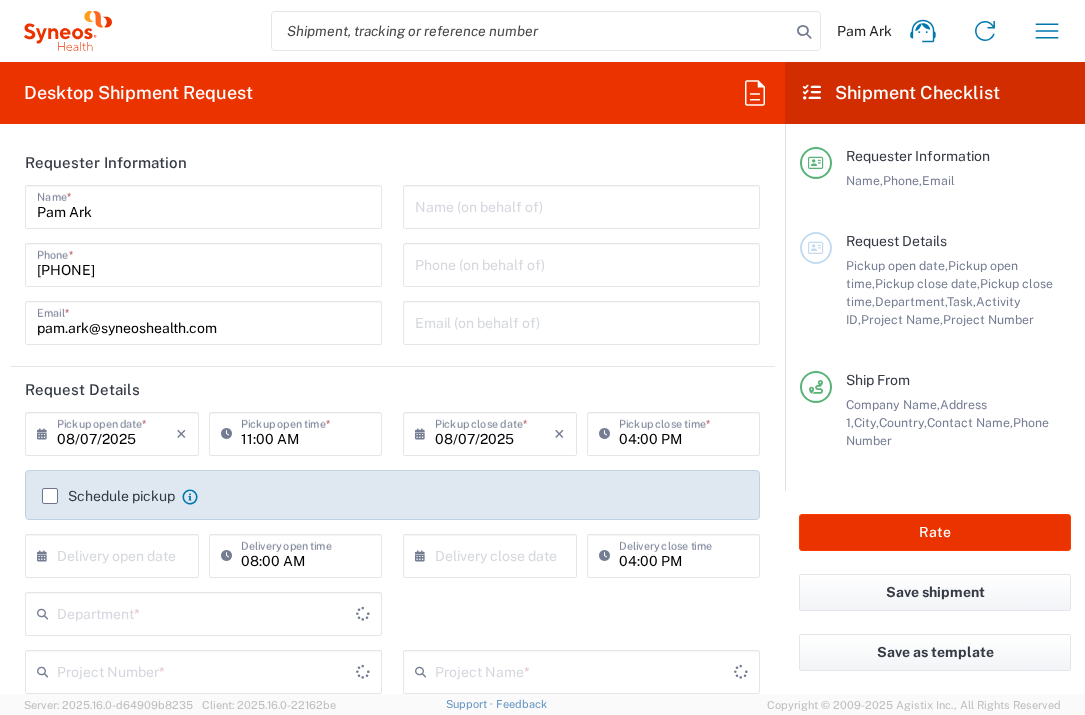 type on "3235" 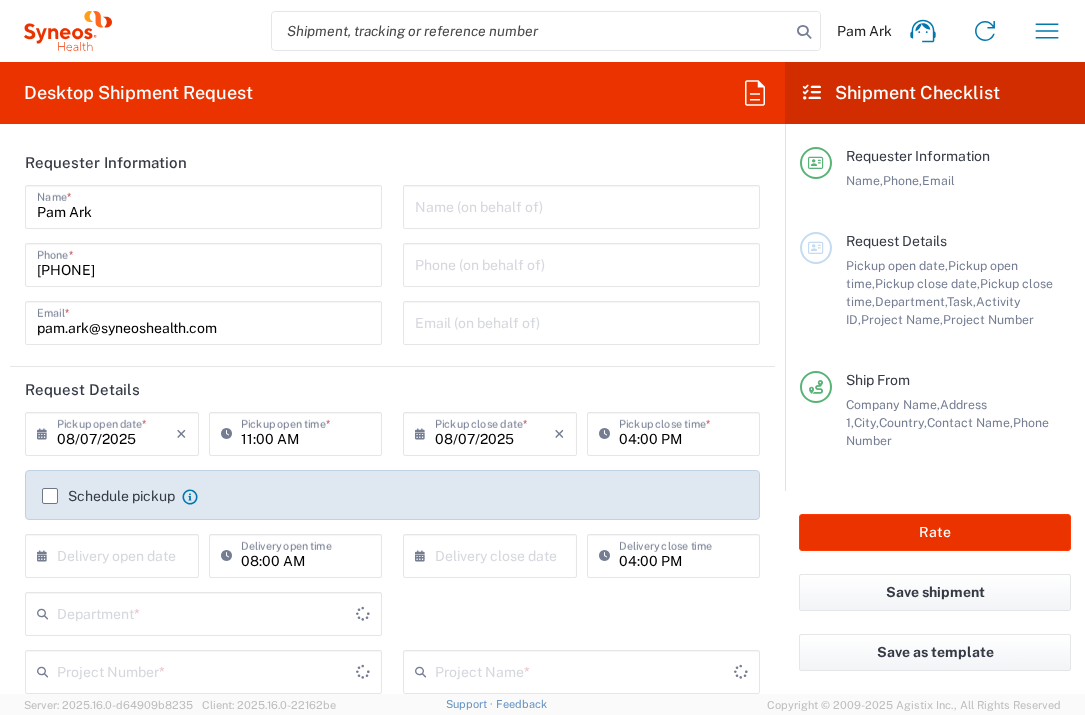 type on "England" 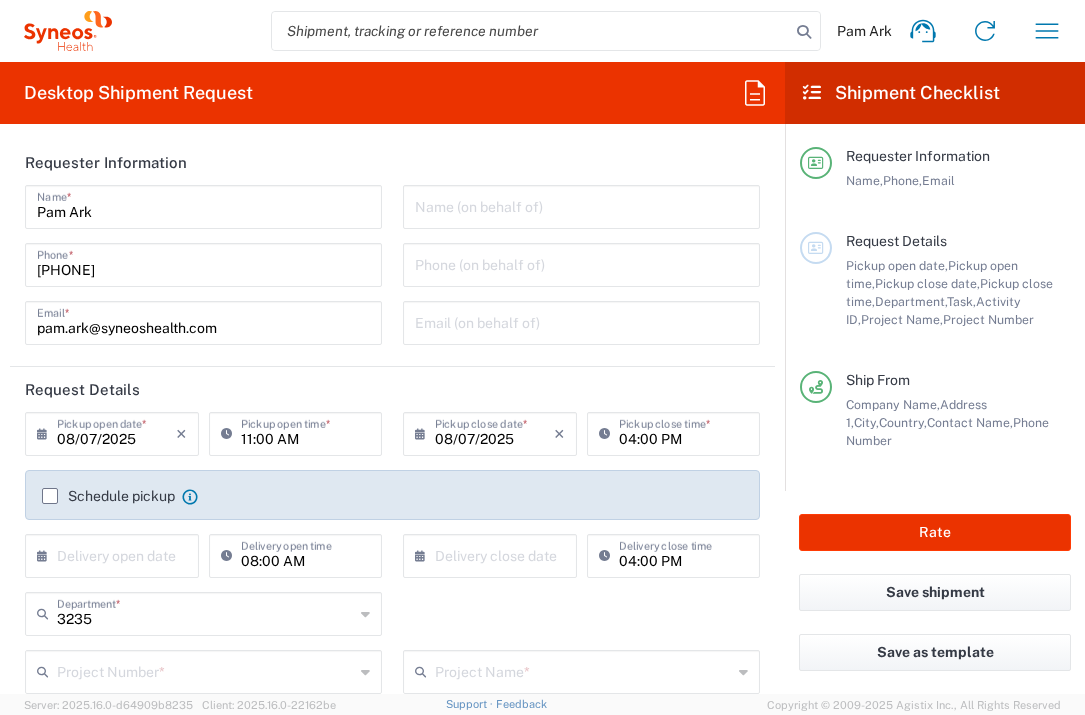 click at bounding box center [116, 554] 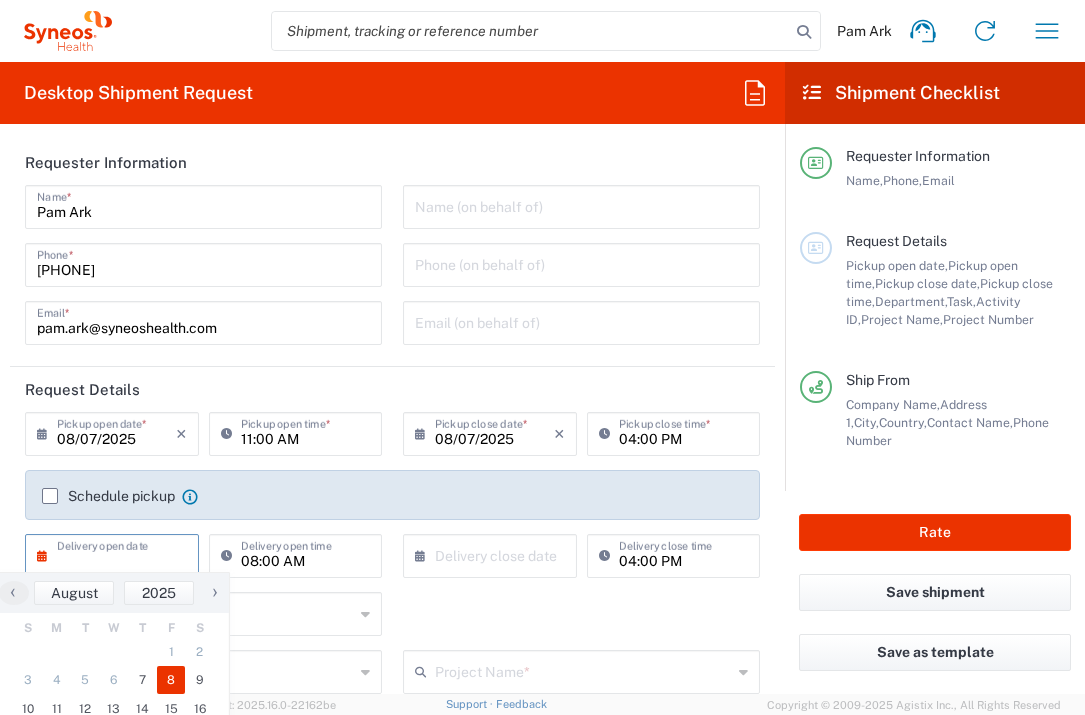 click on "8" 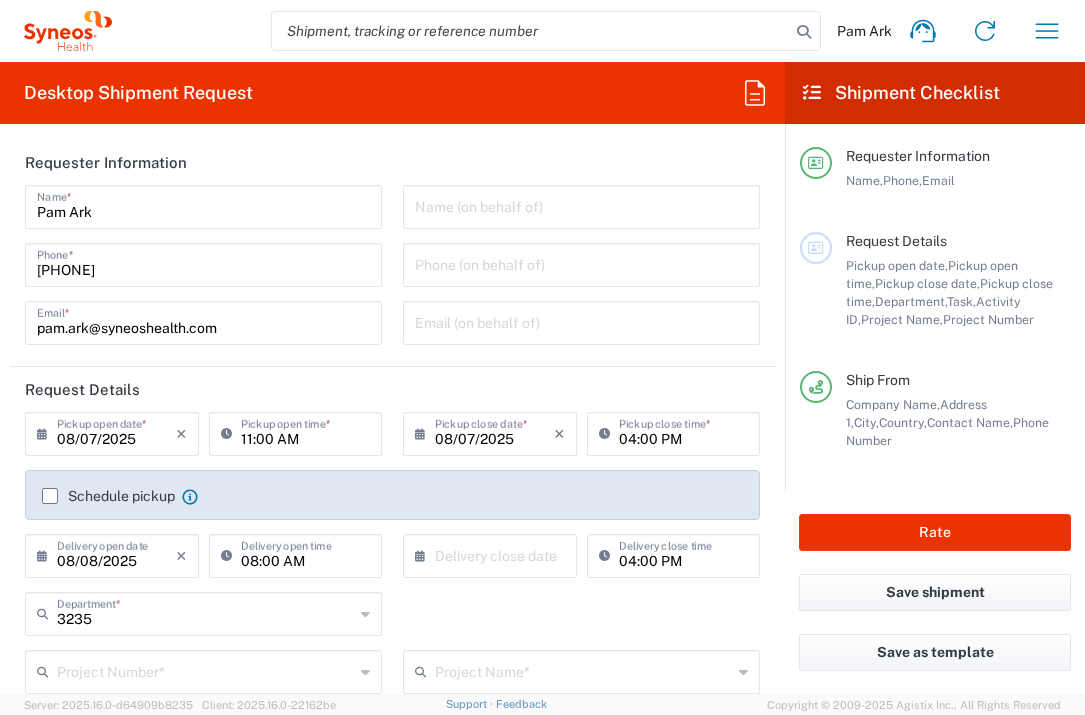 click at bounding box center [494, 554] 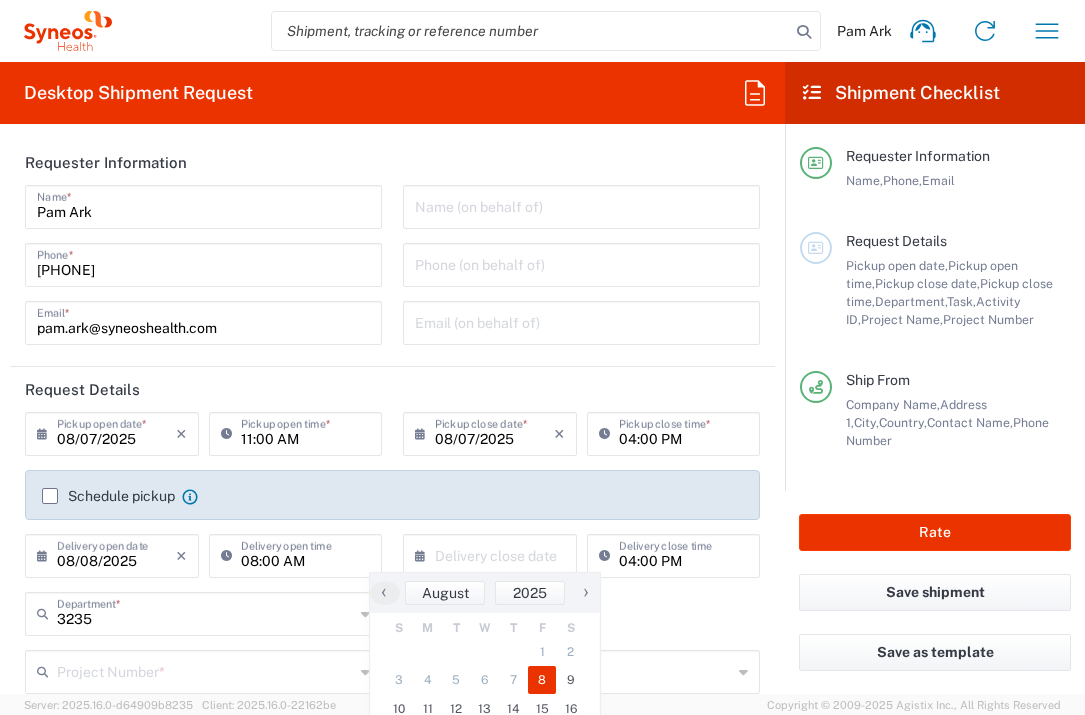 click on "8" 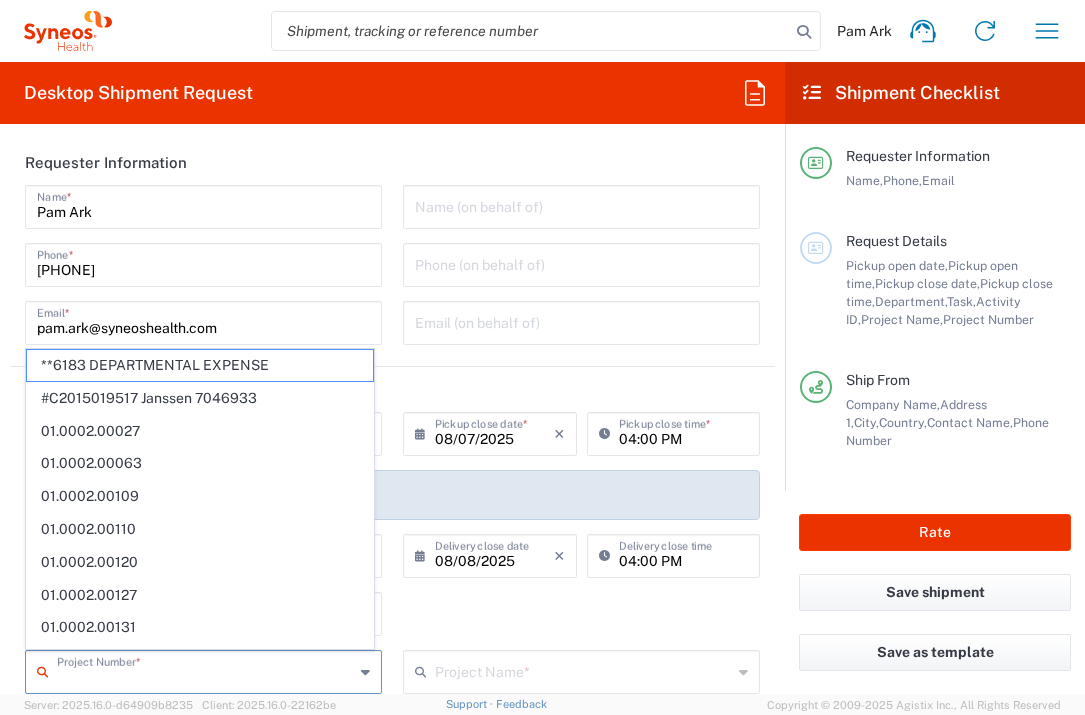 click at bounding box center (205, 670) 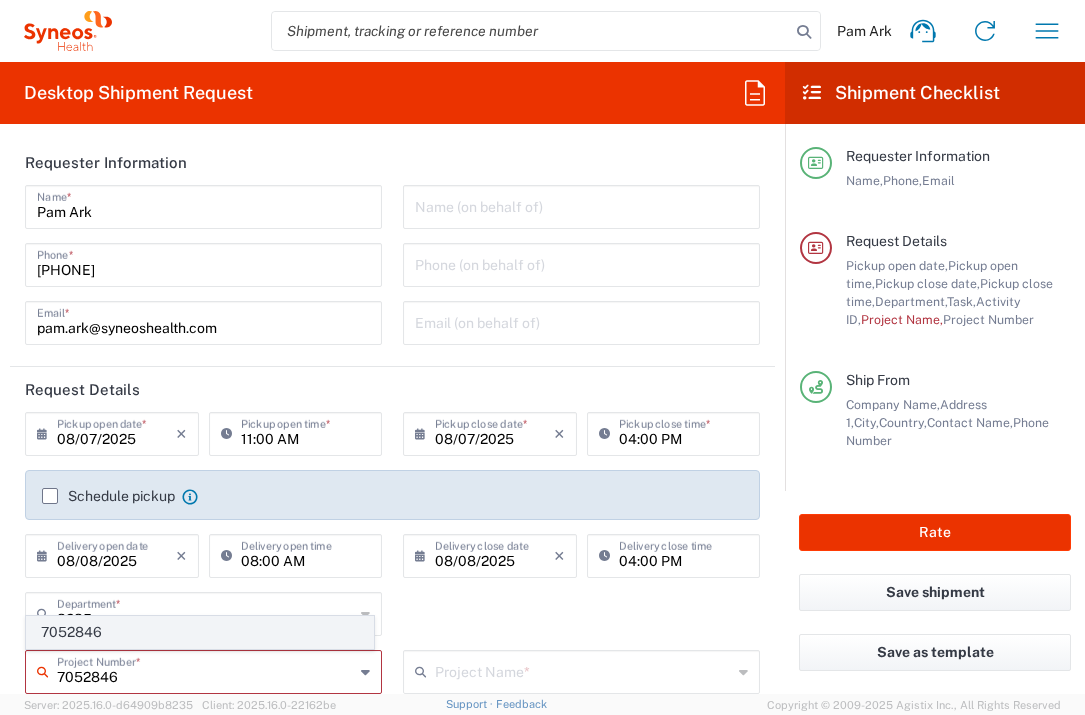 type on "7052846" 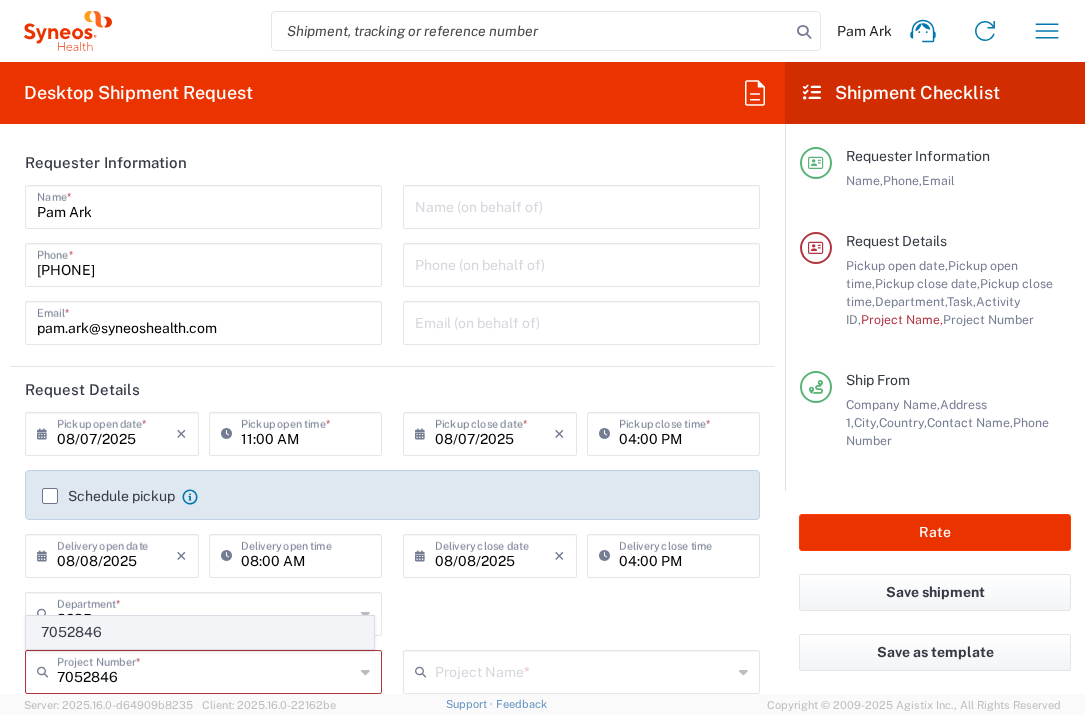 click on "7052846" 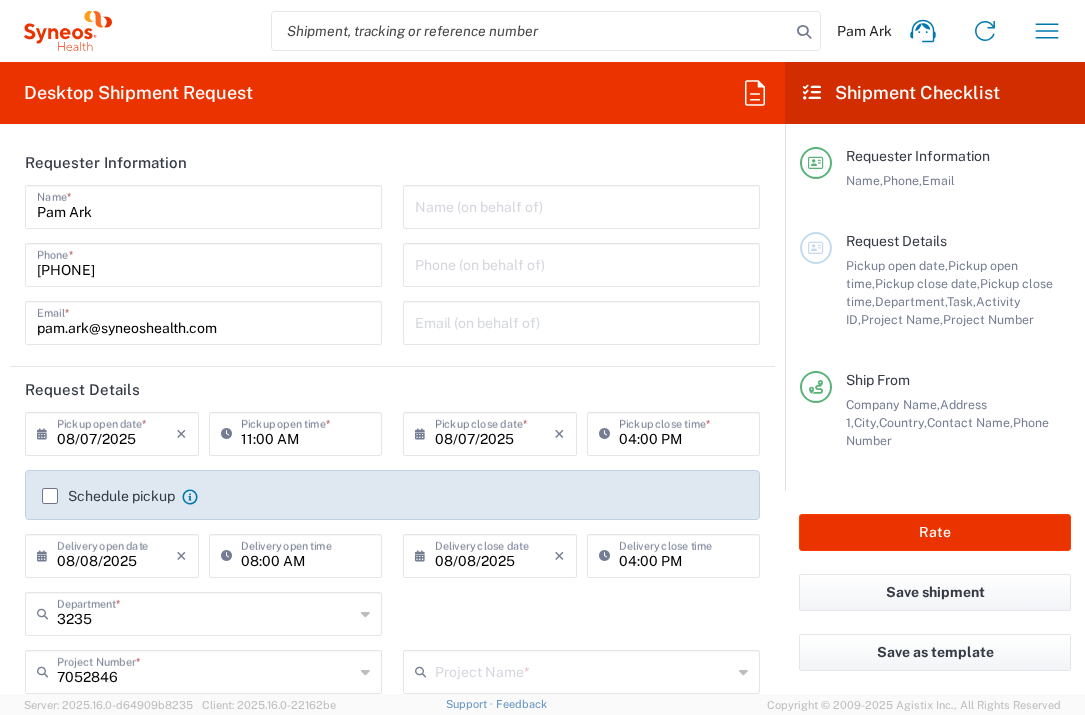 type on "DevPro [NUMBER]" 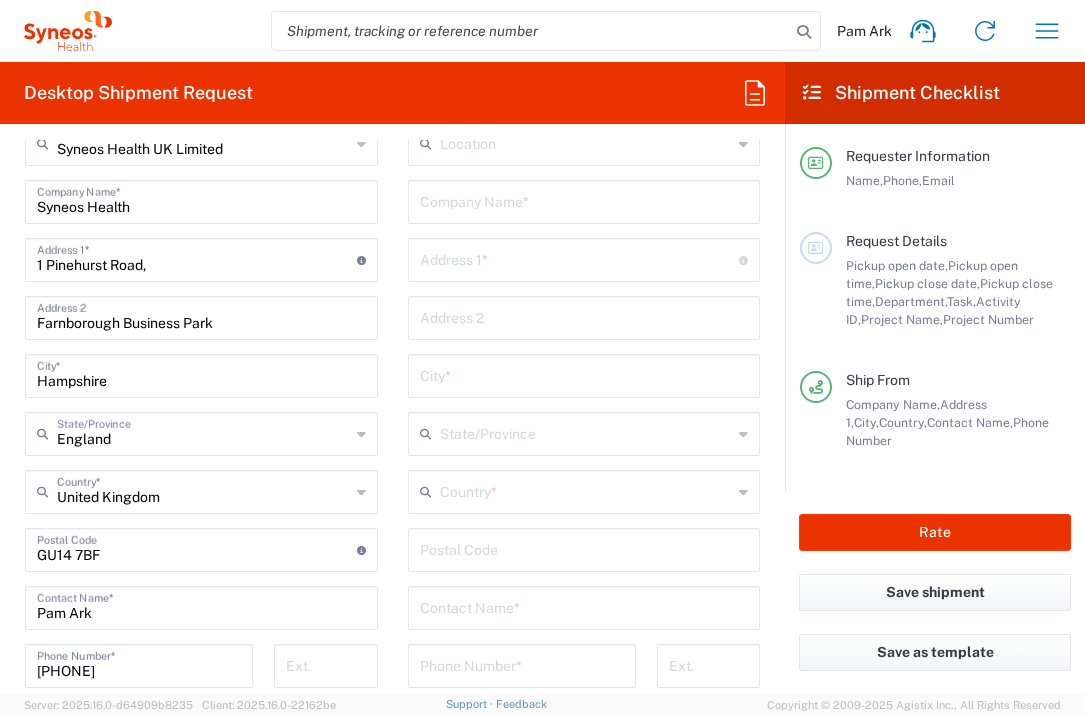 scroll, scrollTop: 843, scrollLeft: 0, axis: vertical 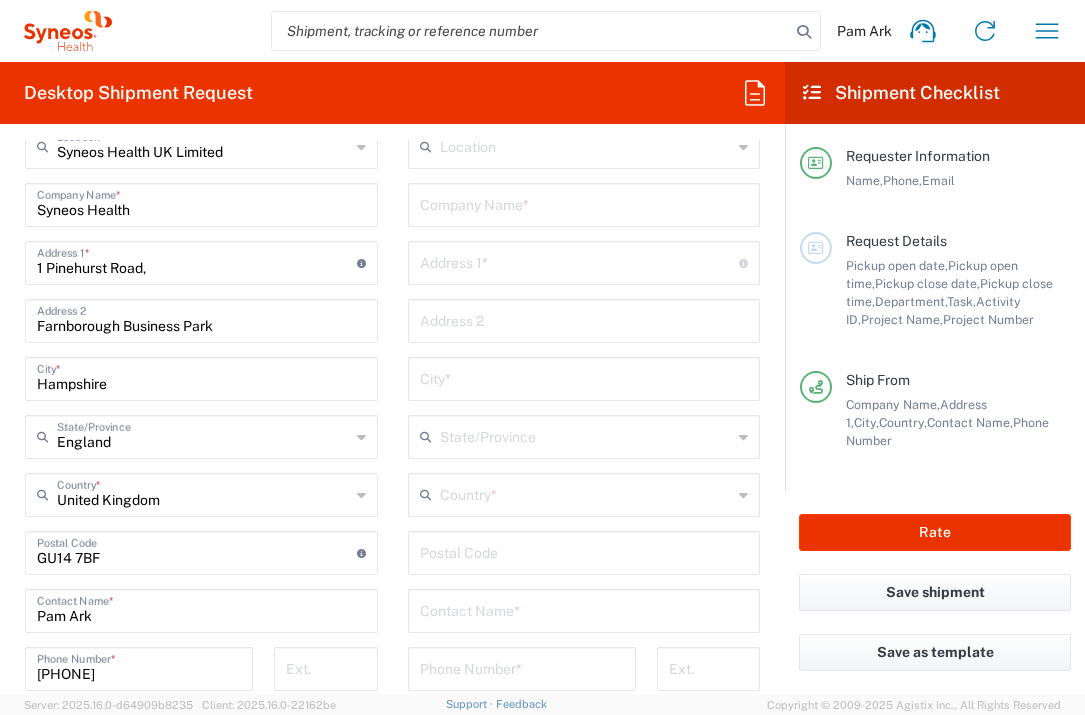 click at bounding box center [584, 203] 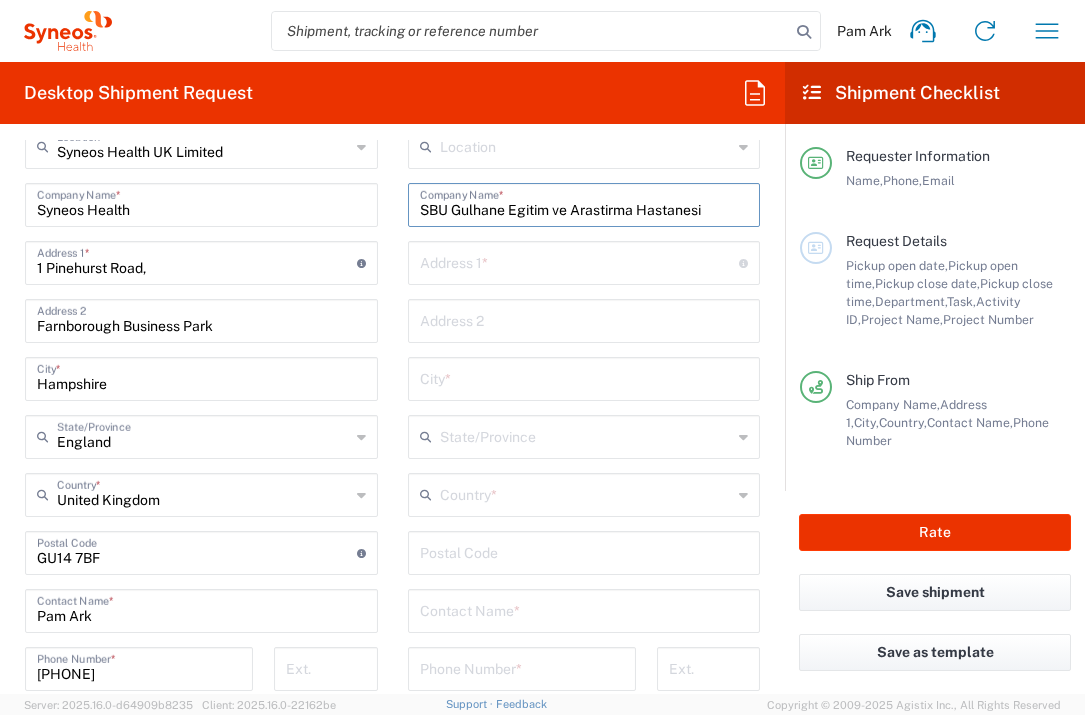 type on "SBU Gulhane Egitim ve Arastirma Hastanesi" 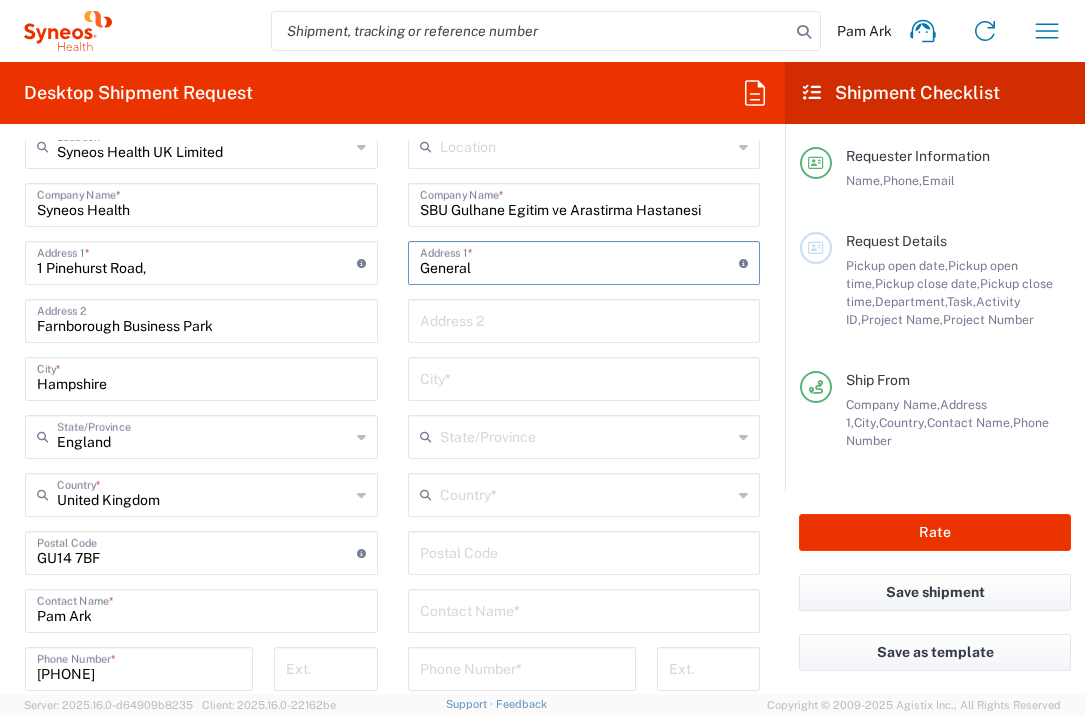 type on "General Dr. Tevfik Saglam Caddesi" 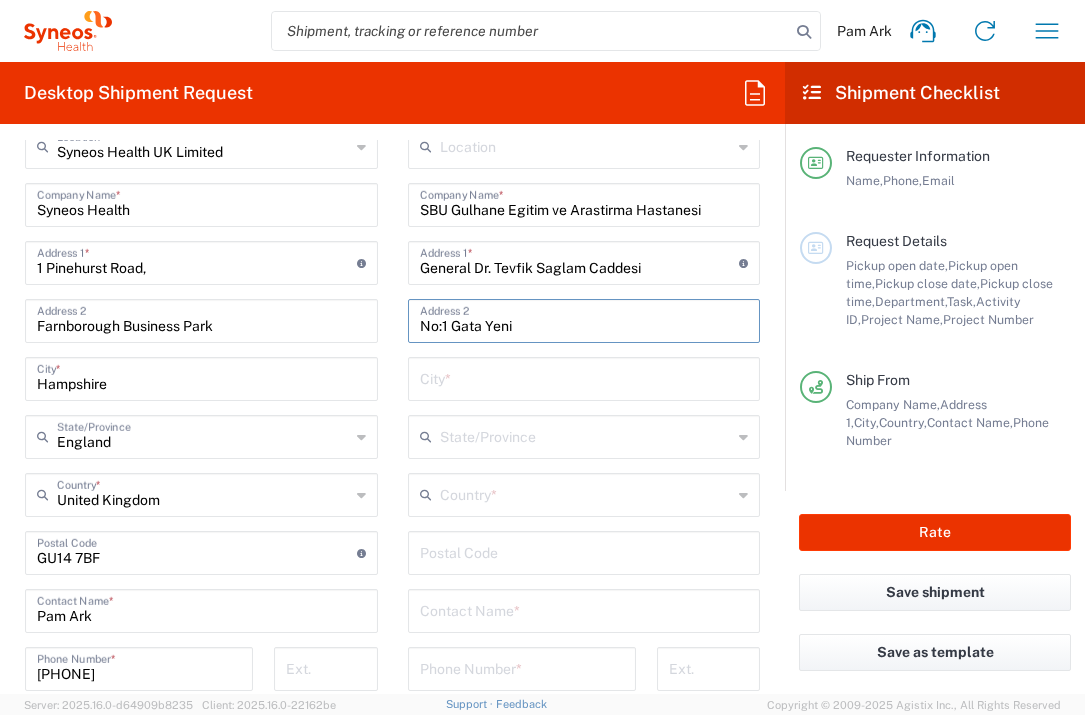 type on "No:1 Gata yeni bina" 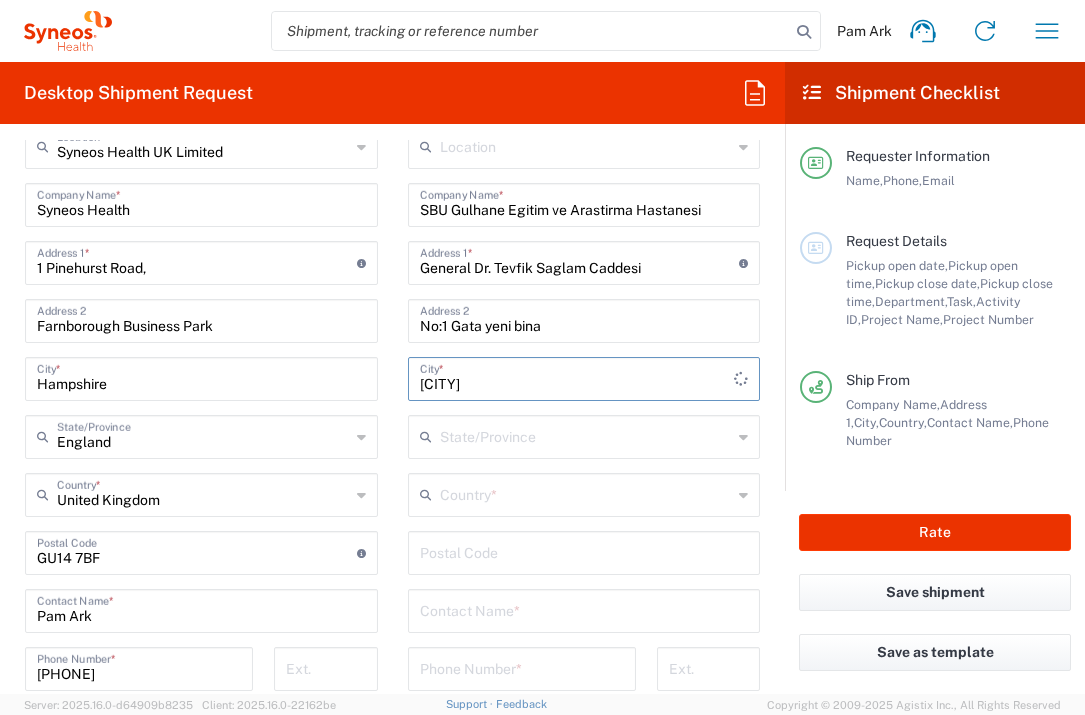 type on "[CITY]" 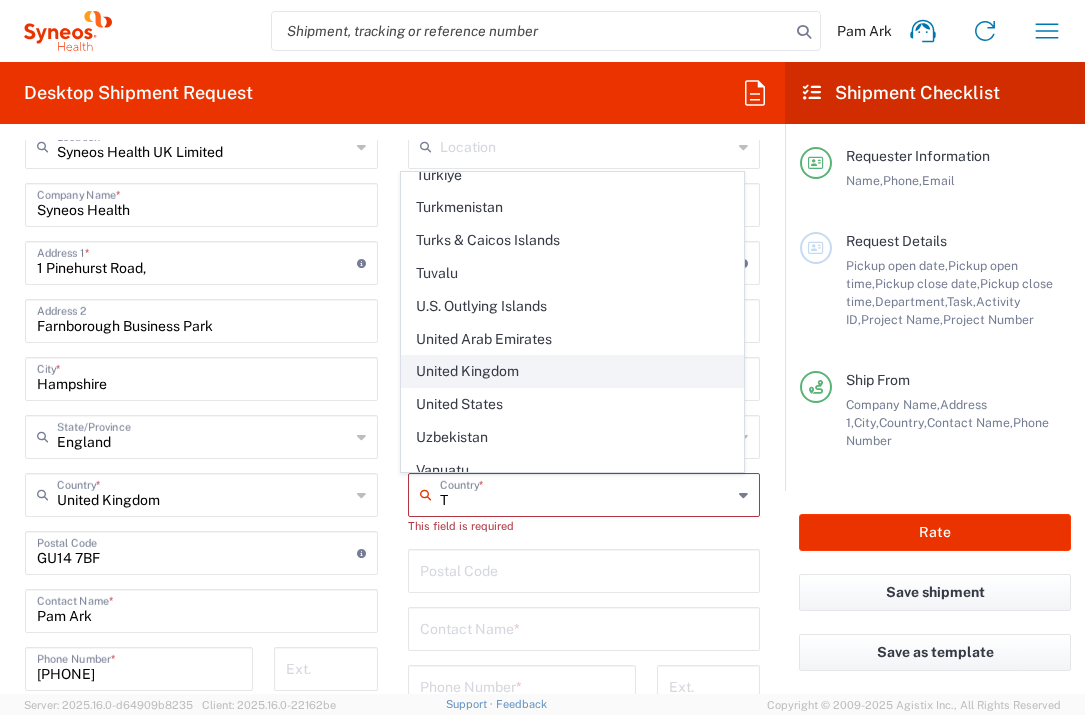 scroll, scrollTop: 2563, scrollLeft: 0, axis: vertical 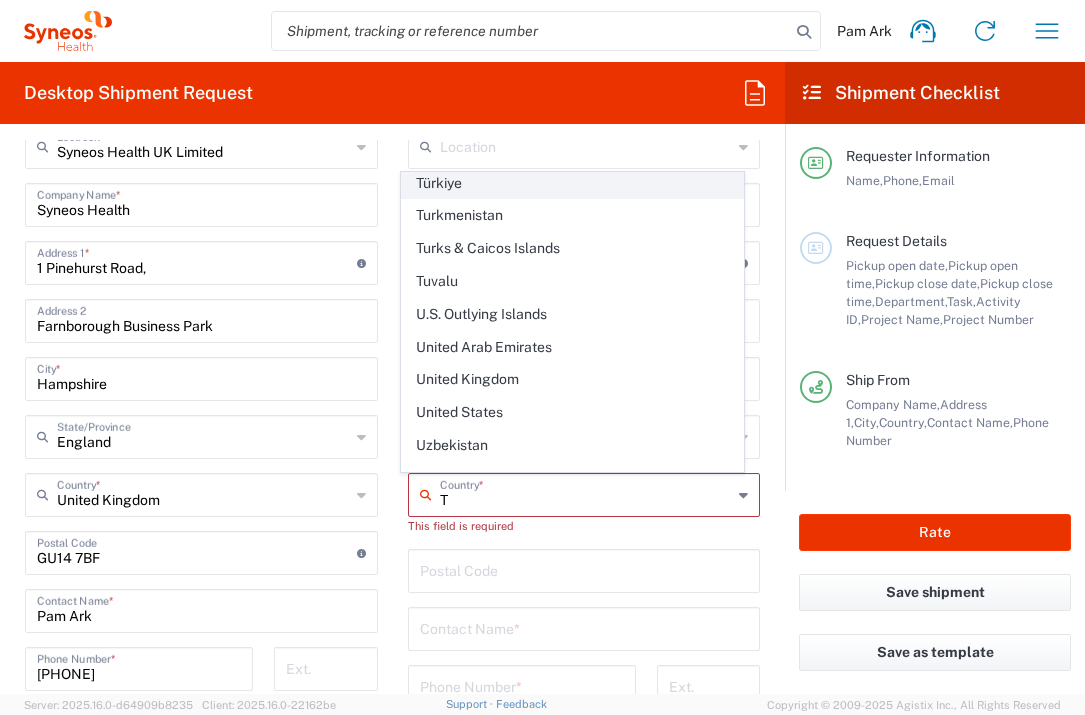 click on "Türkiye" 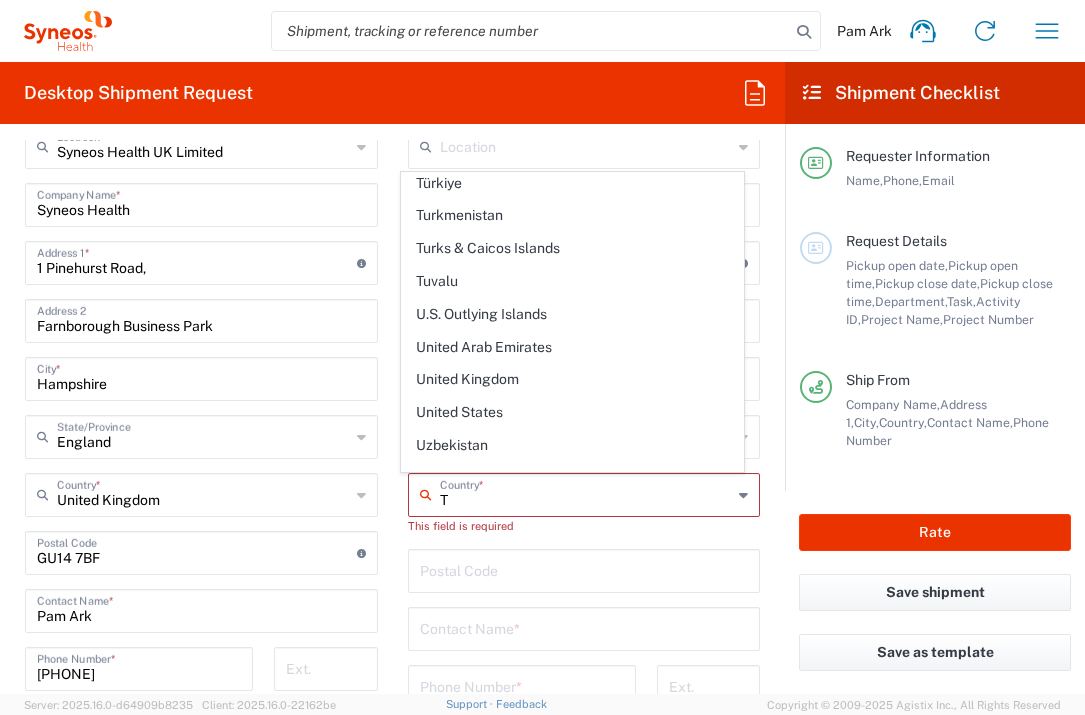 type on "Türkiye" 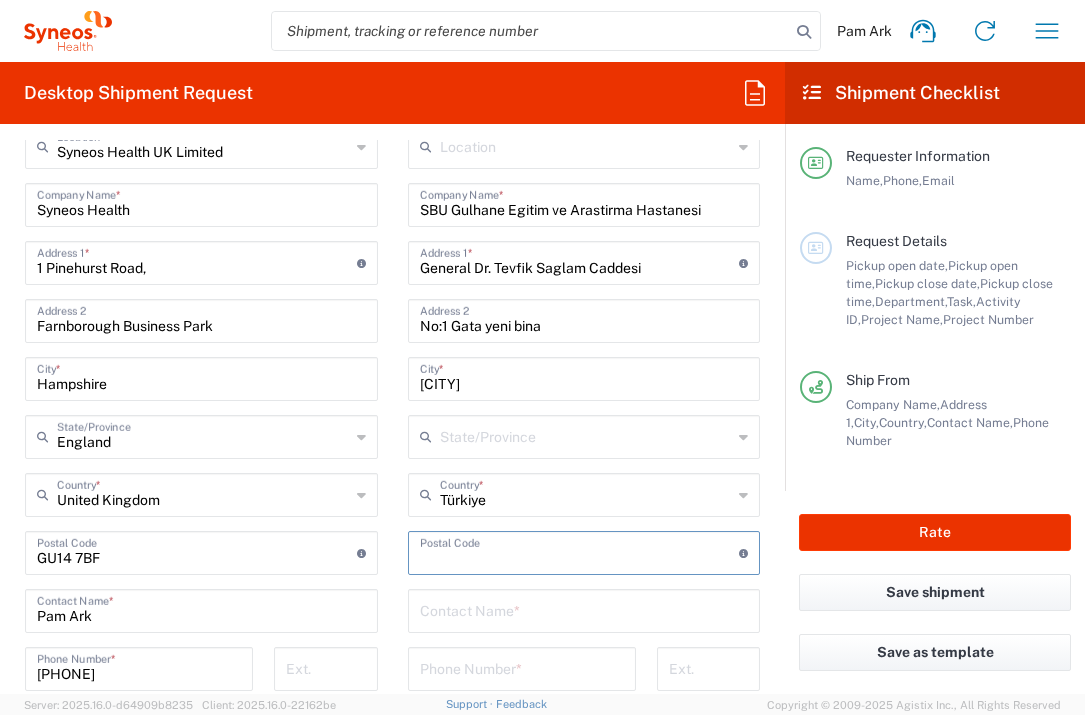 click at bounding box center [580, 551] 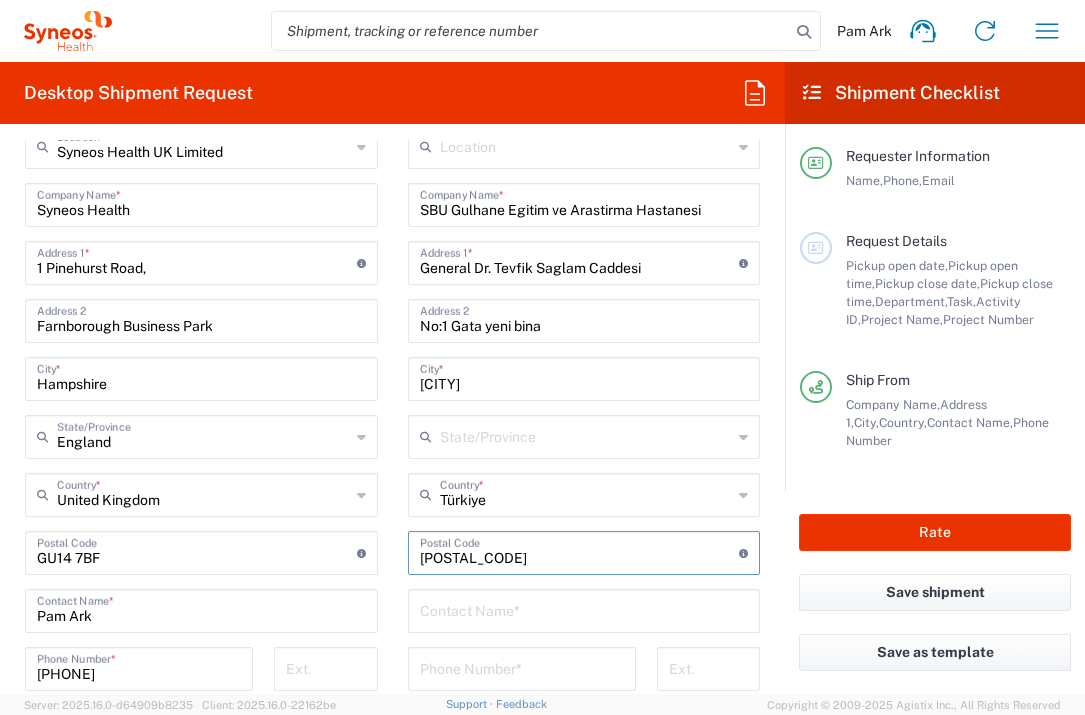type on "[POSTAL_CODE]" 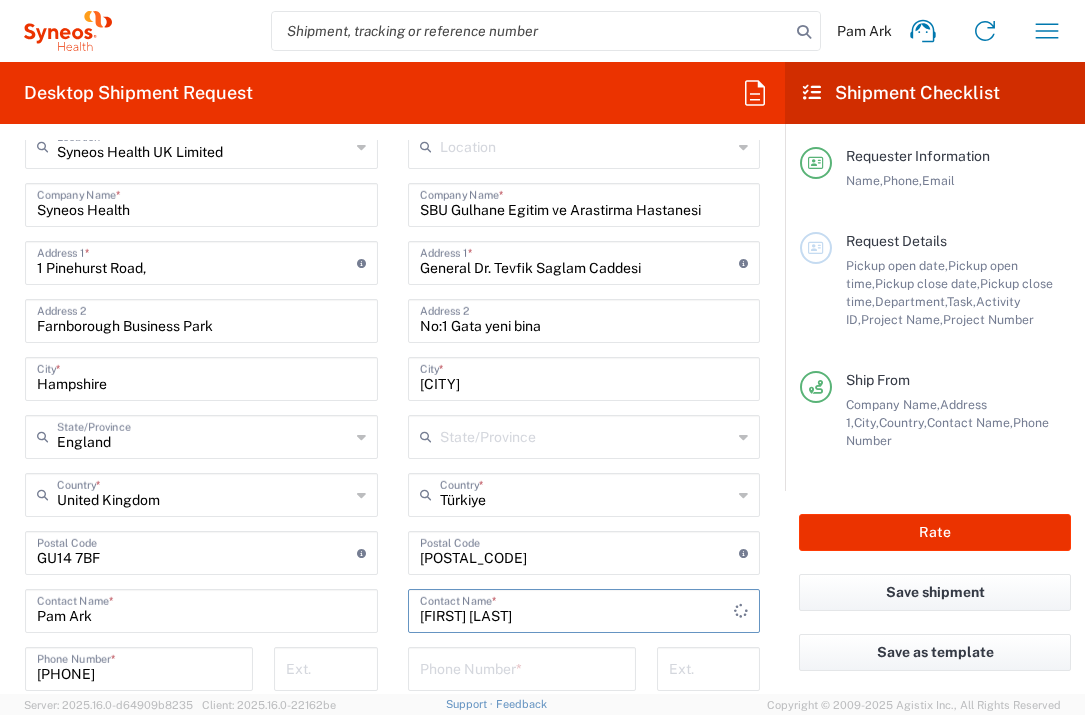 type on "[FIRST] [LAST]" 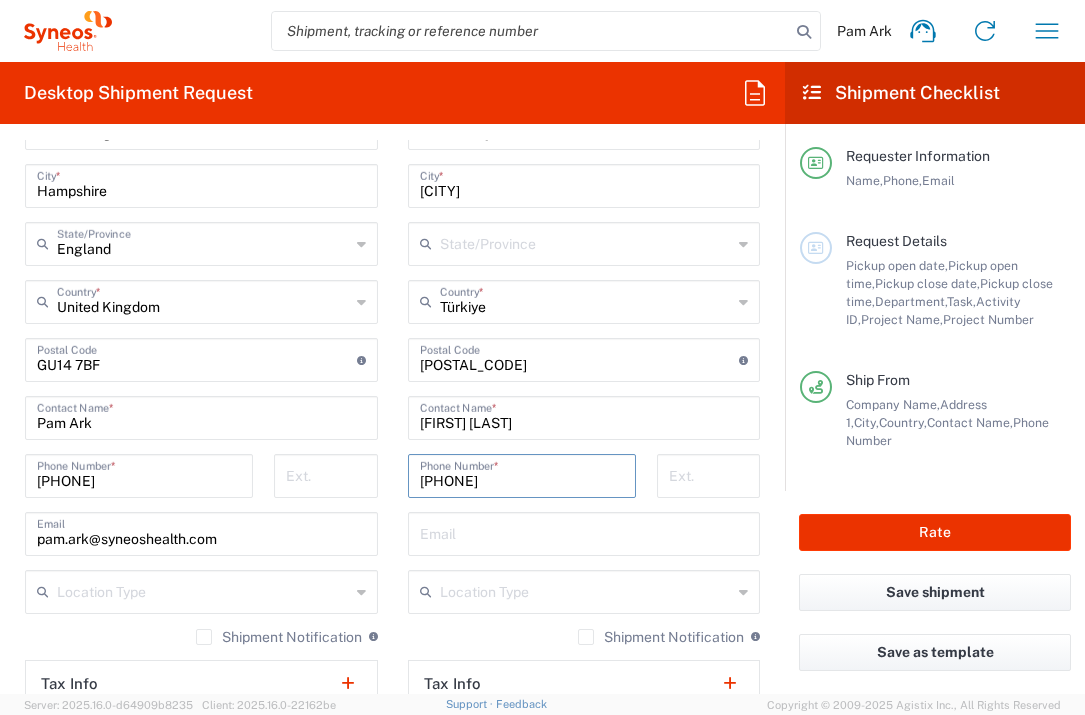 scroll, scrollTop: 1189, scrollLeft: 0, axis: vertical 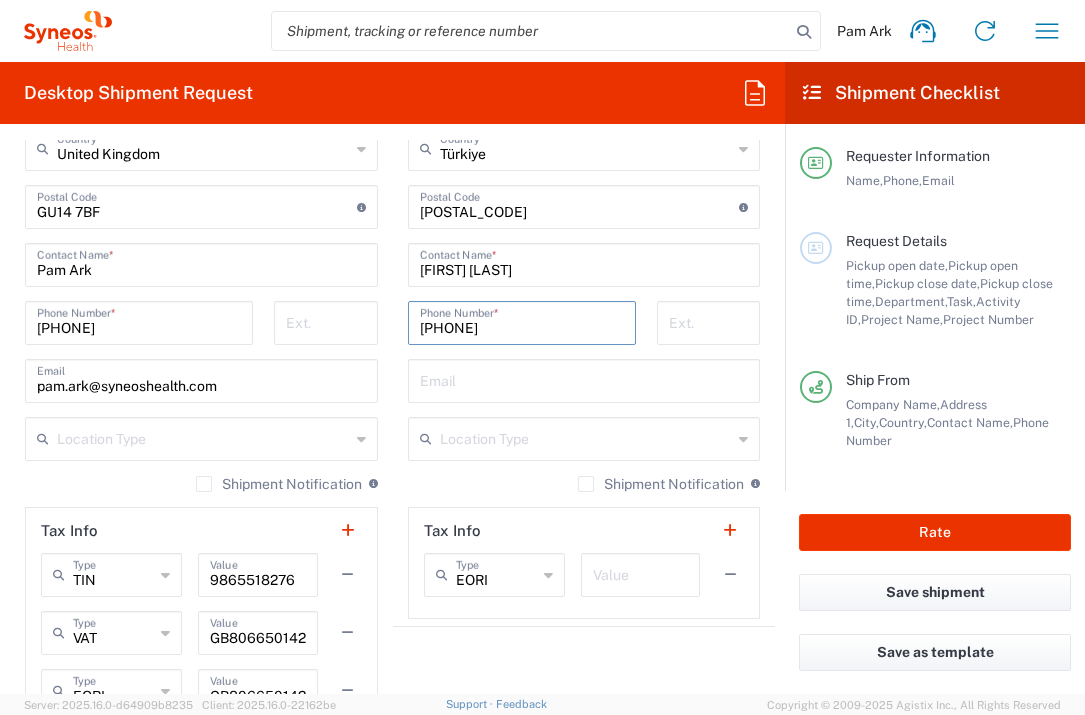 type on "[PHONE]" 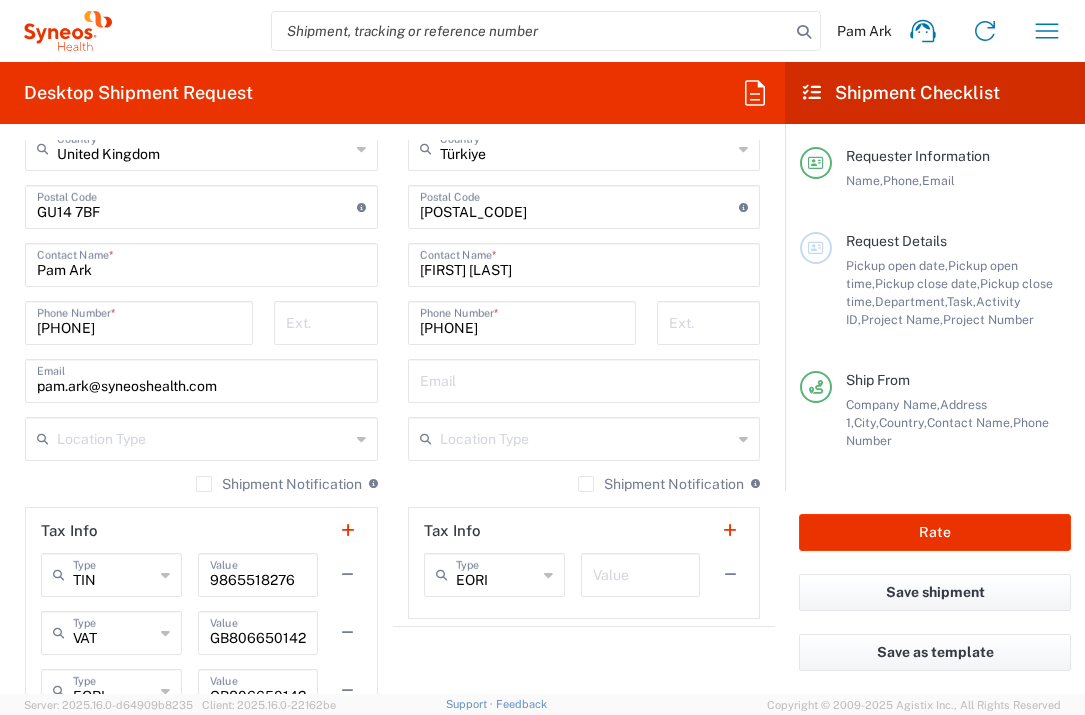 click on "Value" 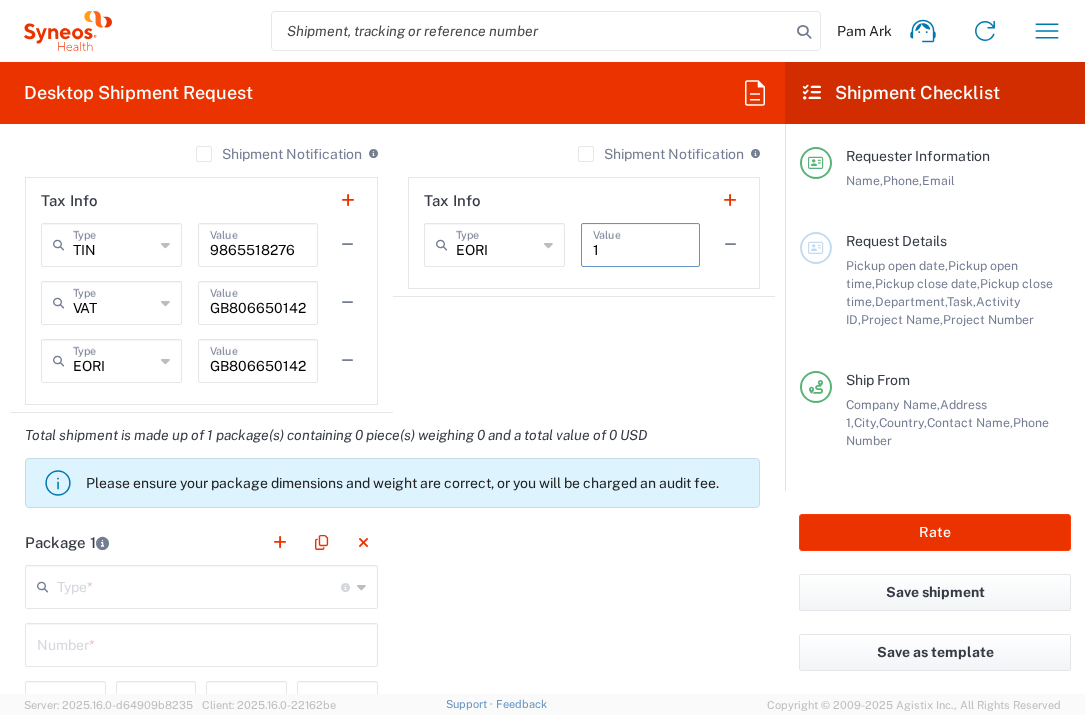 scroll, scrollTop: 1750, scrollLeft: 0, axis: vertical 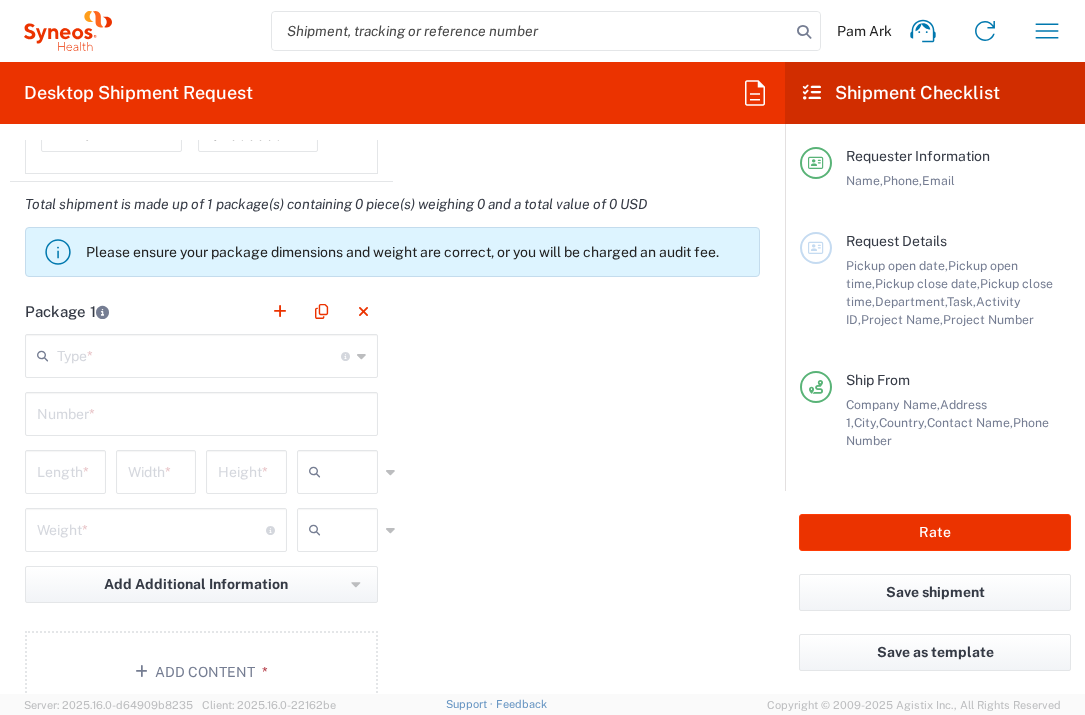 type on "1" 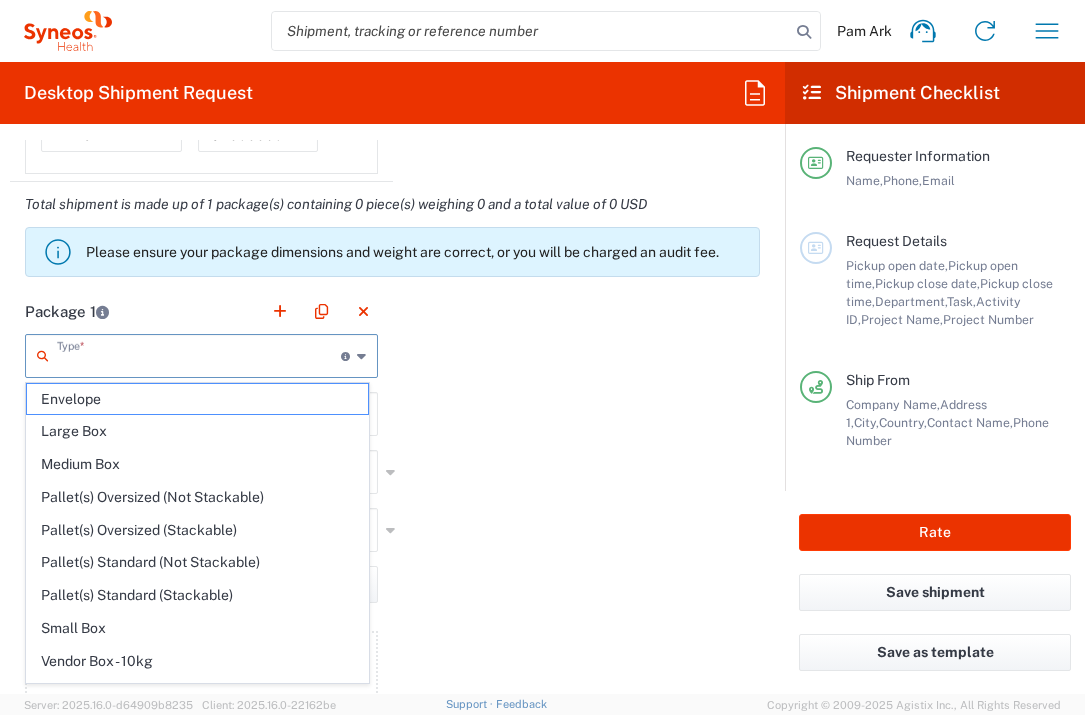 click at bounding box center (199, 354) 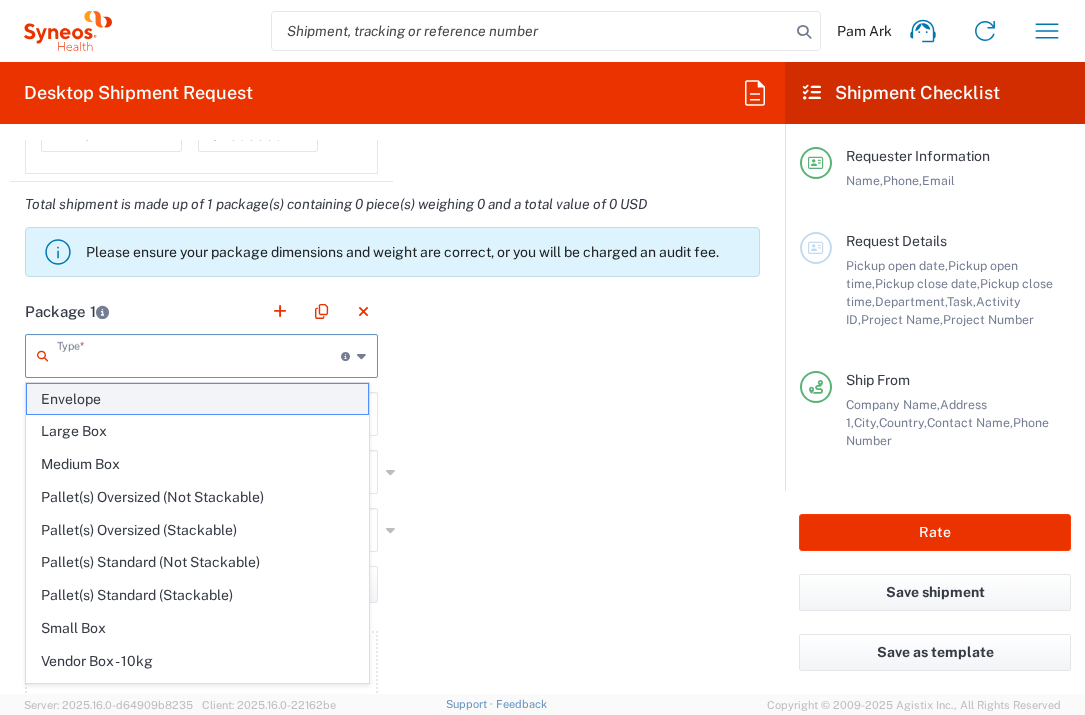 click on "Envelope" 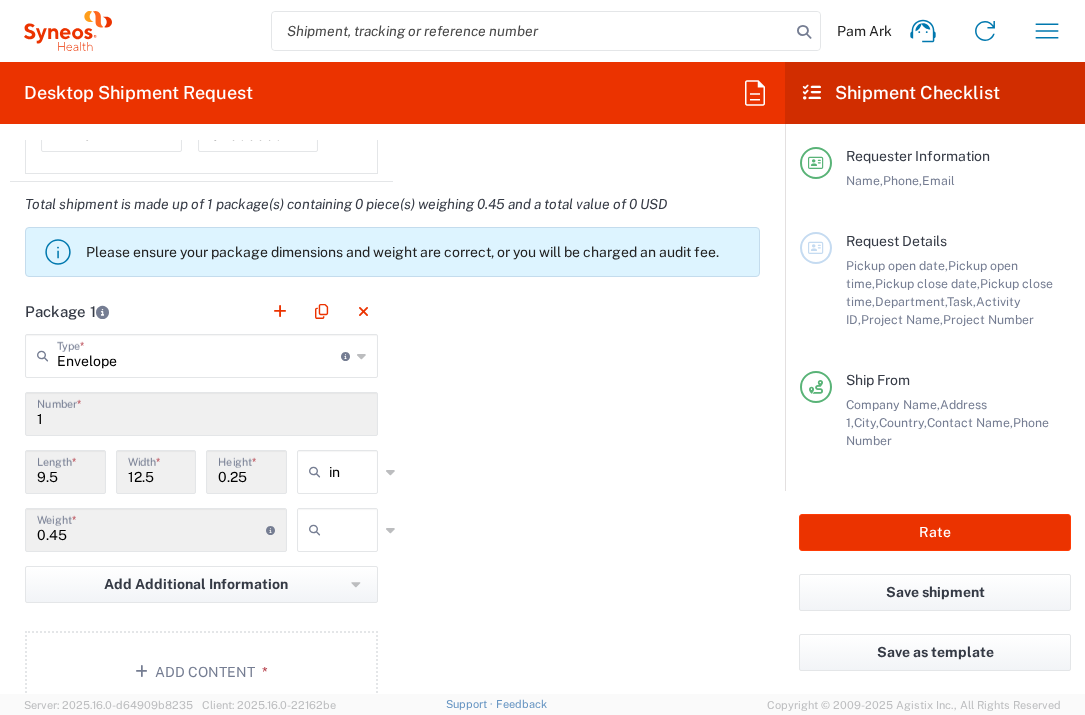 click at bounding box center (354, 530) 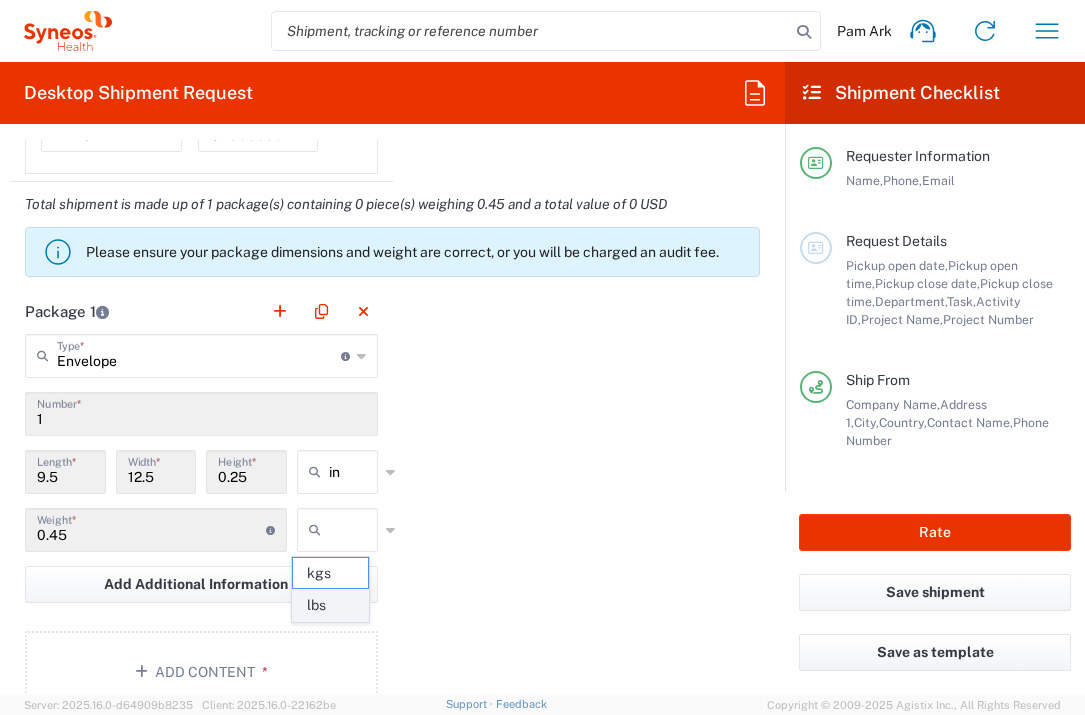 click on "lbs" 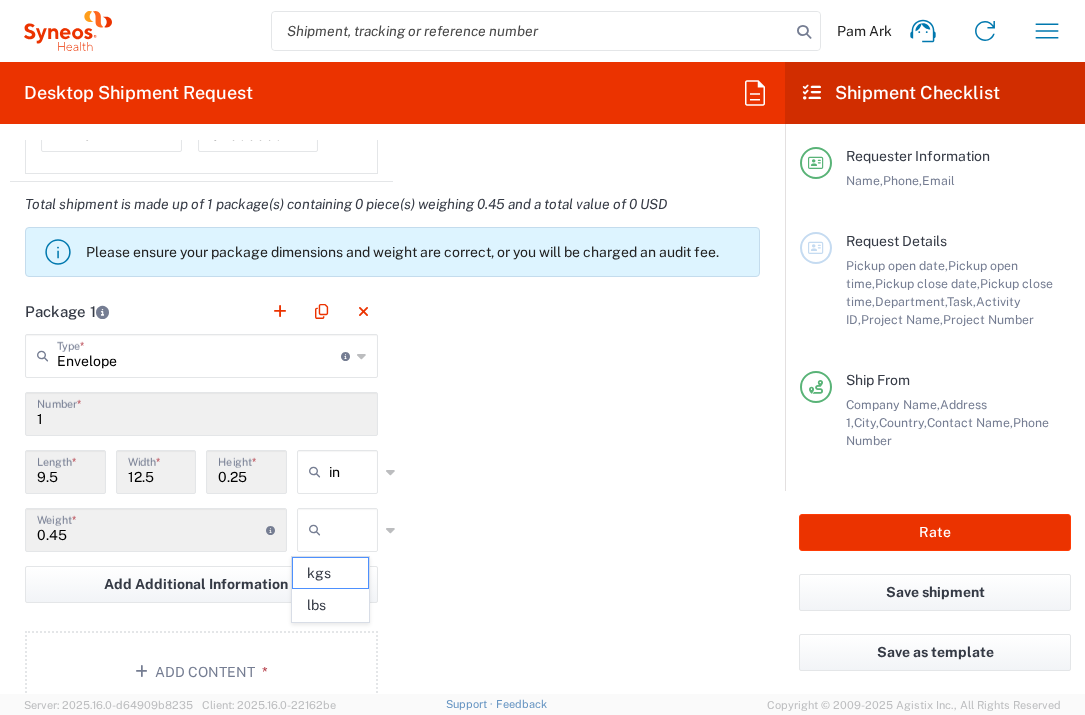 type on "lbs" 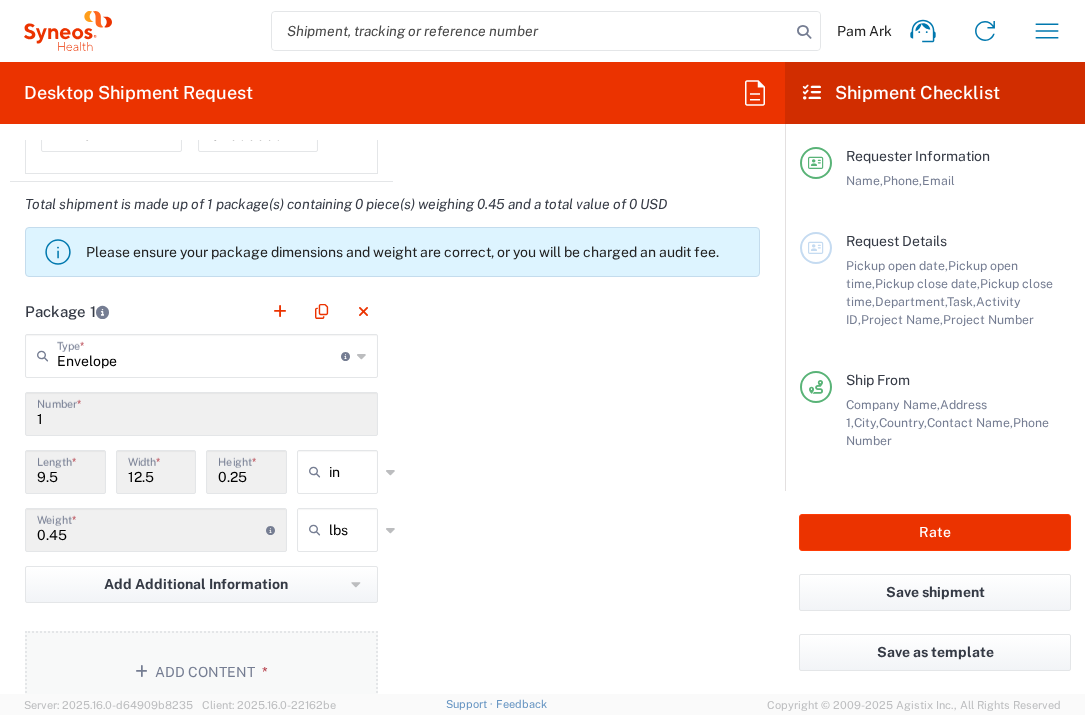 click on "Add Content *" 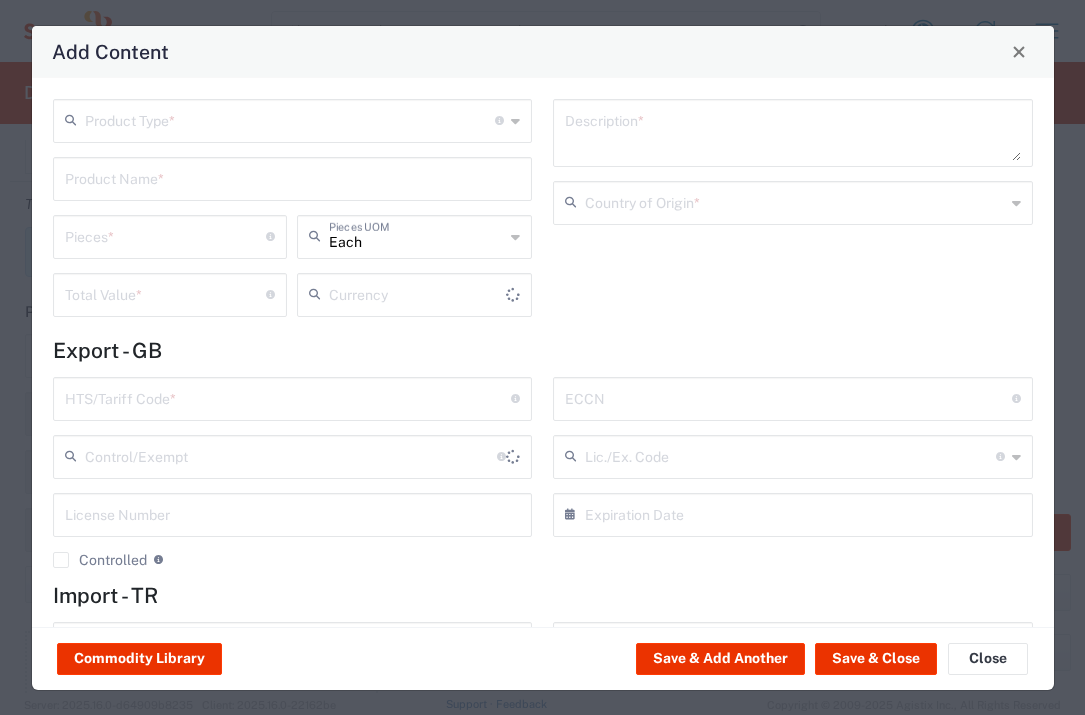 type on "US Dollar" 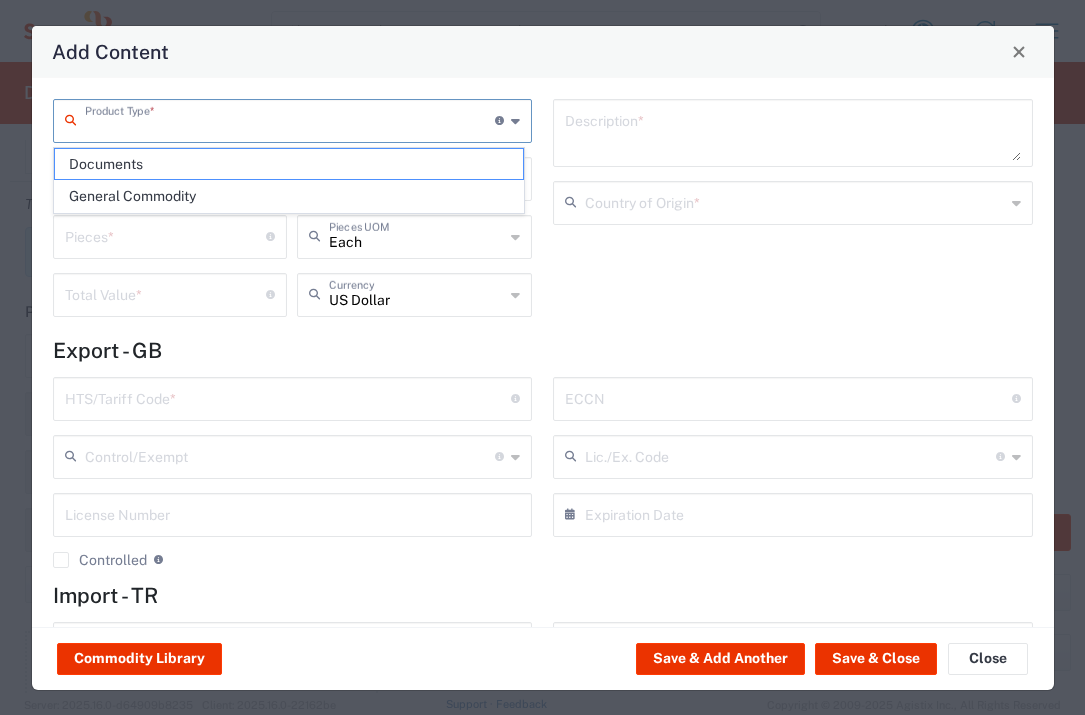 click at bounding box center (290, 119) 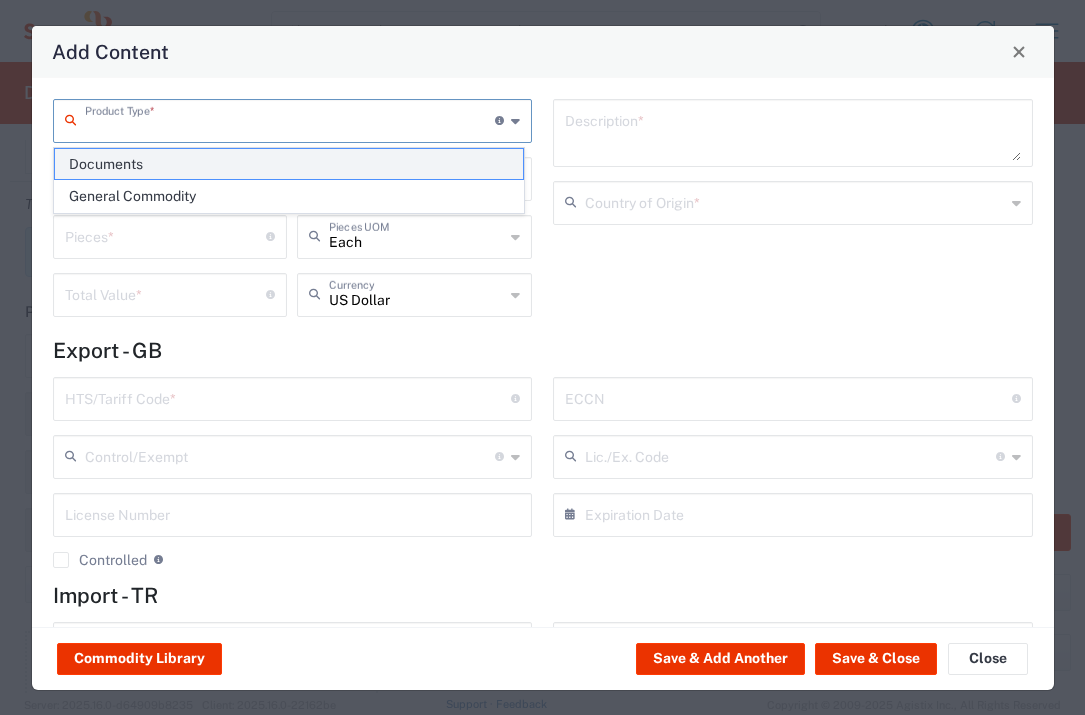 click on "Documents" 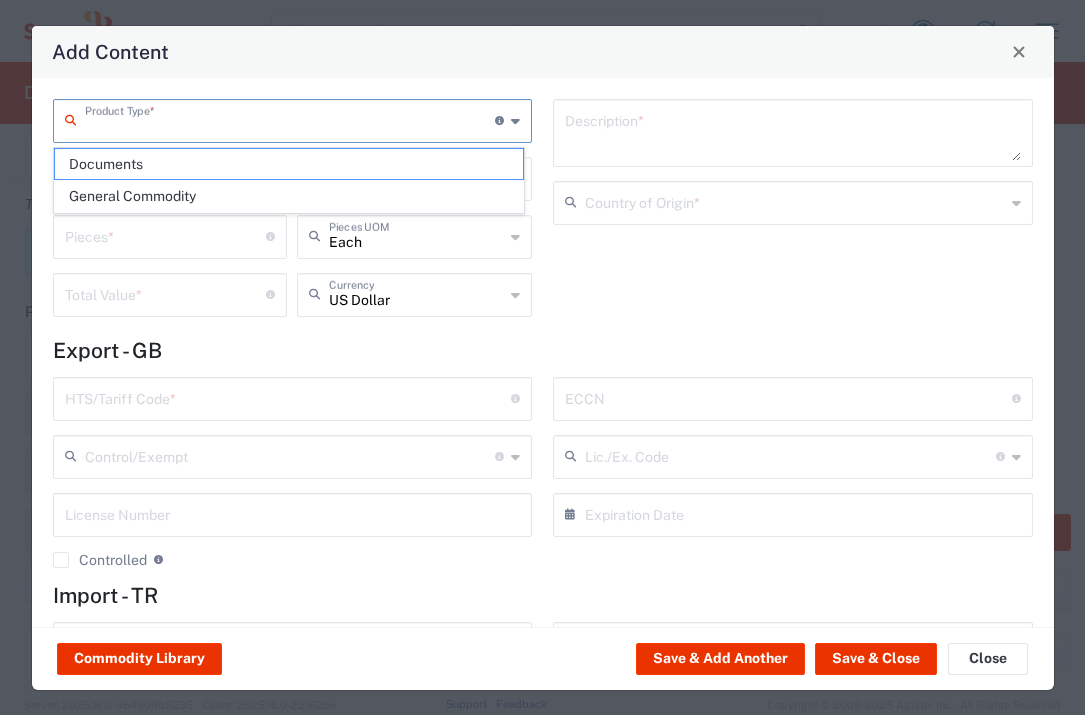 type on "Documents" 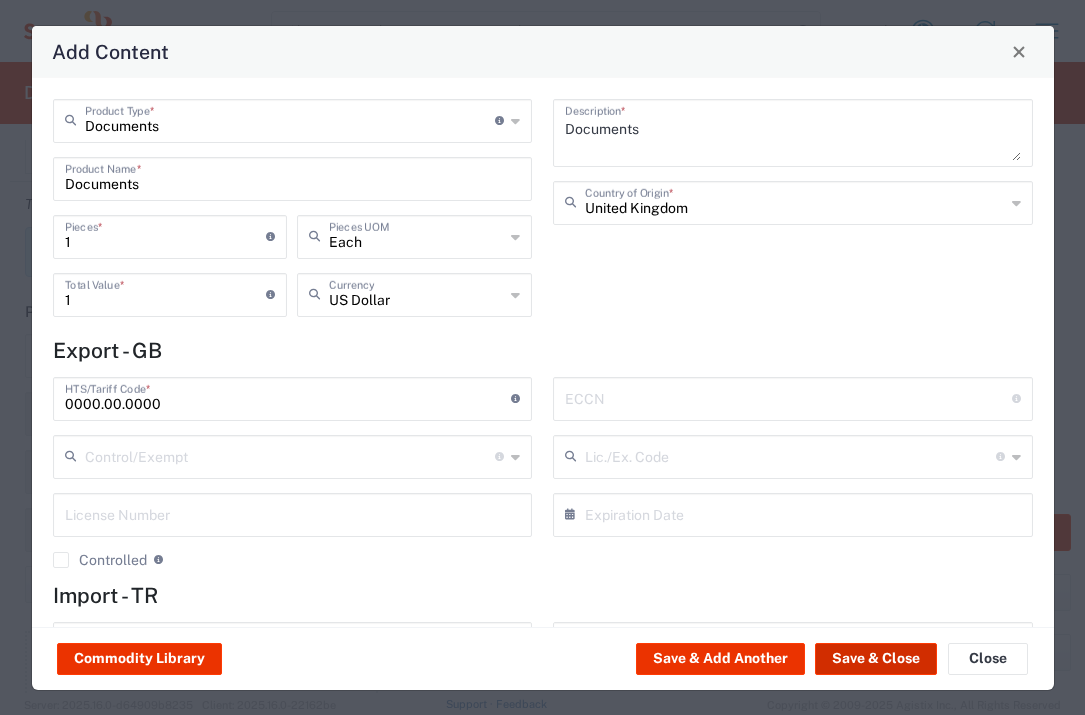 click on "Save & Close" 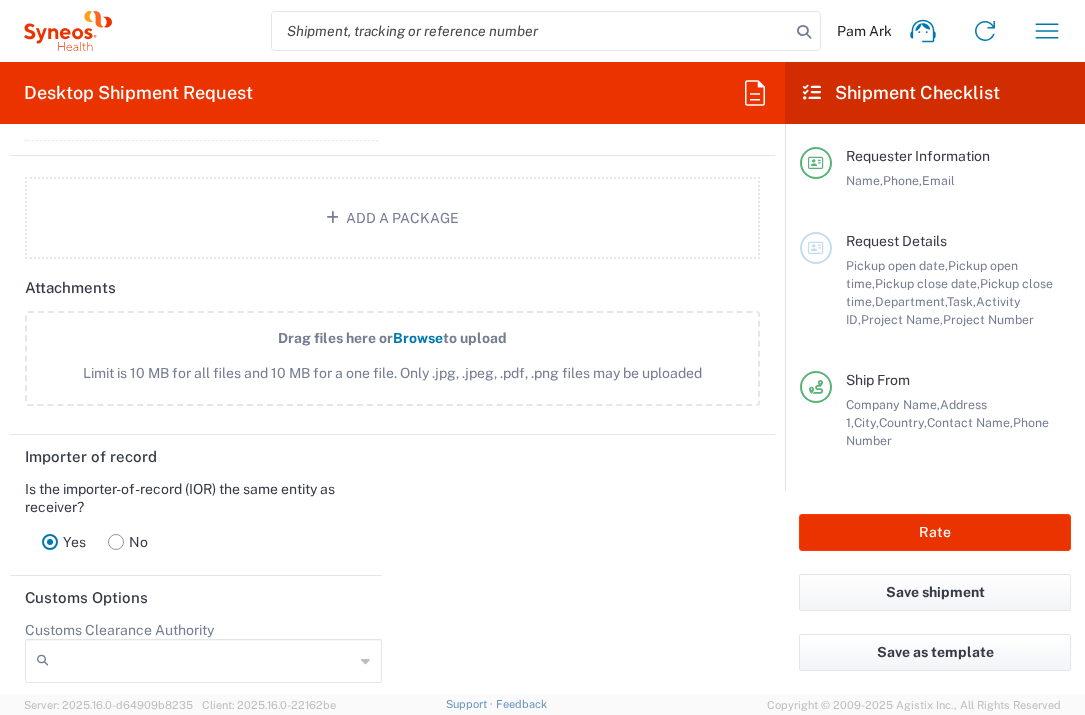 scroll, scrollTop: 2700, scrollLeft: 0, axis: vertical 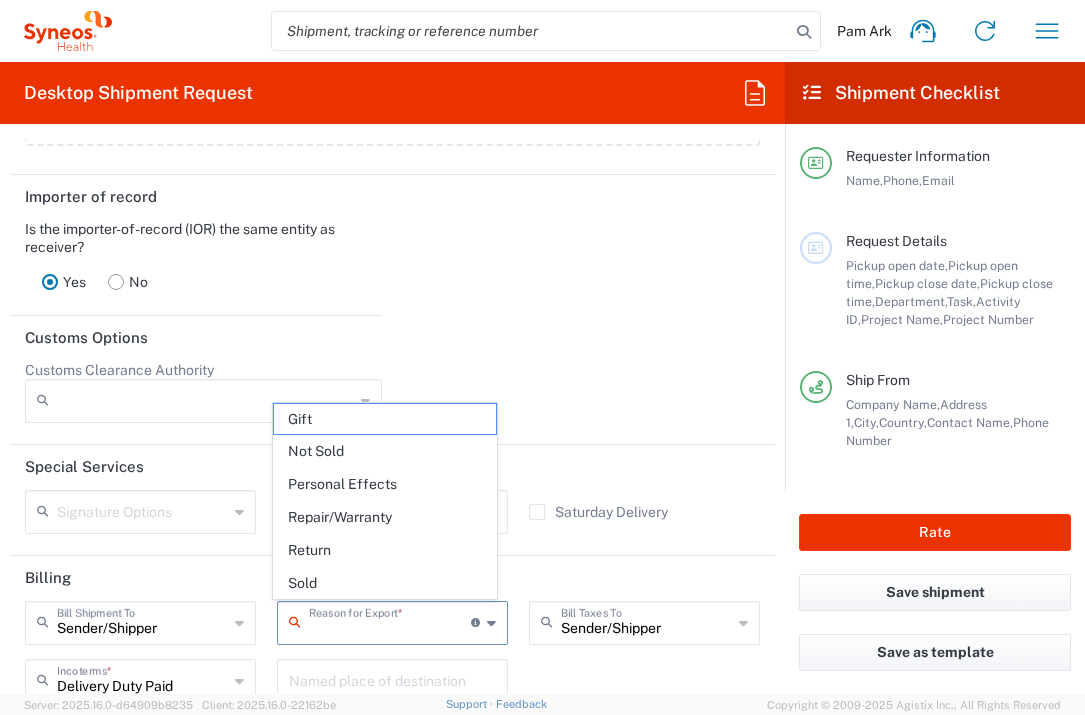 click at bounding box center (390, 621) 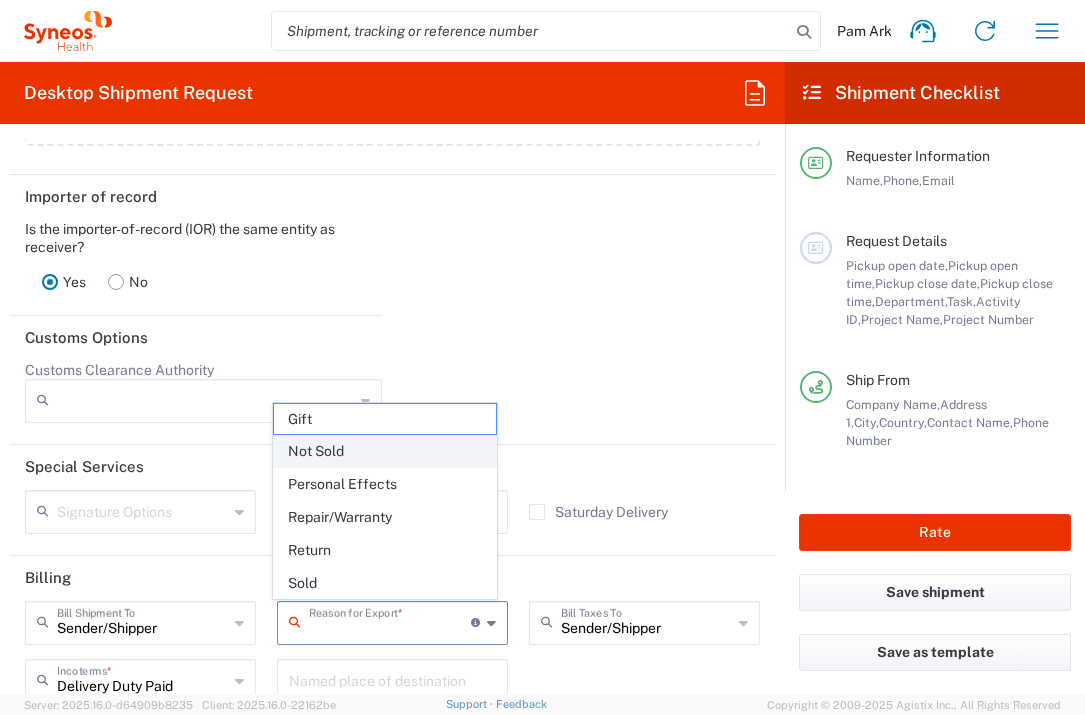 click on "Not Sold" 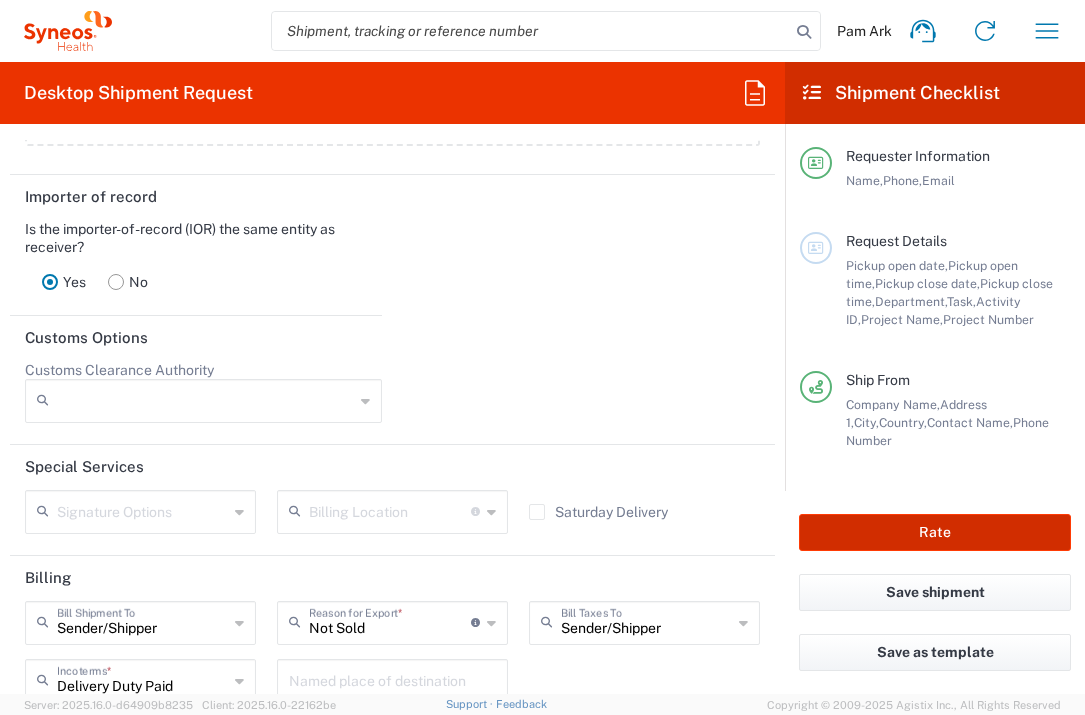 click on "Rate" 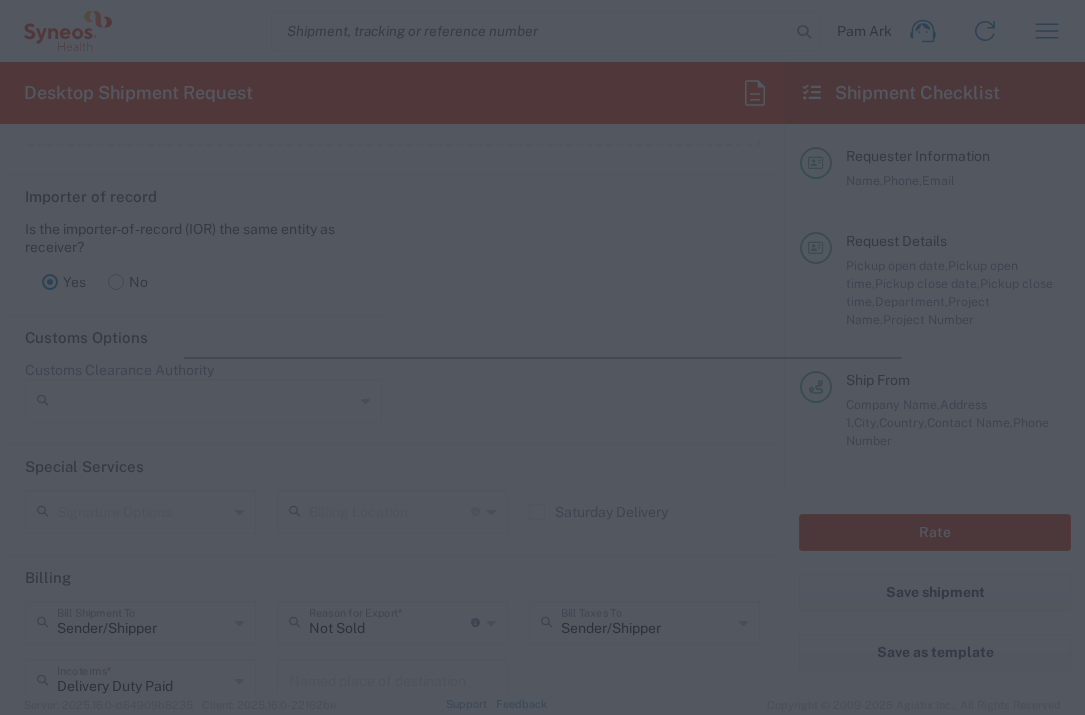 type on "7052846" 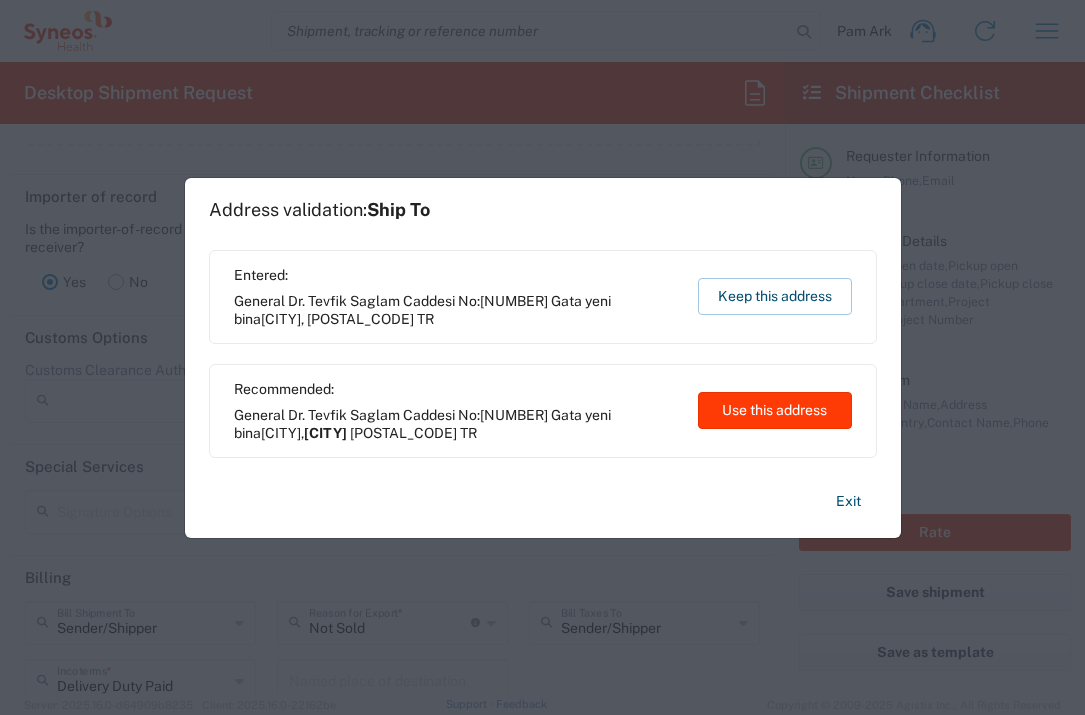 click on "Use this address" 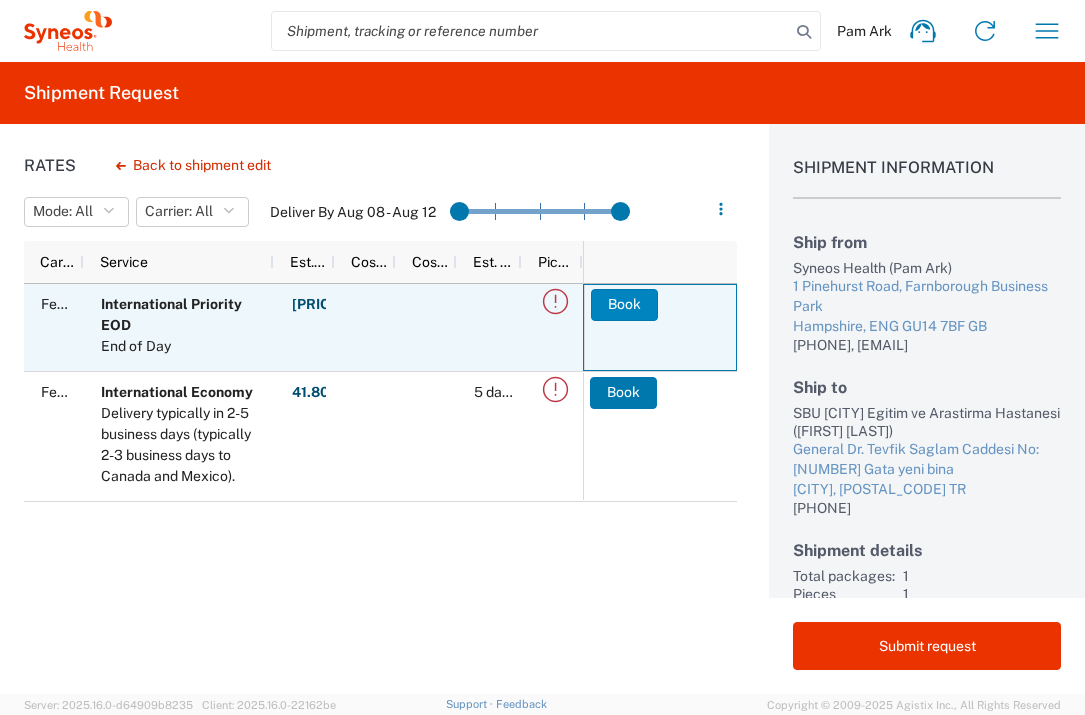 click on "Book" 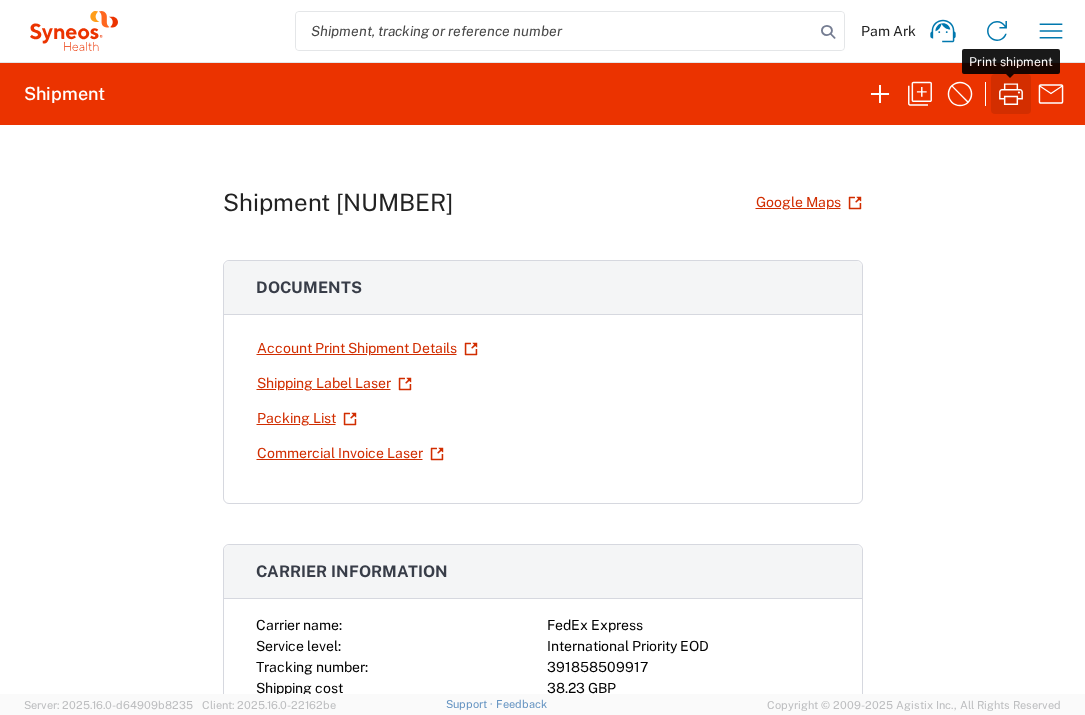 click 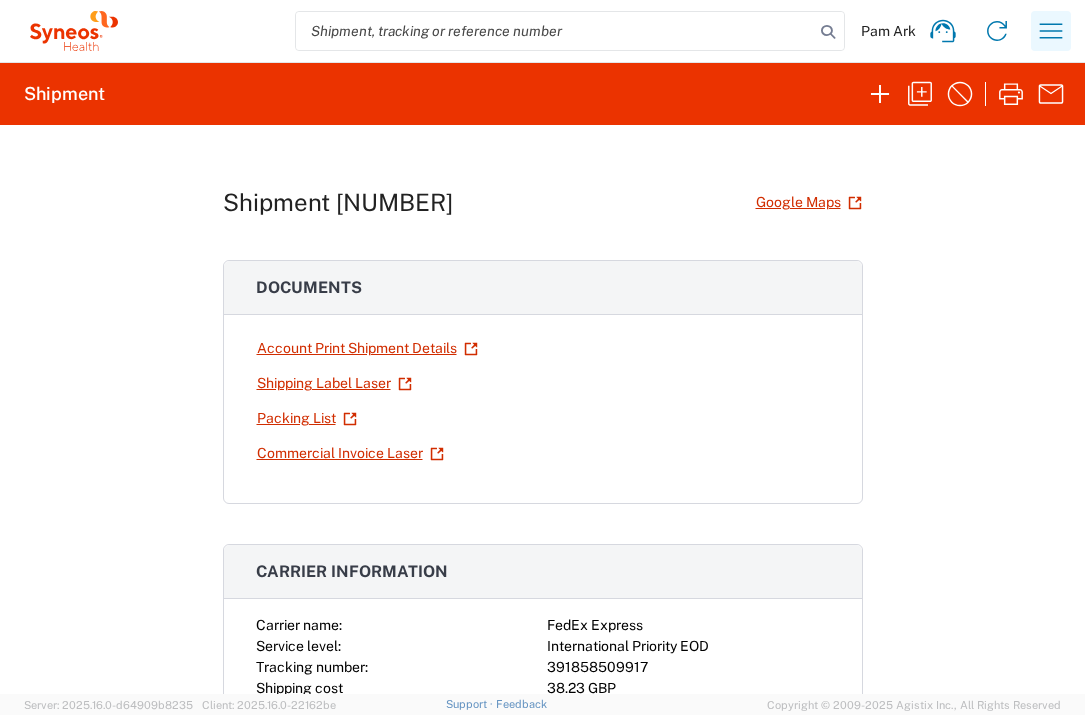 click 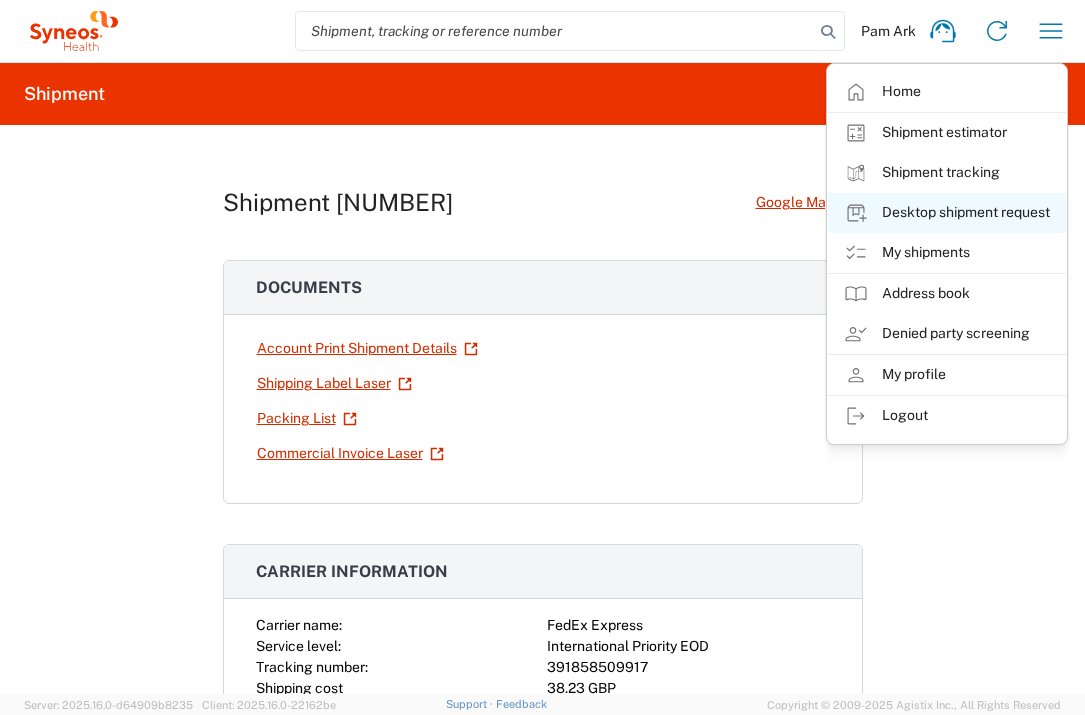 click on "Desktop shipment request" 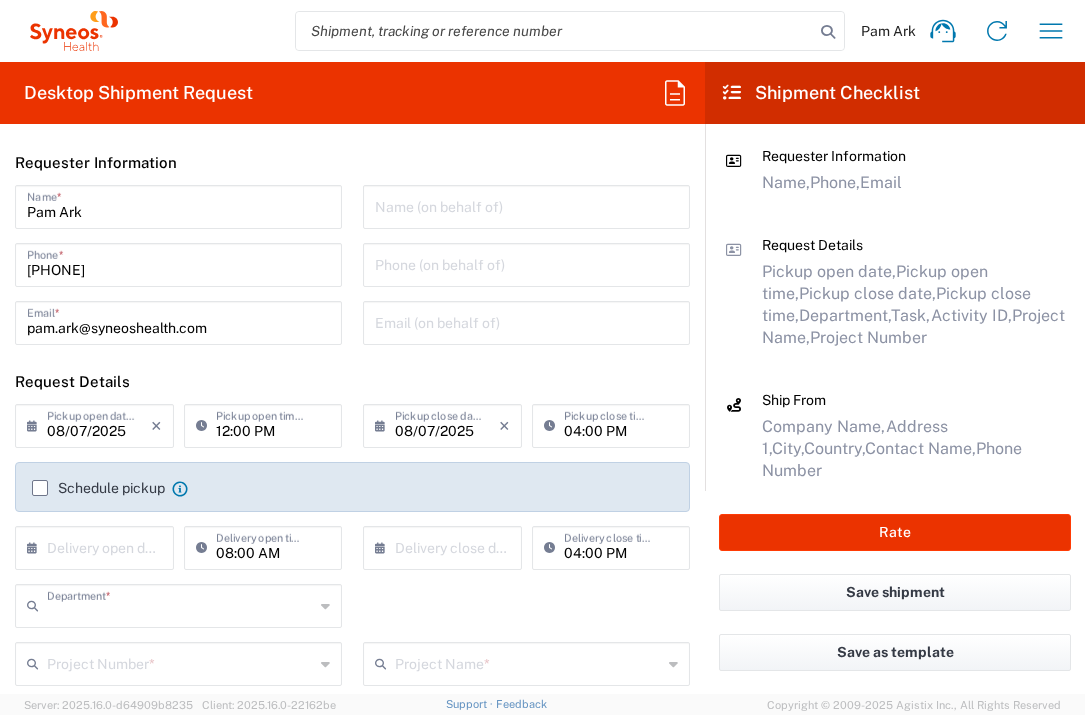 type on "3235" 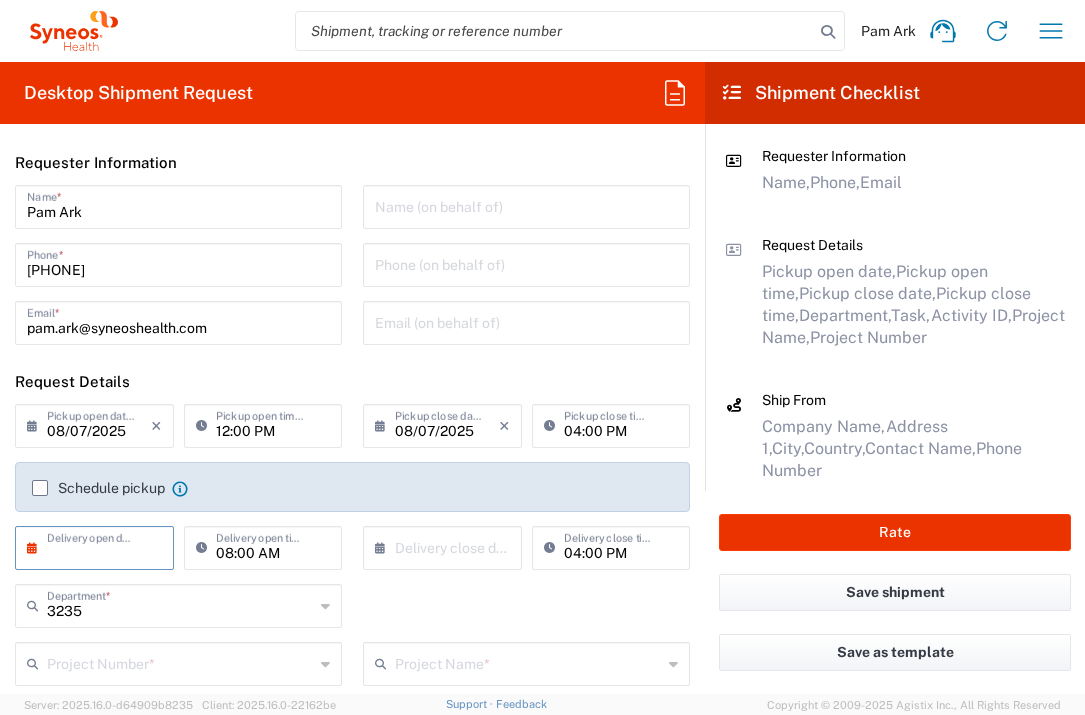 click at bounding box center [99, 546] 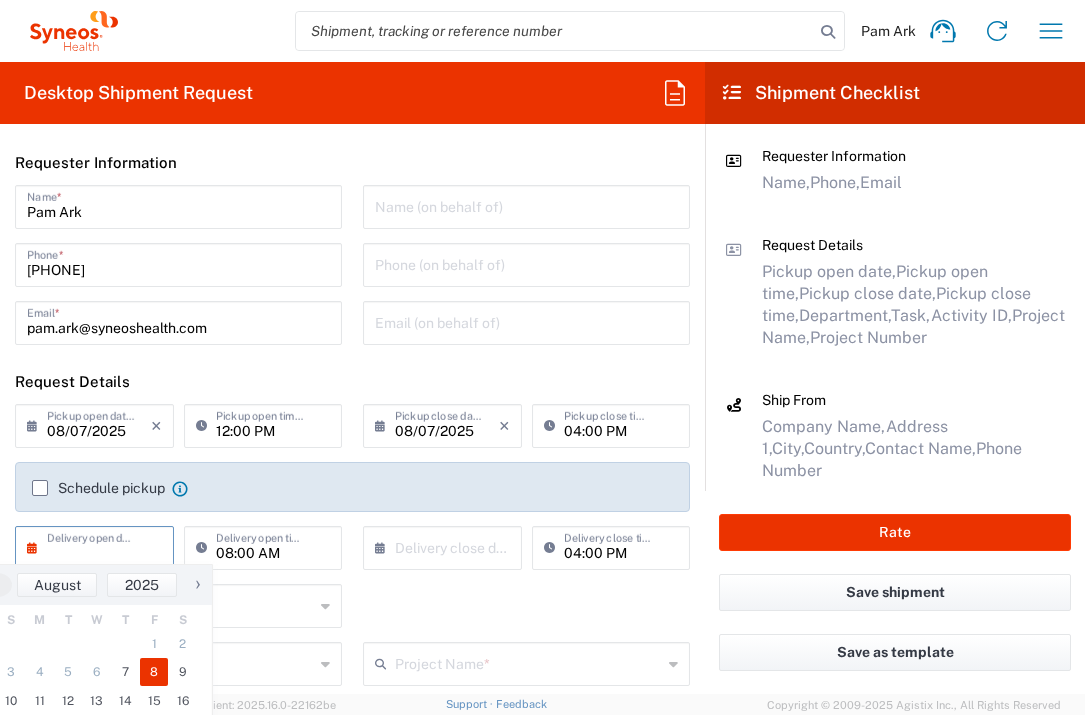 click on "8" 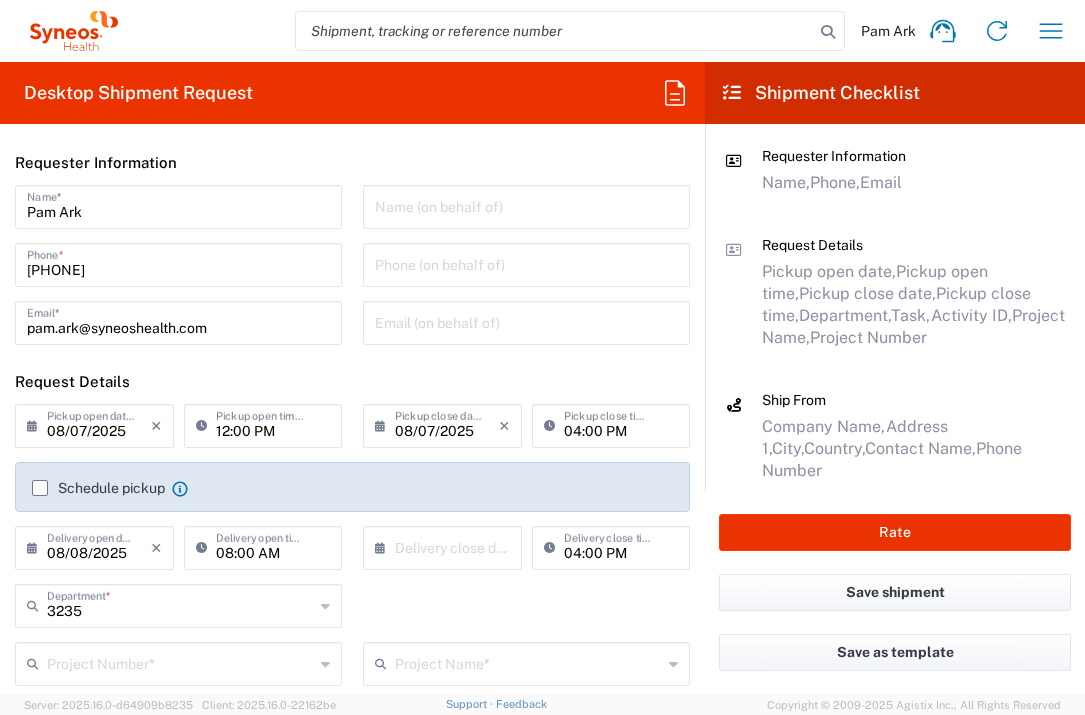 click at bounding box center (447, 546) 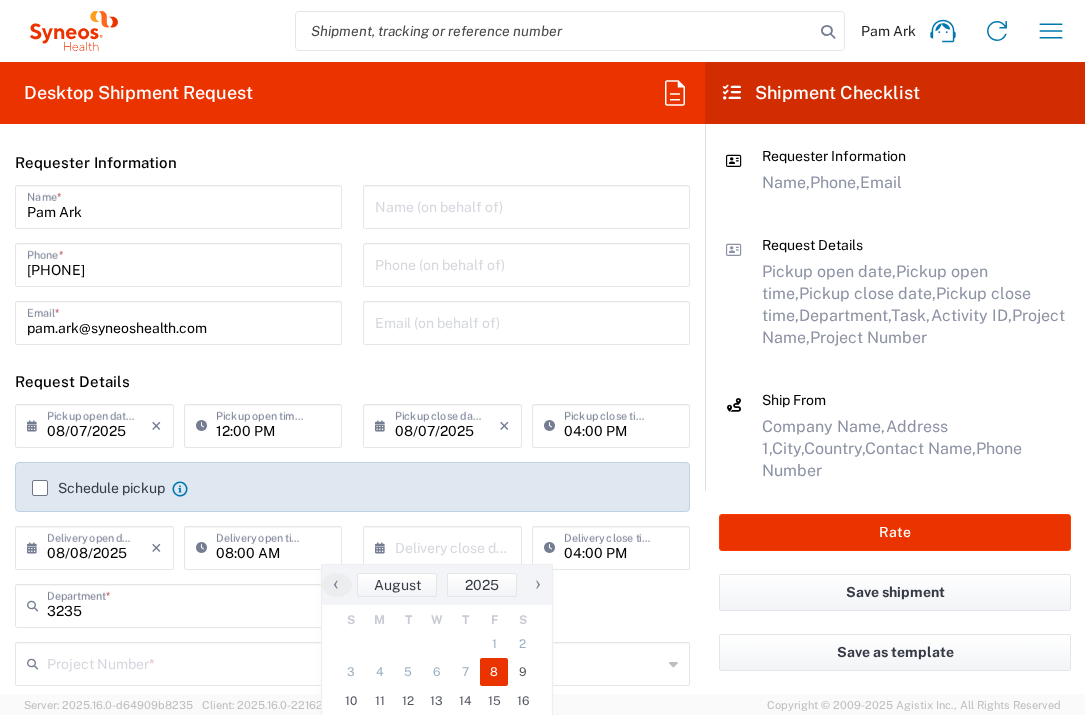 click on "8" 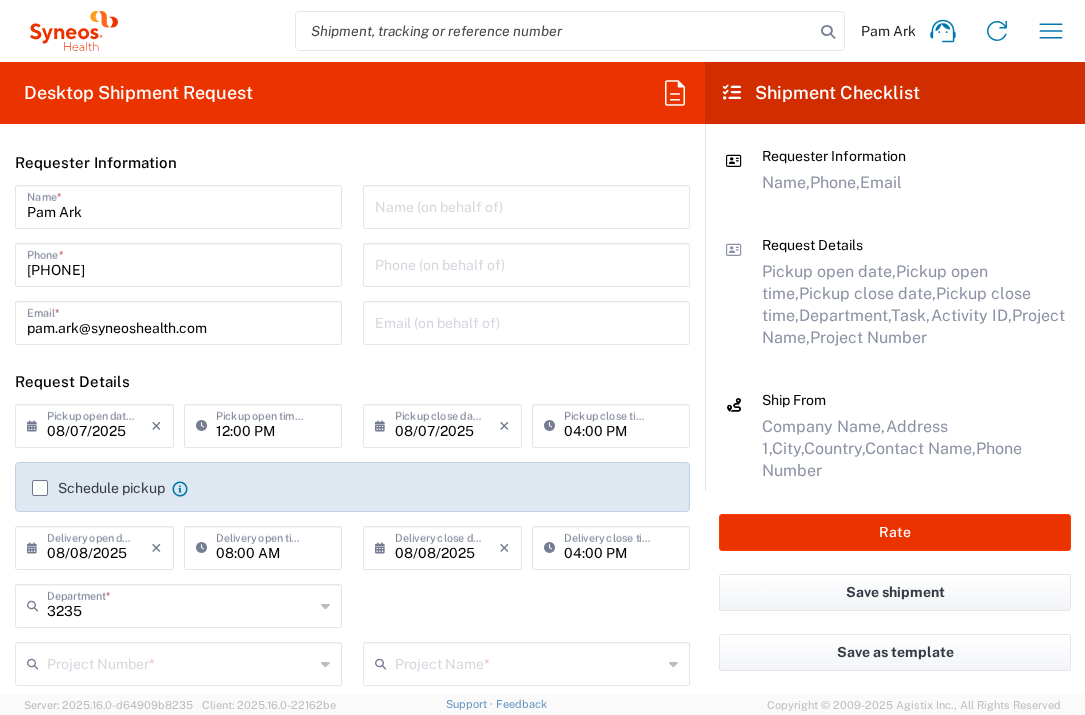 click at bounding box center (180, 662) 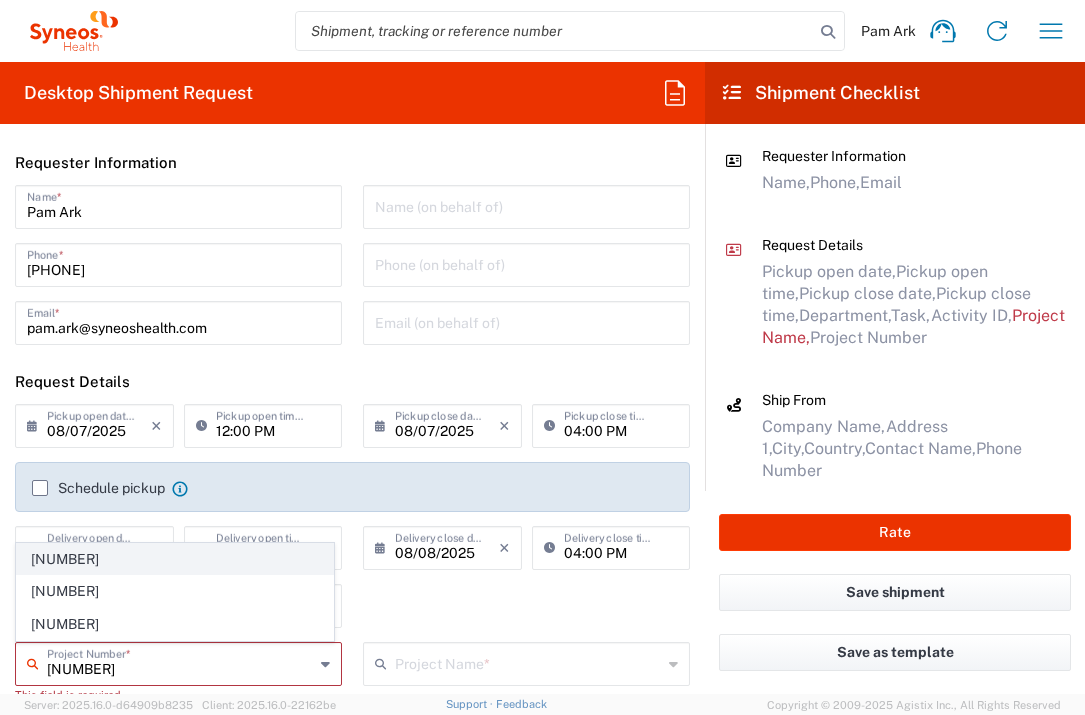 type on "[NUMBER]" 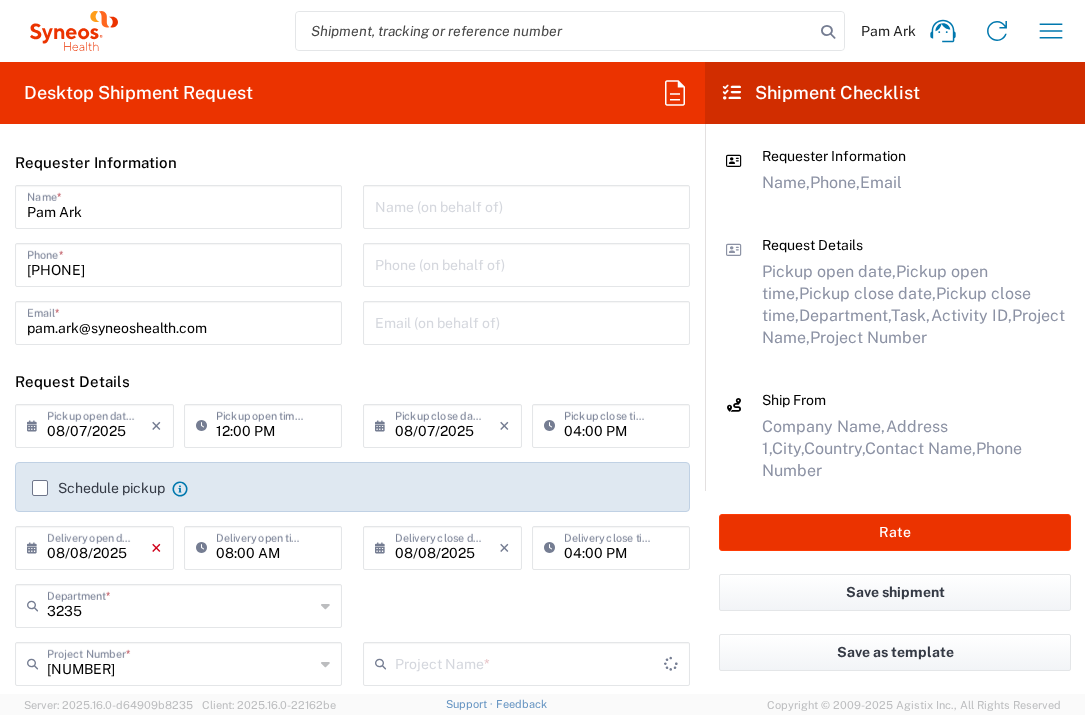 type on "Daiichi 7026556" 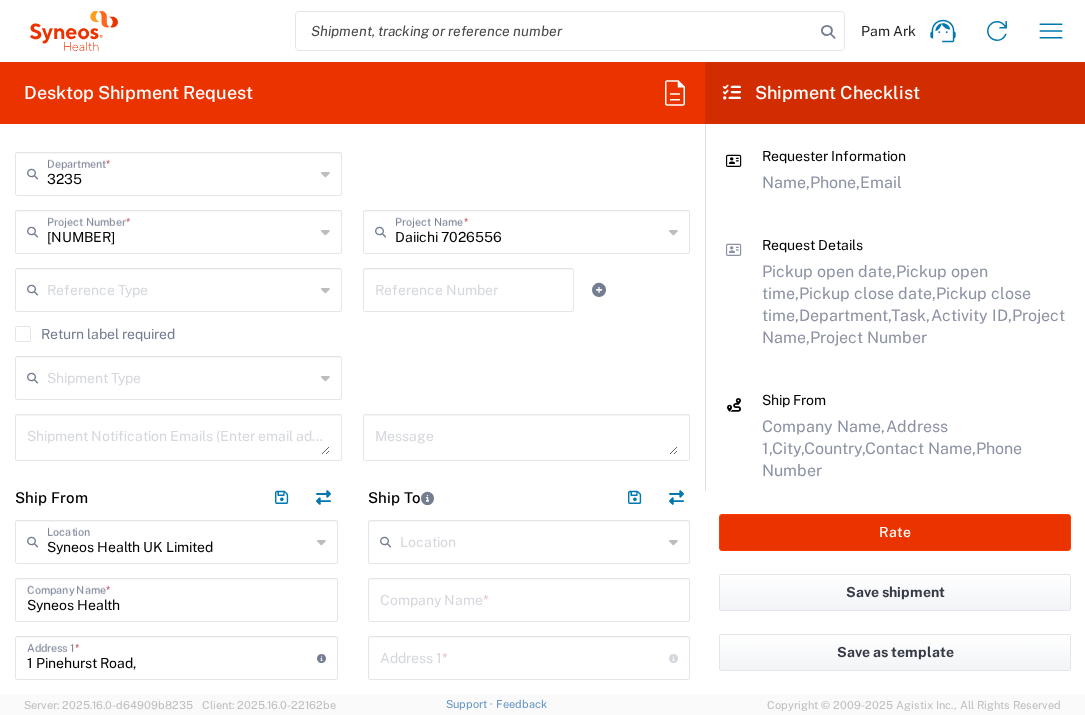 scroll, scrollTop: 670, scrollLeft: 0, axis: vertical 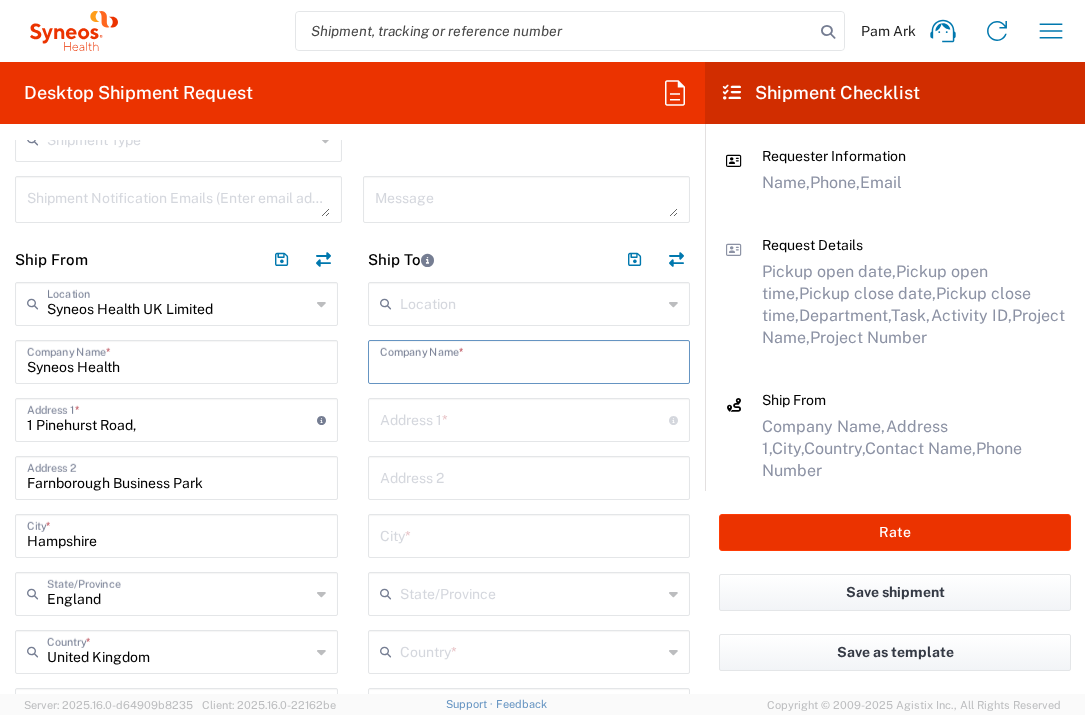 click at bounding box center (529, 360) 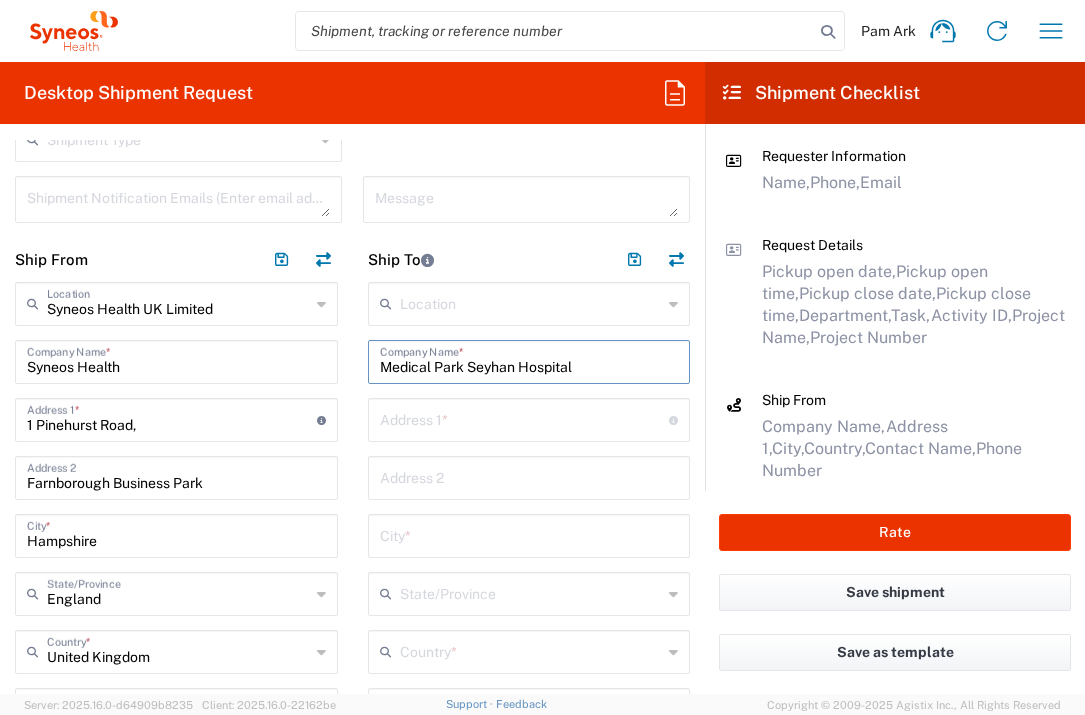 type on "Medical Park Seyhan Hospital" 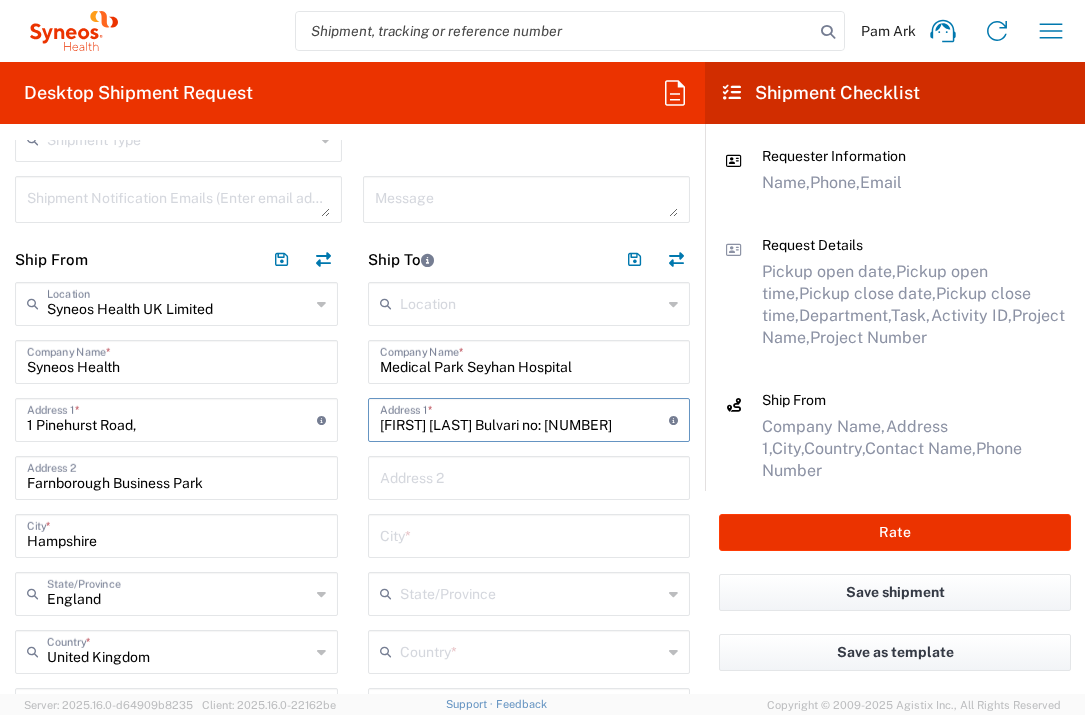 type on "[FIRST] [LAST] Bulvari no: [NUMBER]" 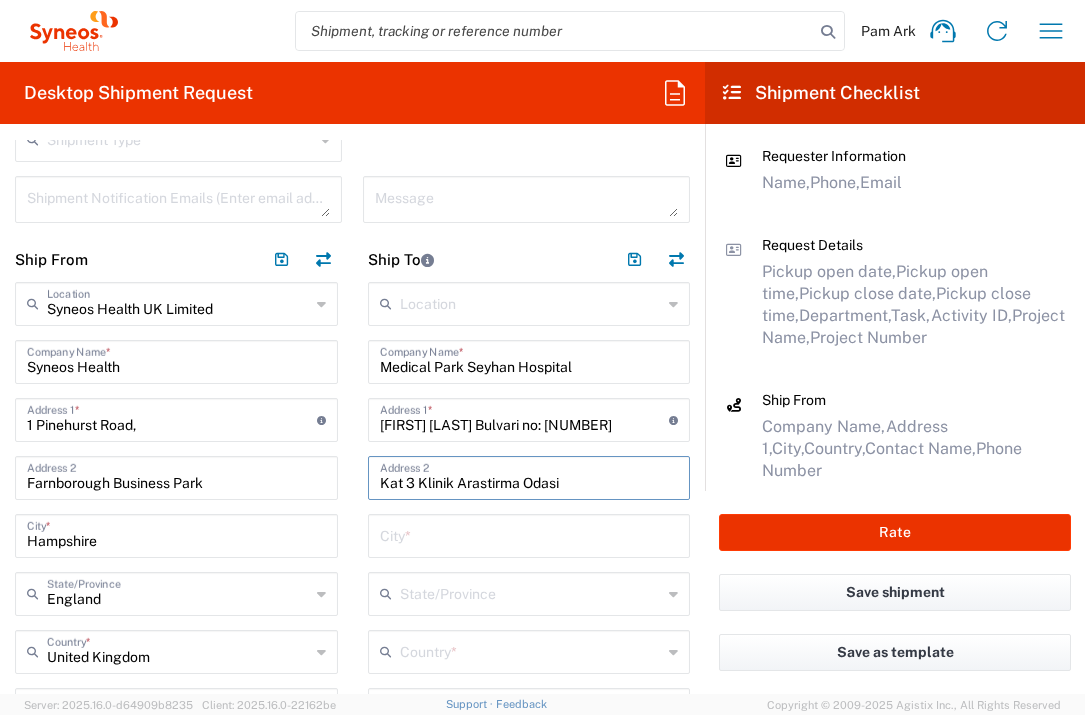 type on "Kat 3 Klinik Arastirma Odasi" 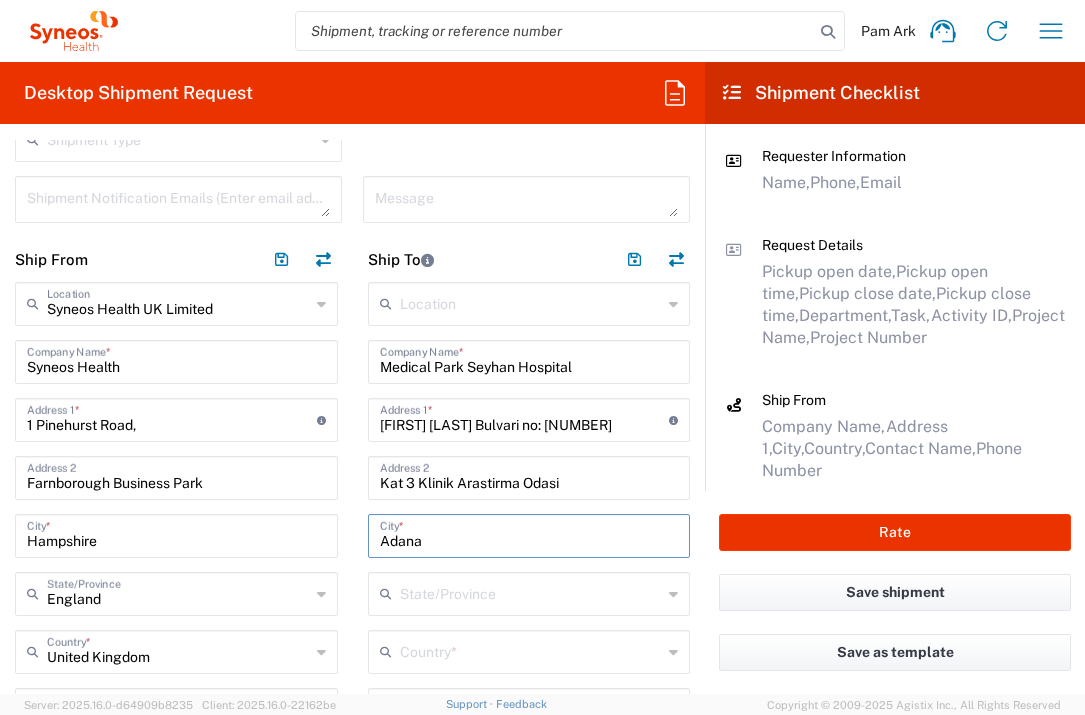 type on "Adana" 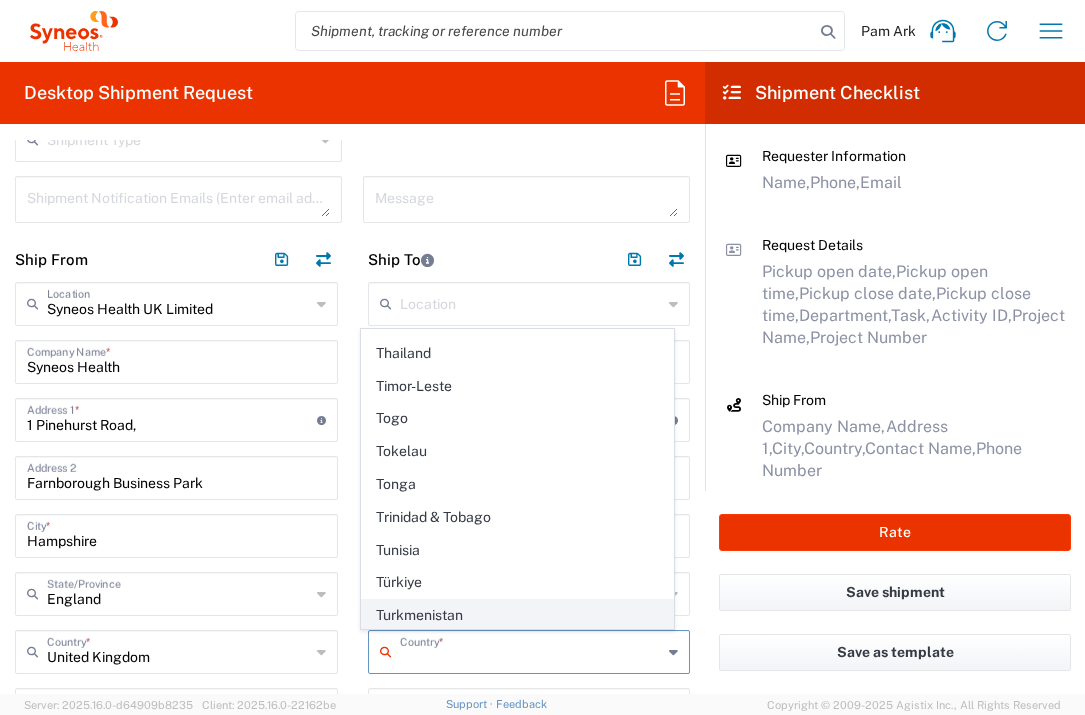 scroll, scrollTop: 7378, scrollLeft: 0, axis: vertical 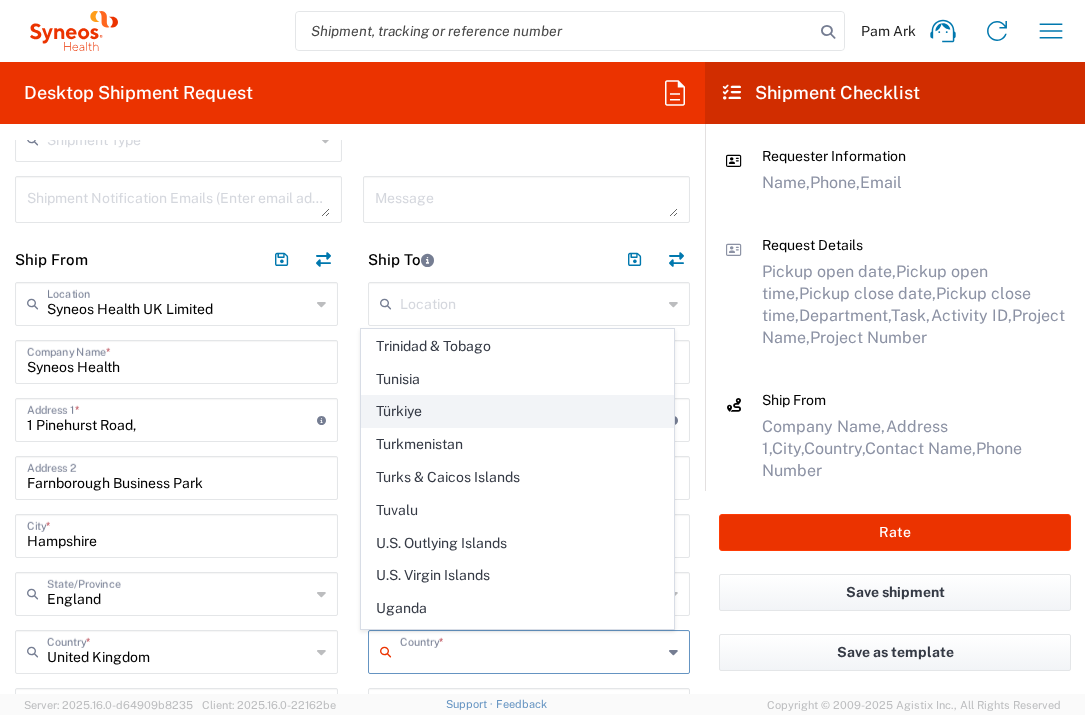 click on "Türkiye" 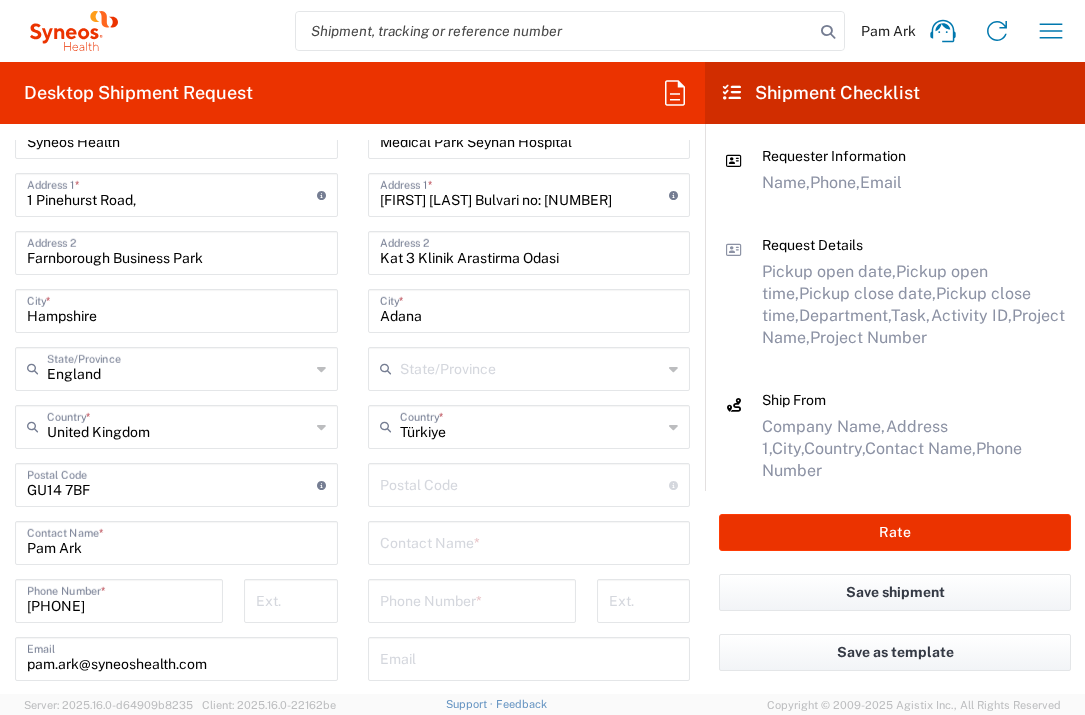 scroll, scrollTop: 926, scrollLeft: 0, axis: vertical 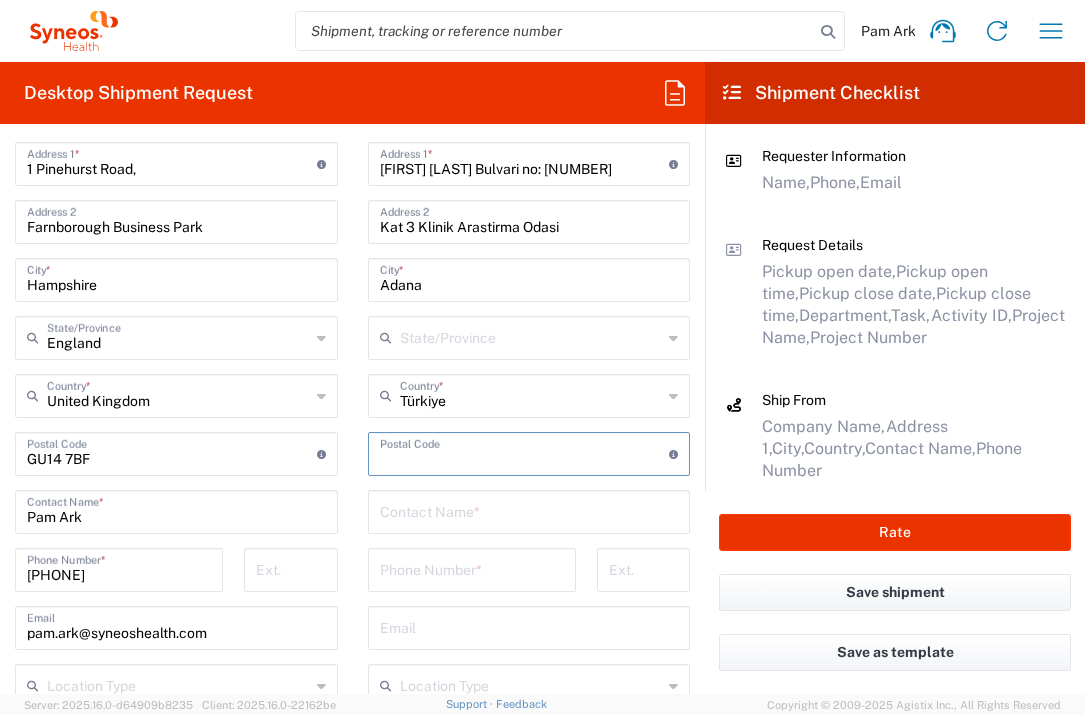 click at bounding box center (525, 452) 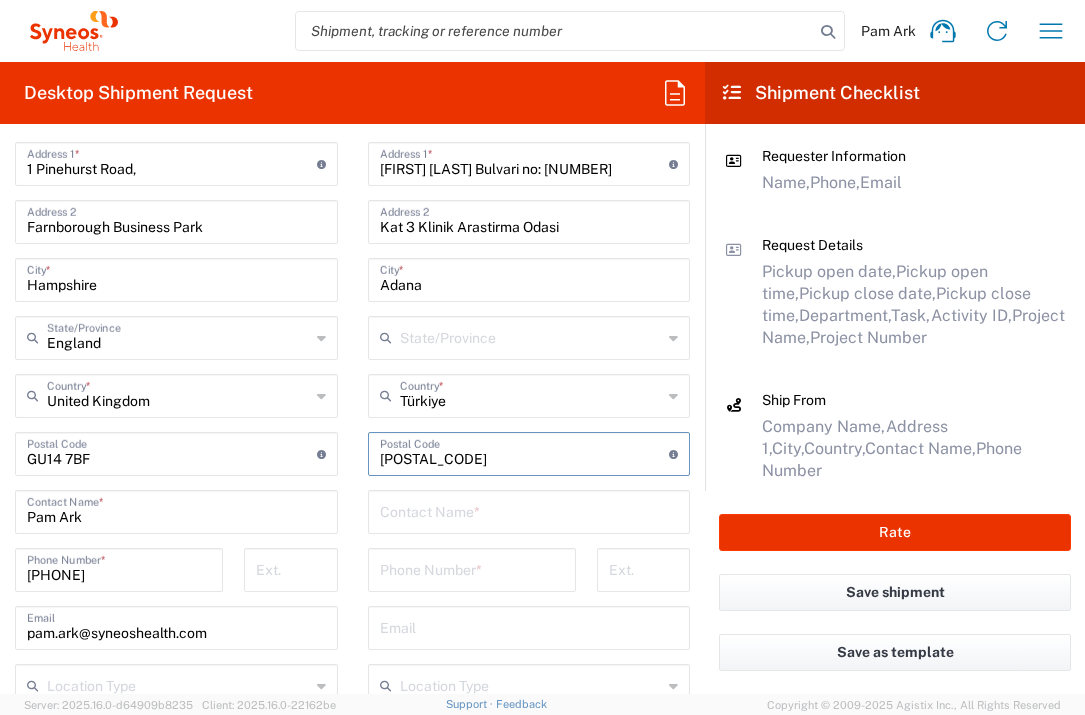 type on "[POSTAL_CODE]" 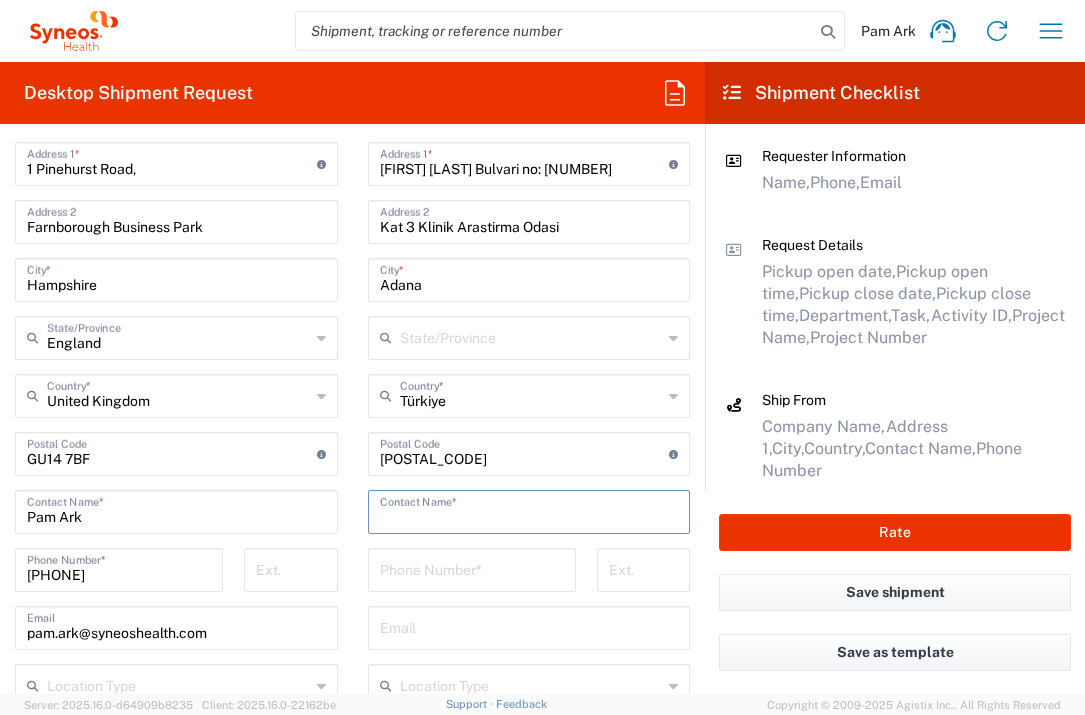 type on "A" 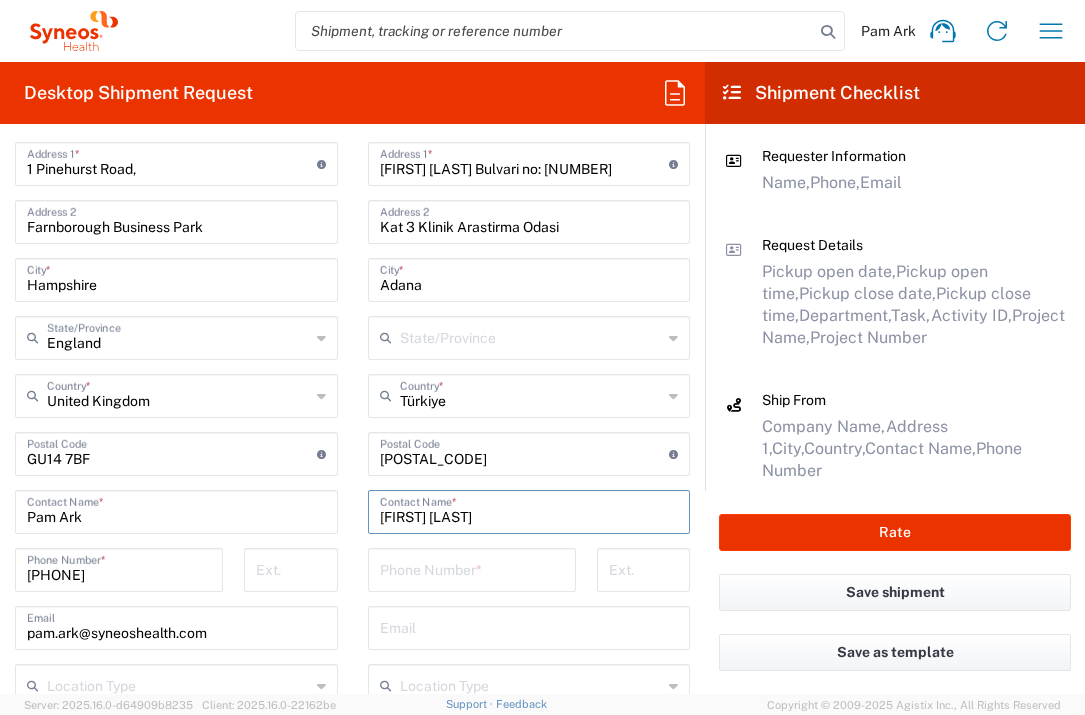 type on "[FIRST] [LAST]" 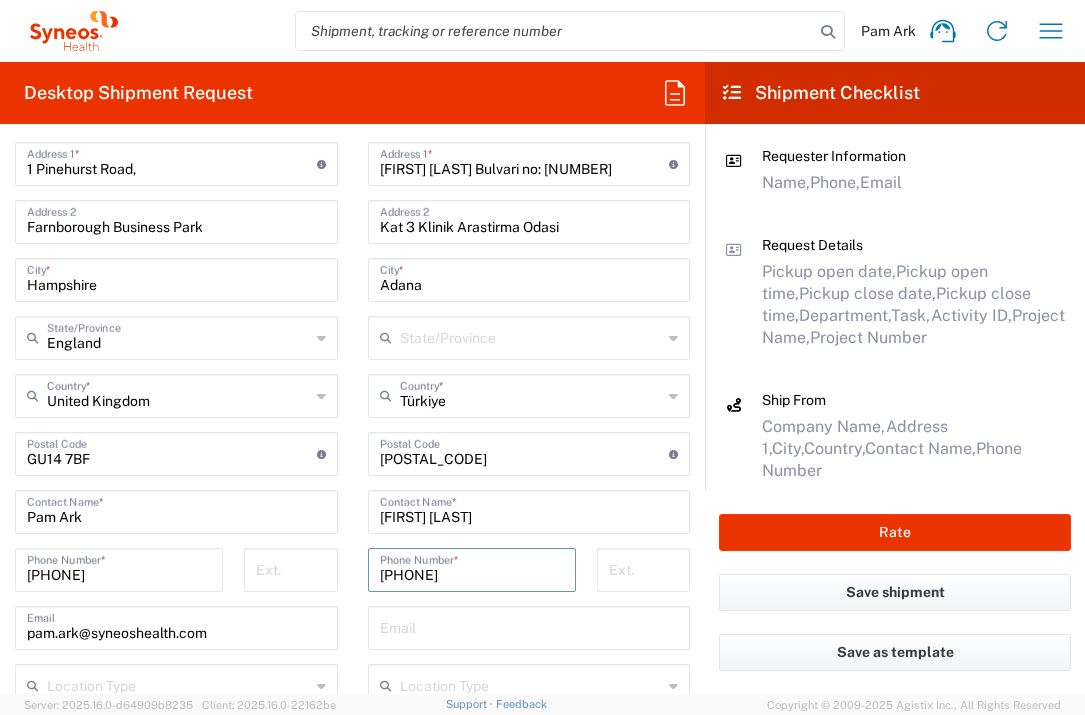 scroll, scrollTop: 1289, scrollLeft: 0, axis: vertical 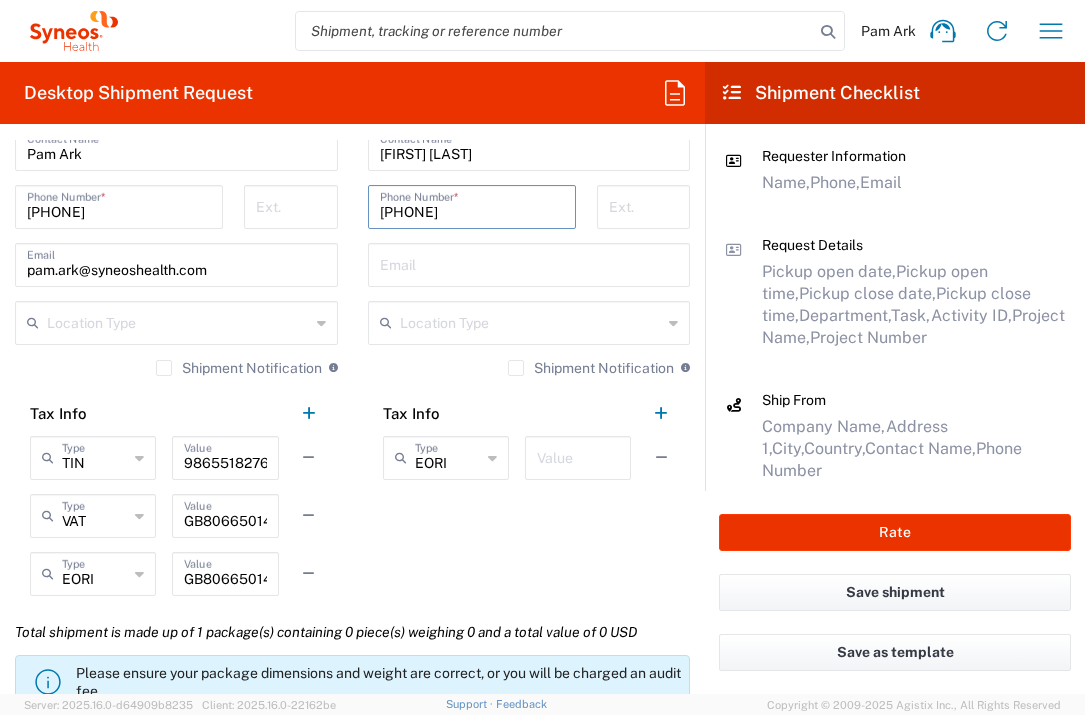 type on "[PHONE]" 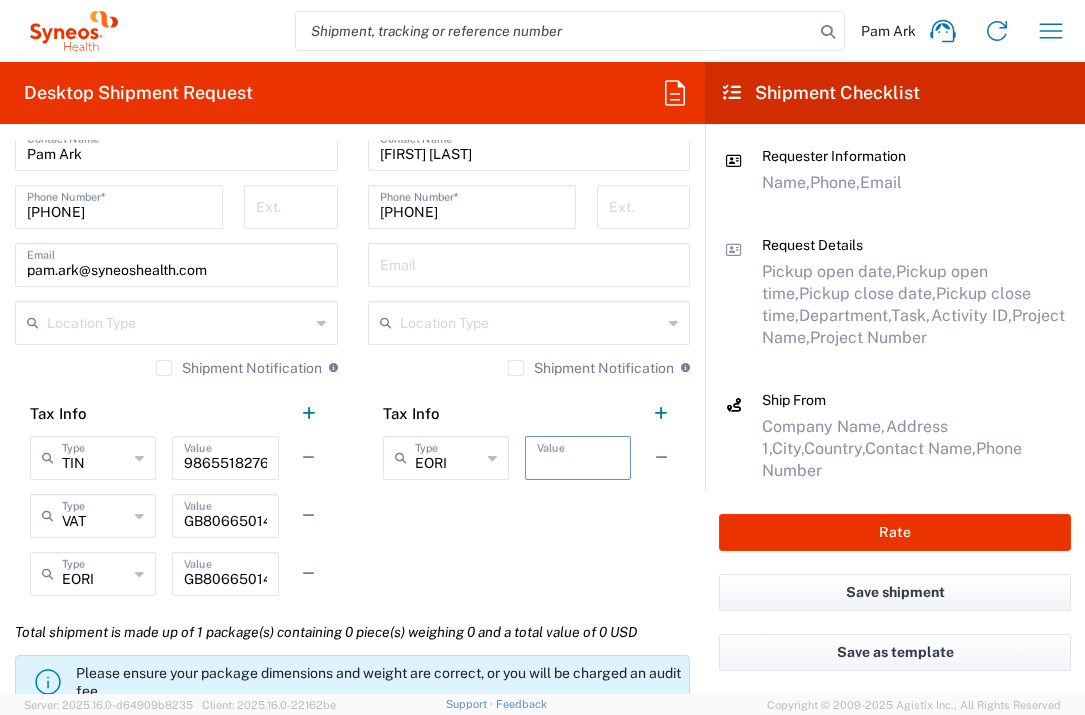 click at bounding box center [578, 456] 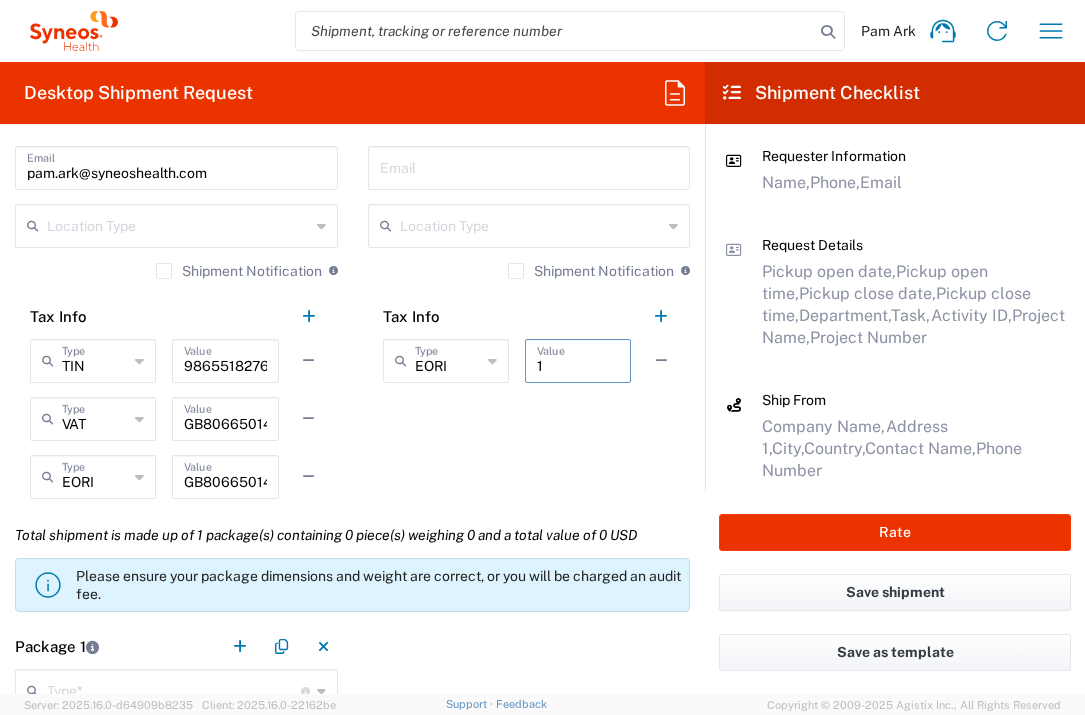scroll, scrollTop: 1642, scrollLeft: 0, axis: vertical 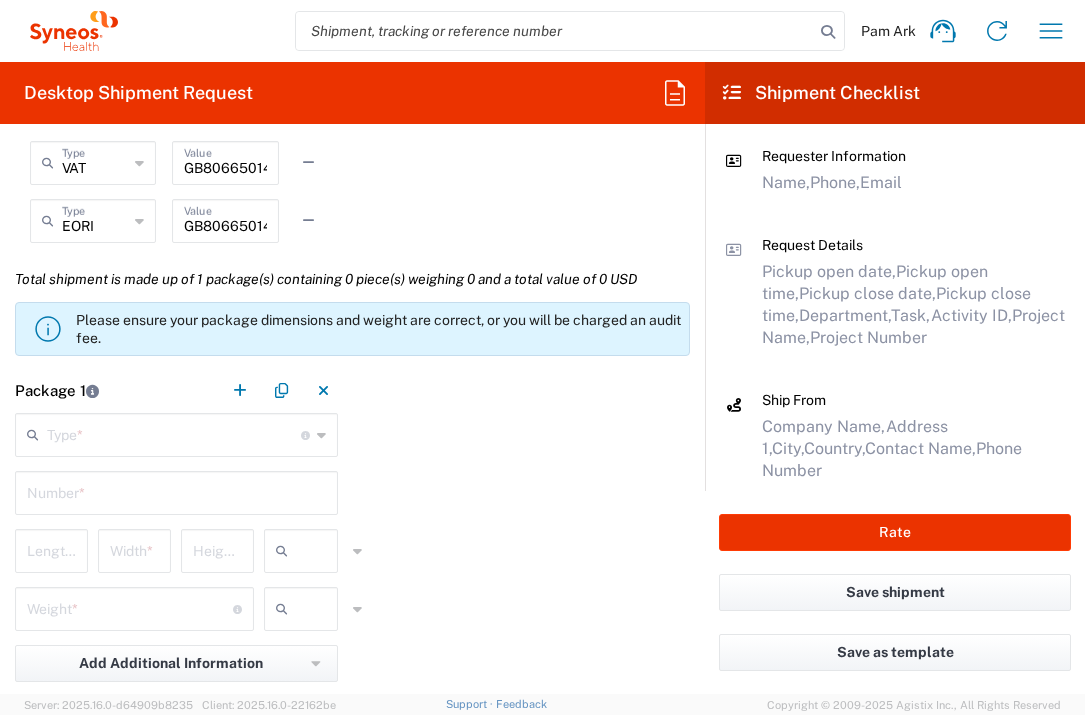 type on "1" 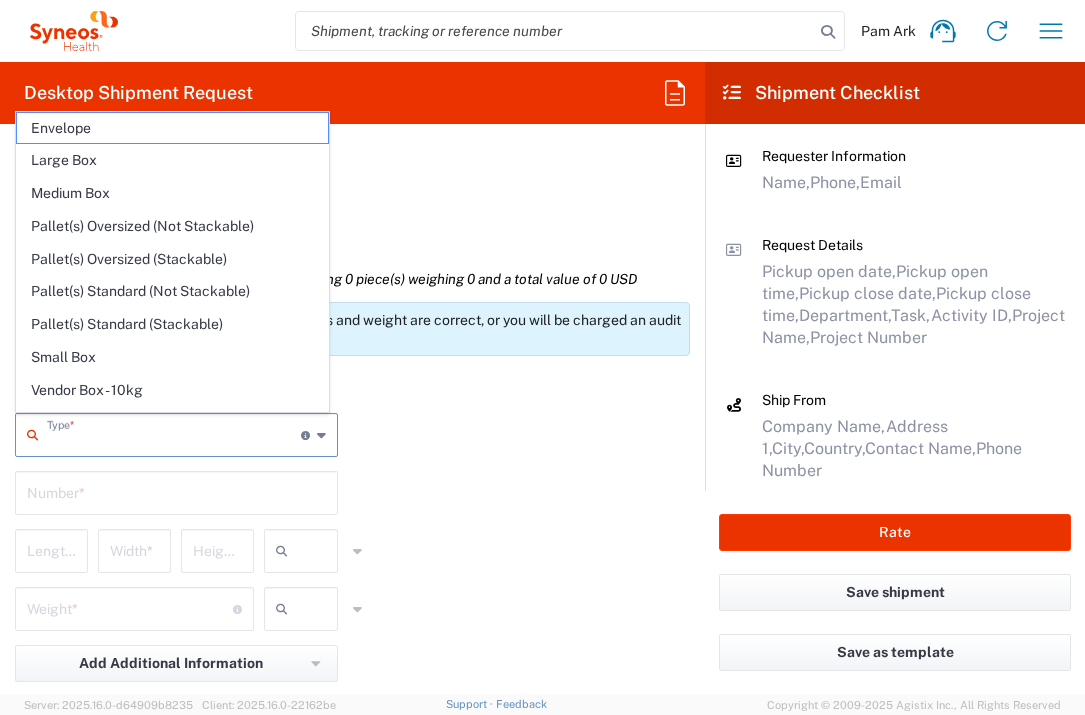 click at bounding box center [174, 433] 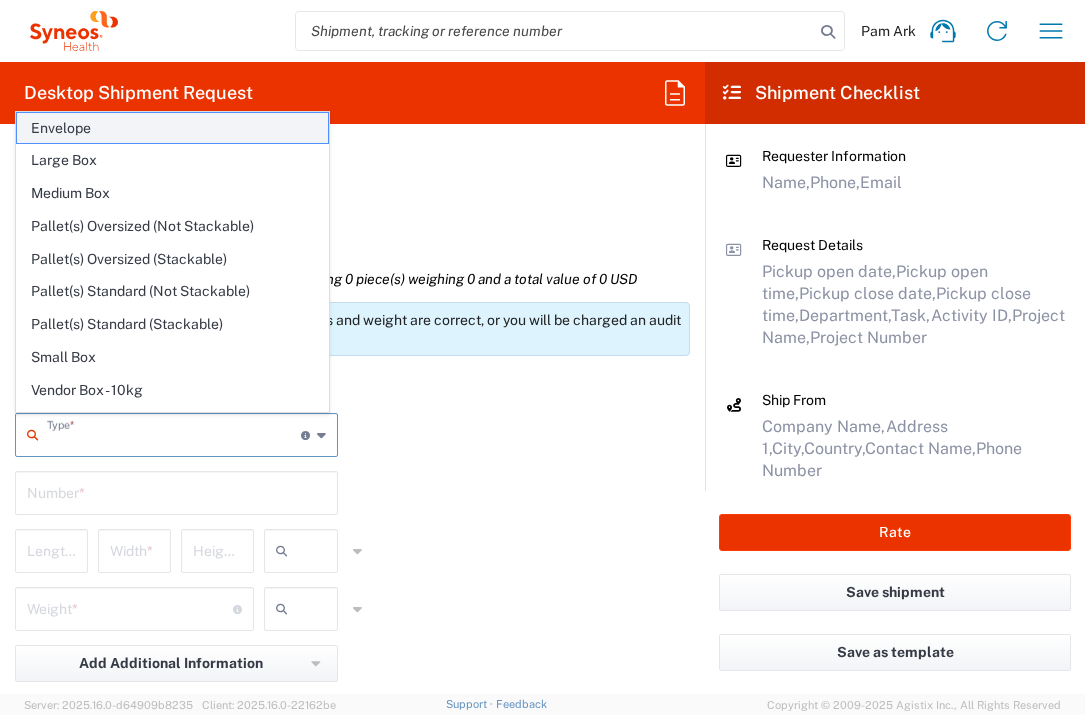 click on "Envelope" 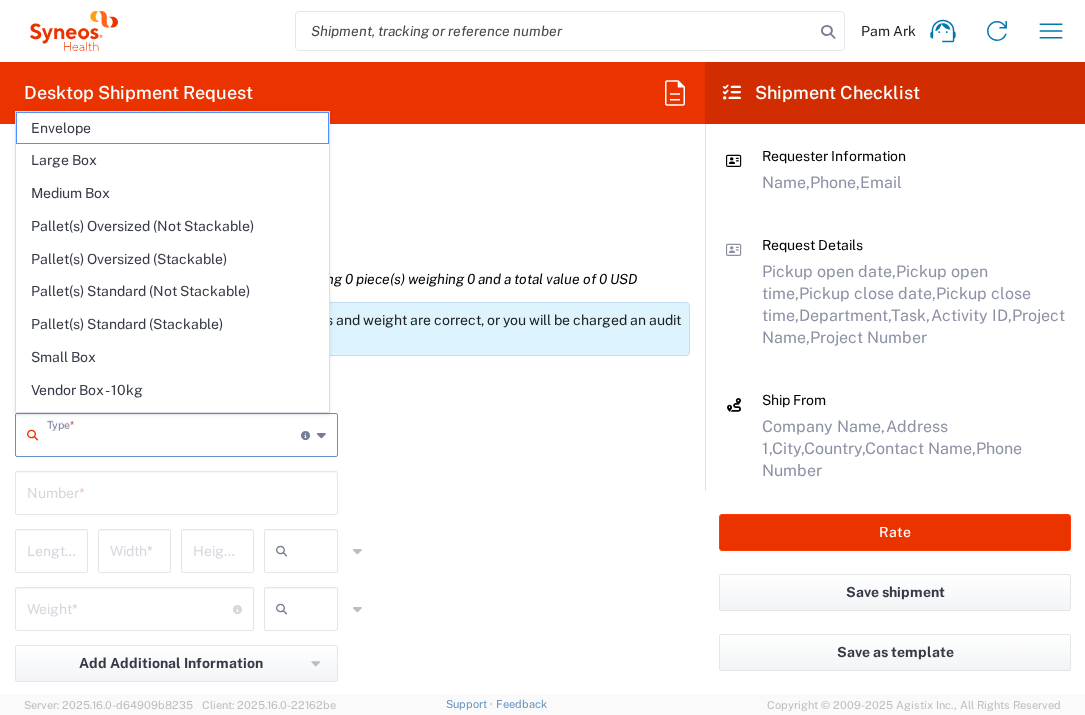 type on "Envelope" 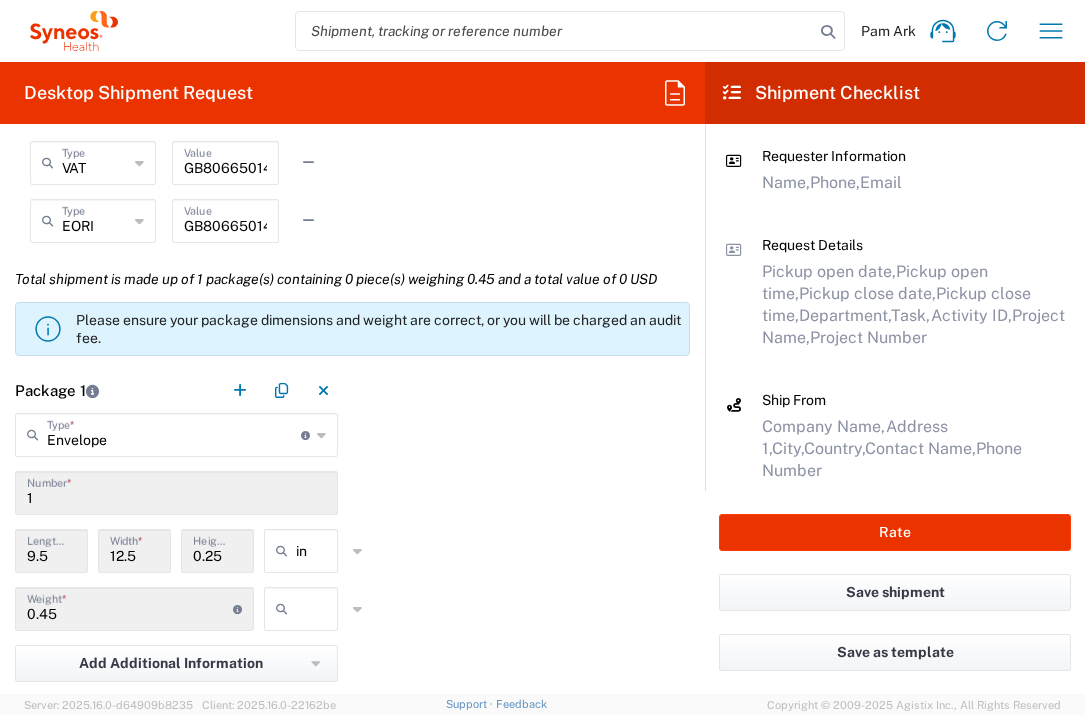click at bounding box center (321, 609) 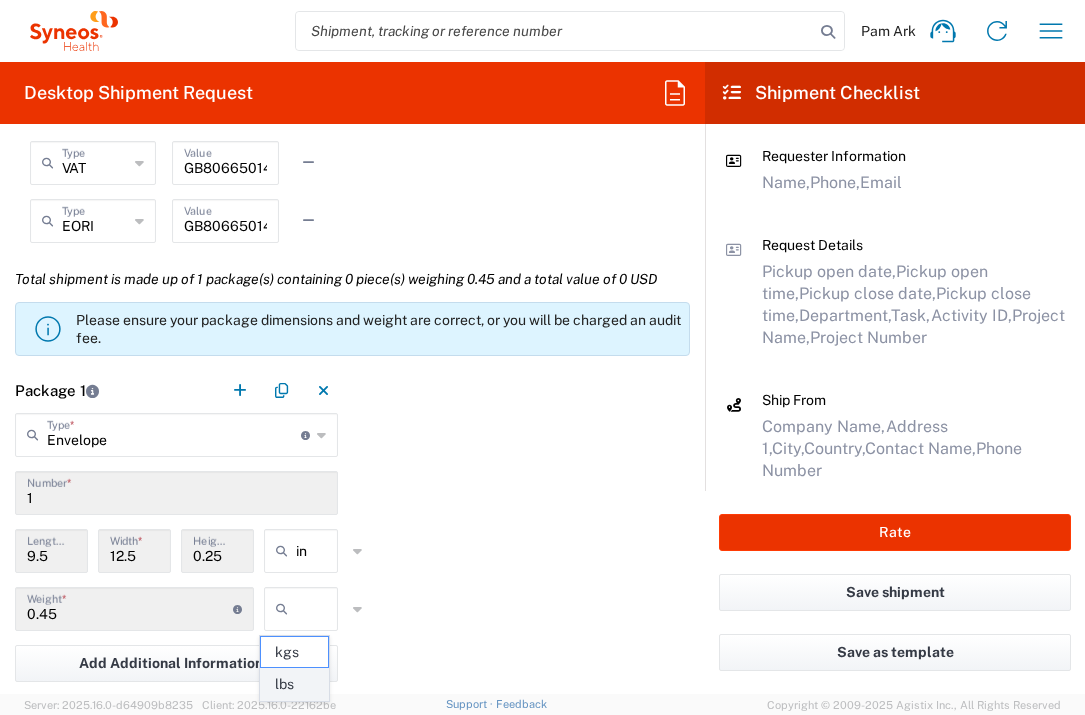 click on "lbs" 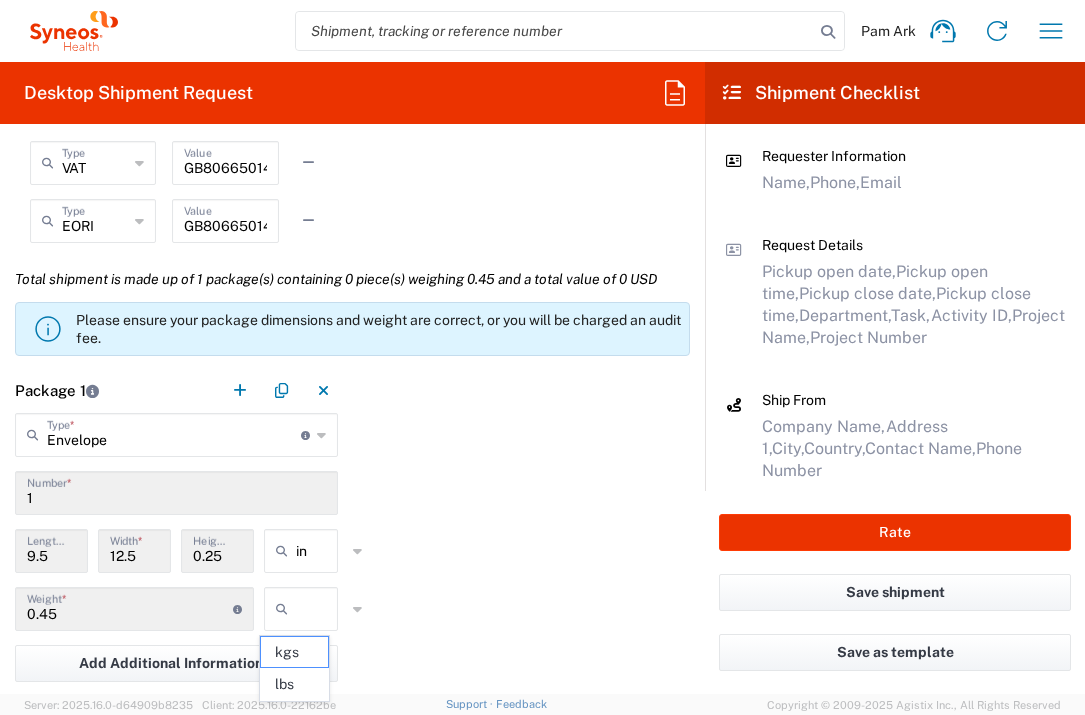 type on "lbs" 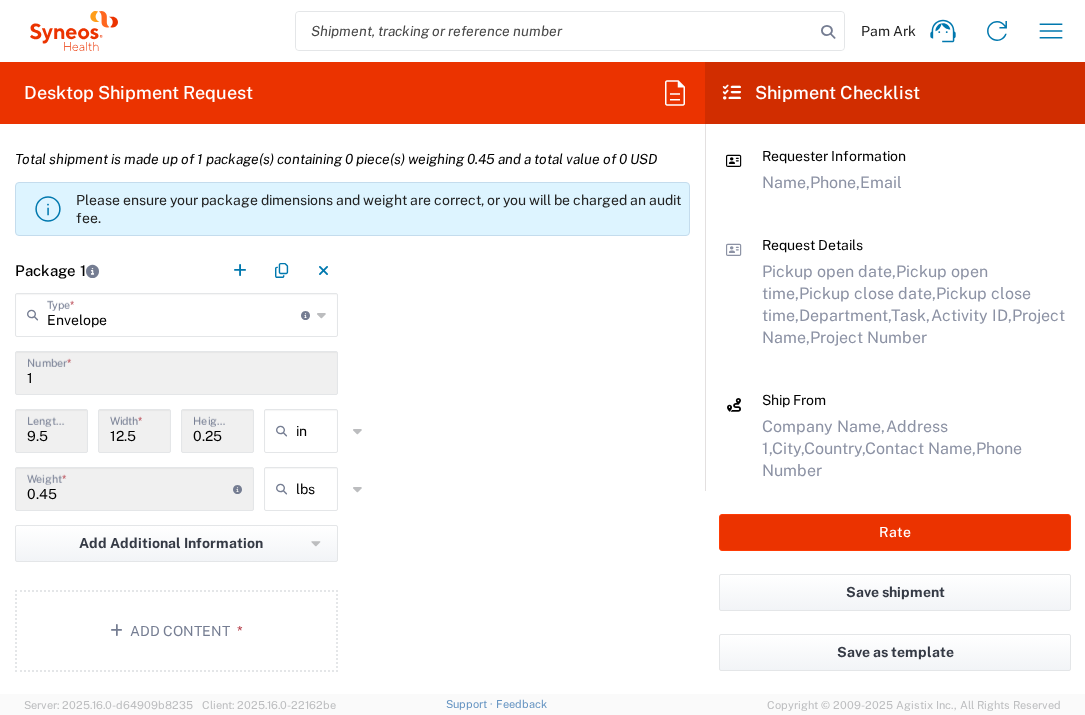 scroll, scrollTop: 1931, scrollLeft: 0, axis: vertical 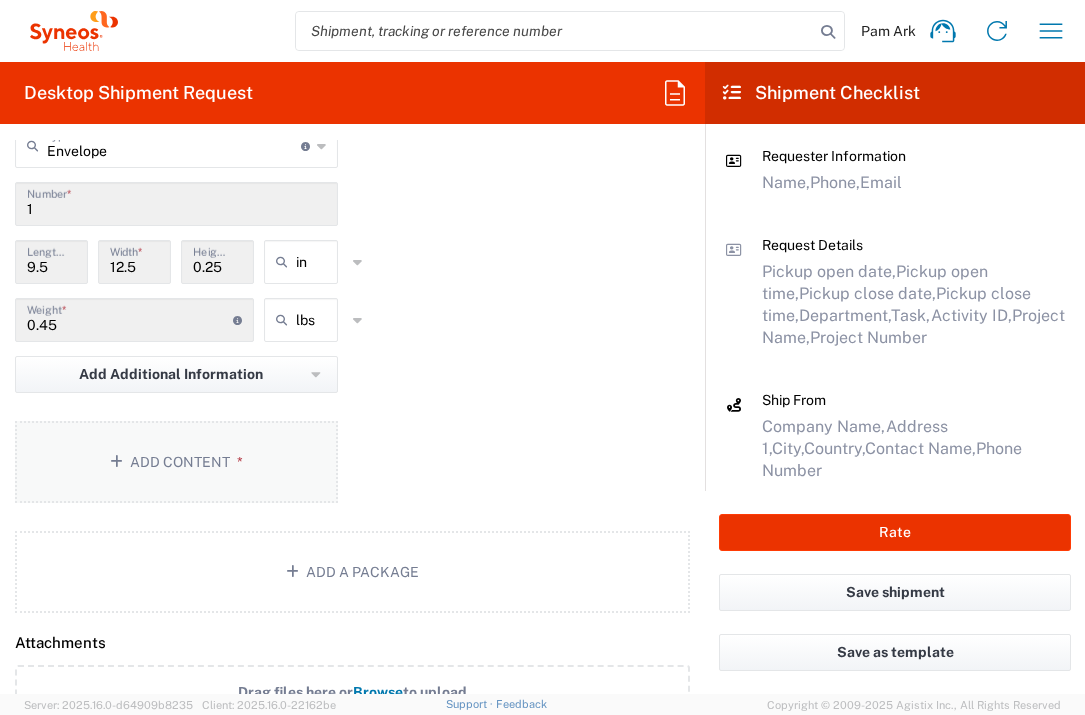 click on "Add Content *" 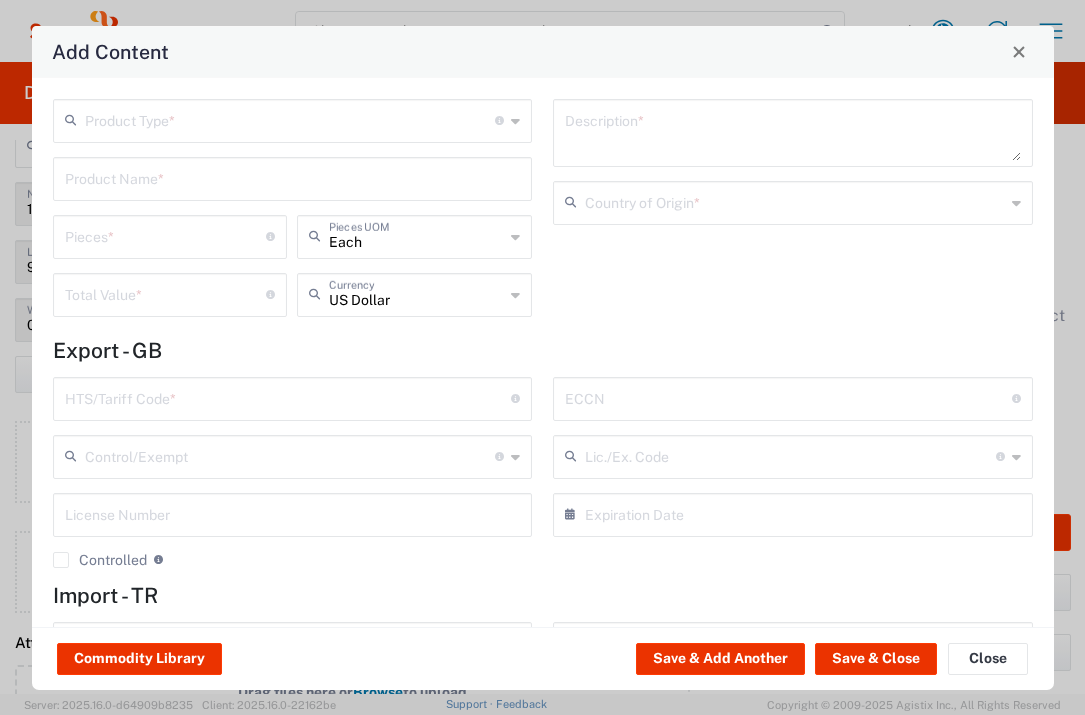 click at bounding box center (290, 119) 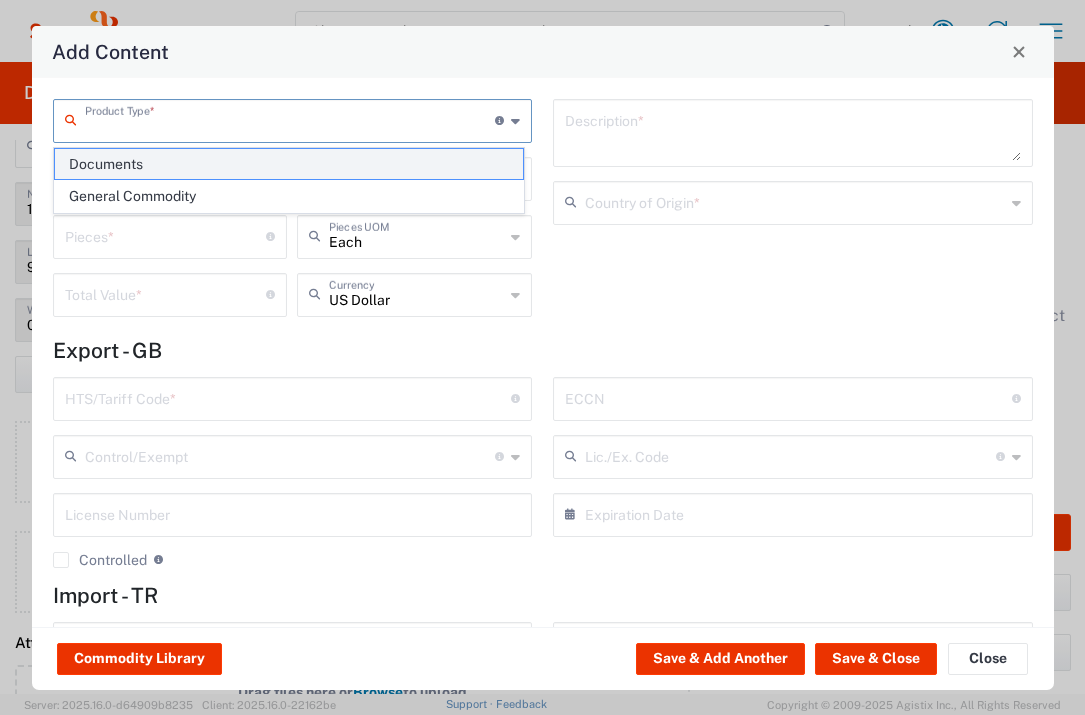 click on "Documents" 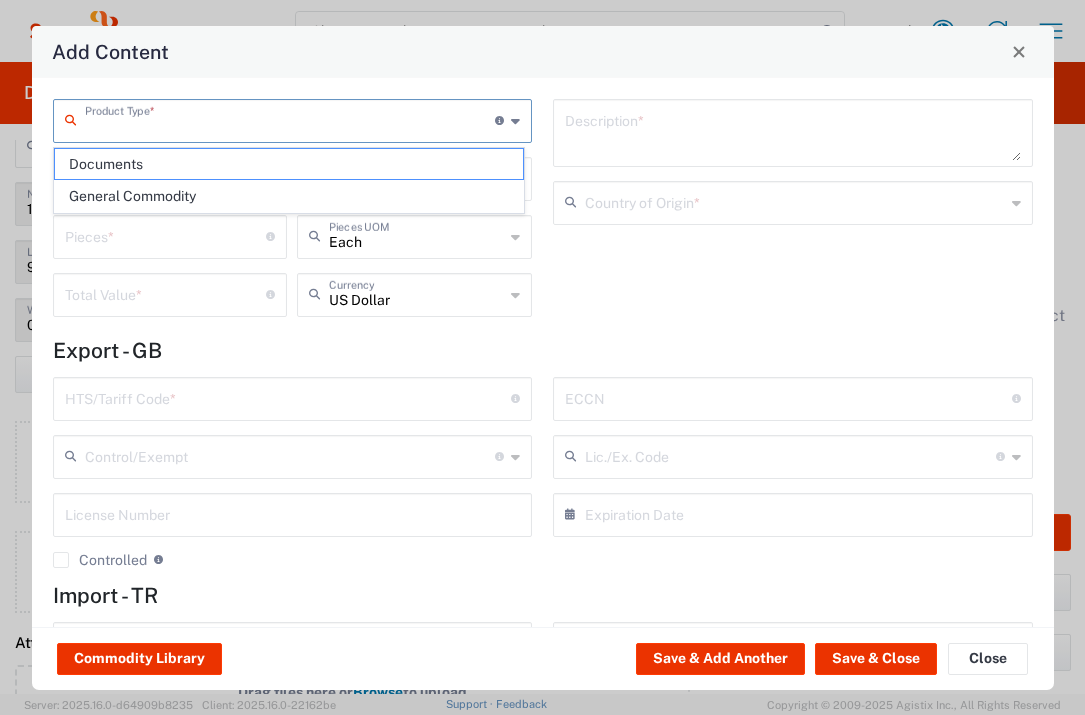 type on "Documents" 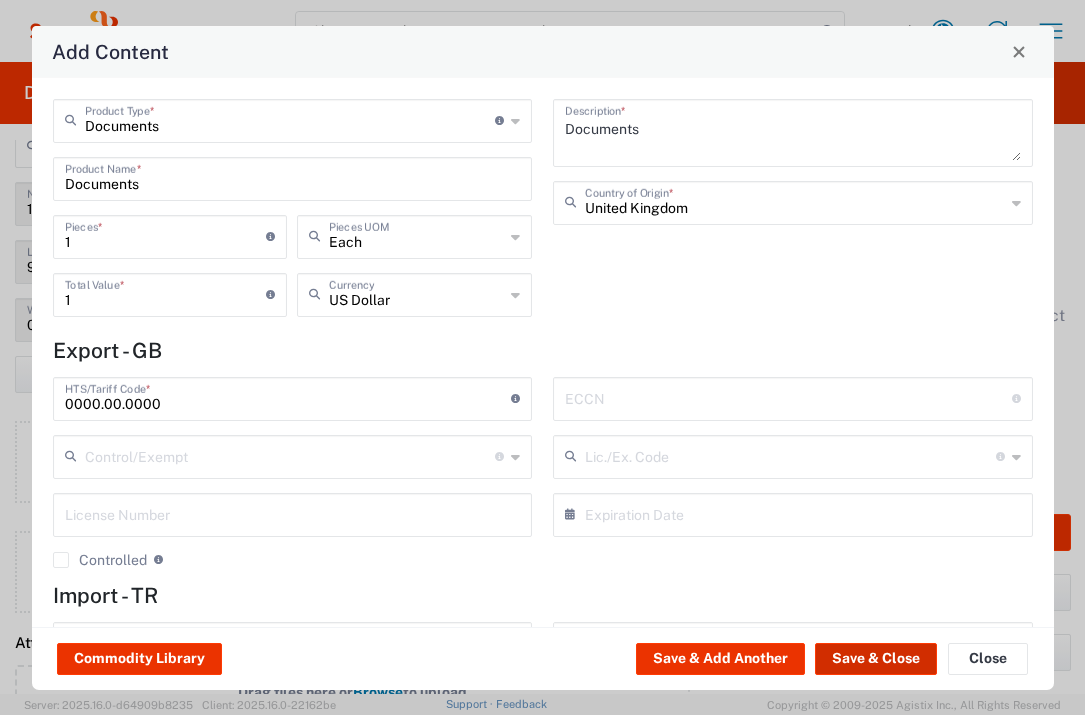 click on "Save & Close" 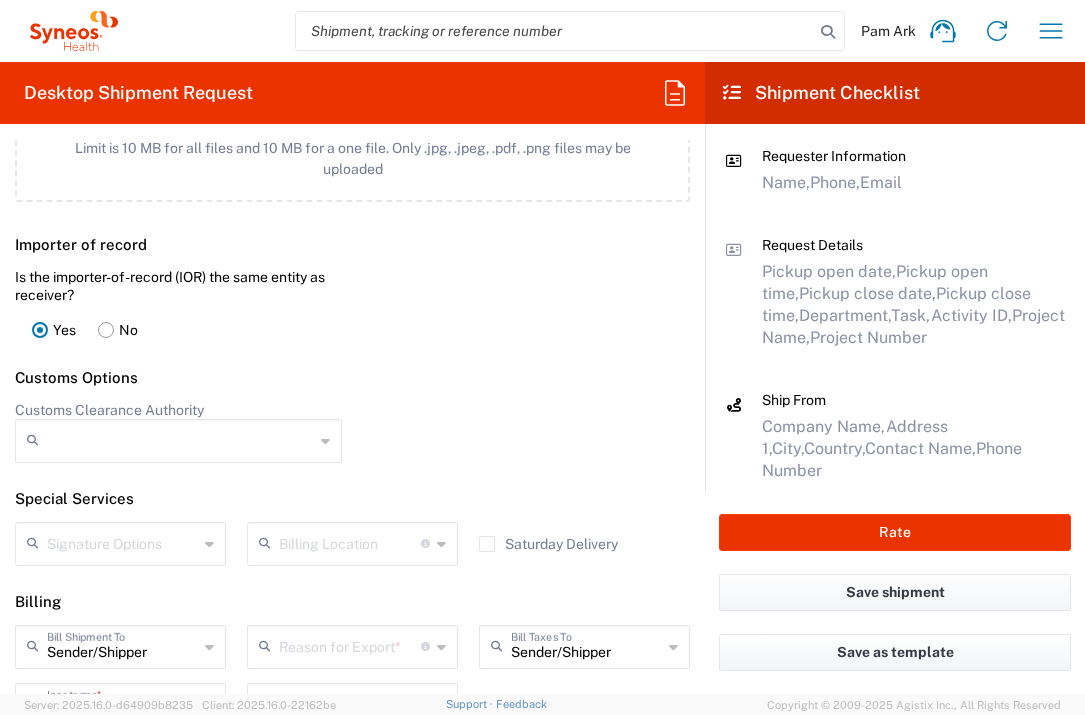 scroll, scrollTop: 2649, scrollLeft: 0, axis: vertical 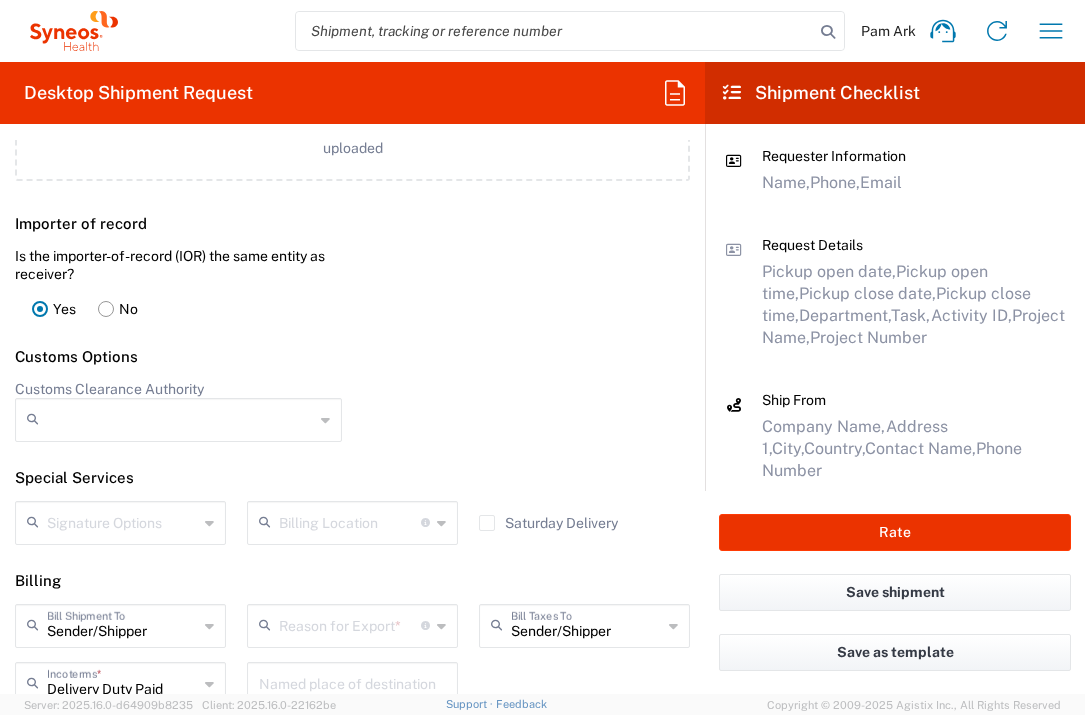 click at bounding box center (350, 521) 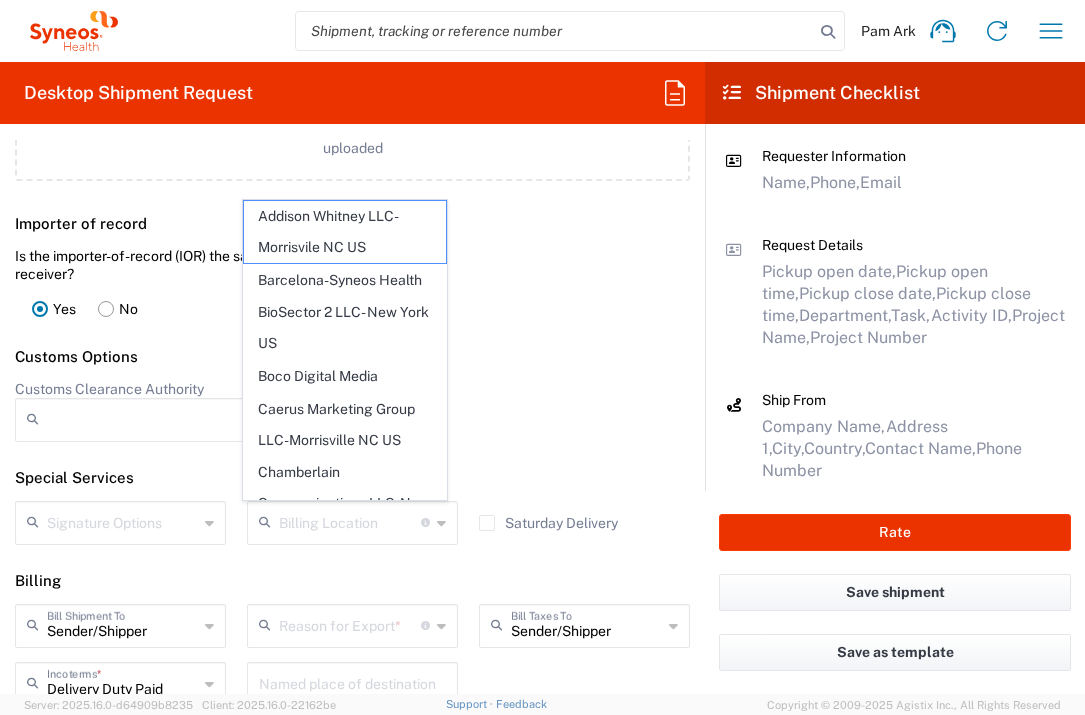 click on "Importer of record  Is the importer-of-record (IOR) the same entity as receiver?  Yes   No" 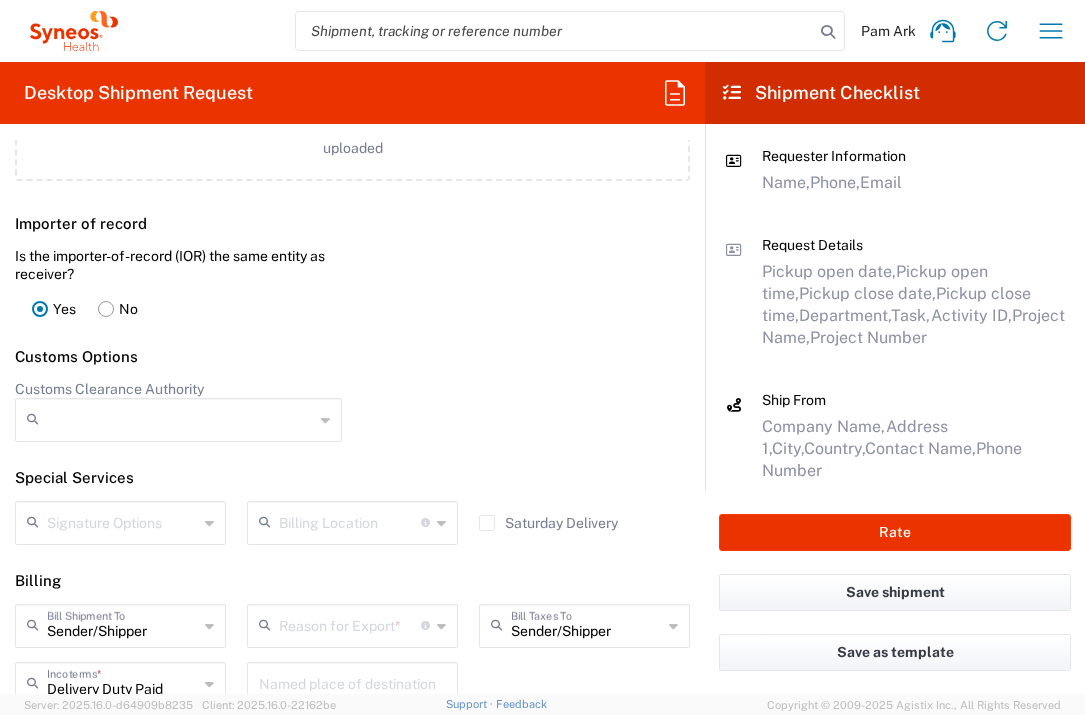 click at bounding box center [350, 624] 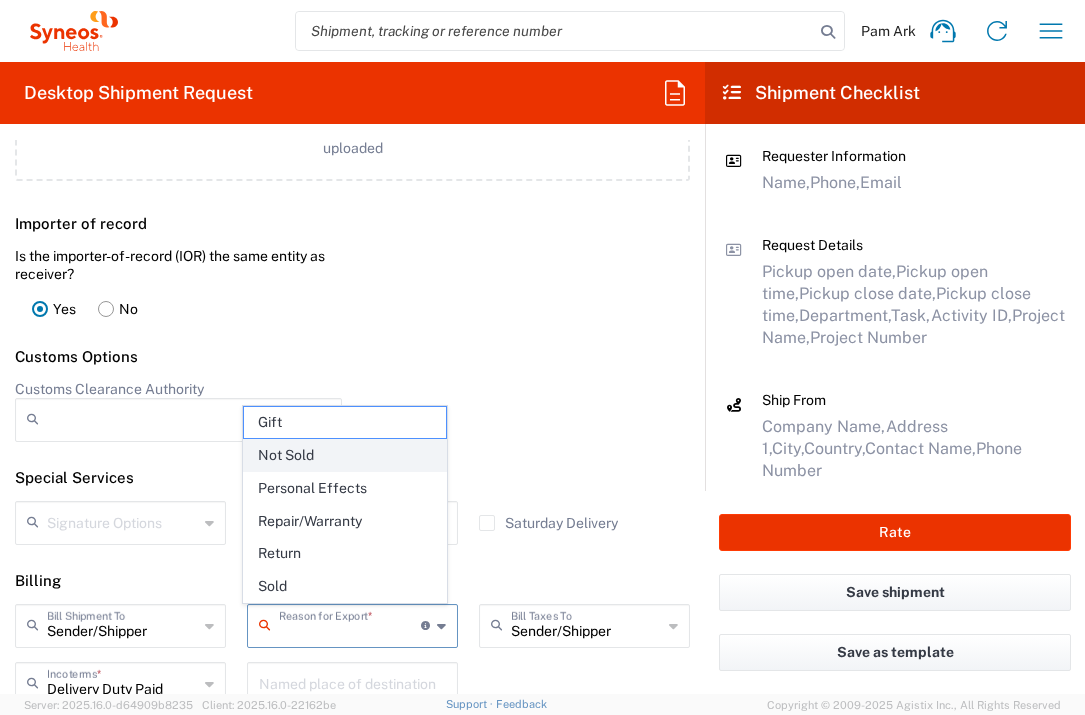 click on "Not Sold" 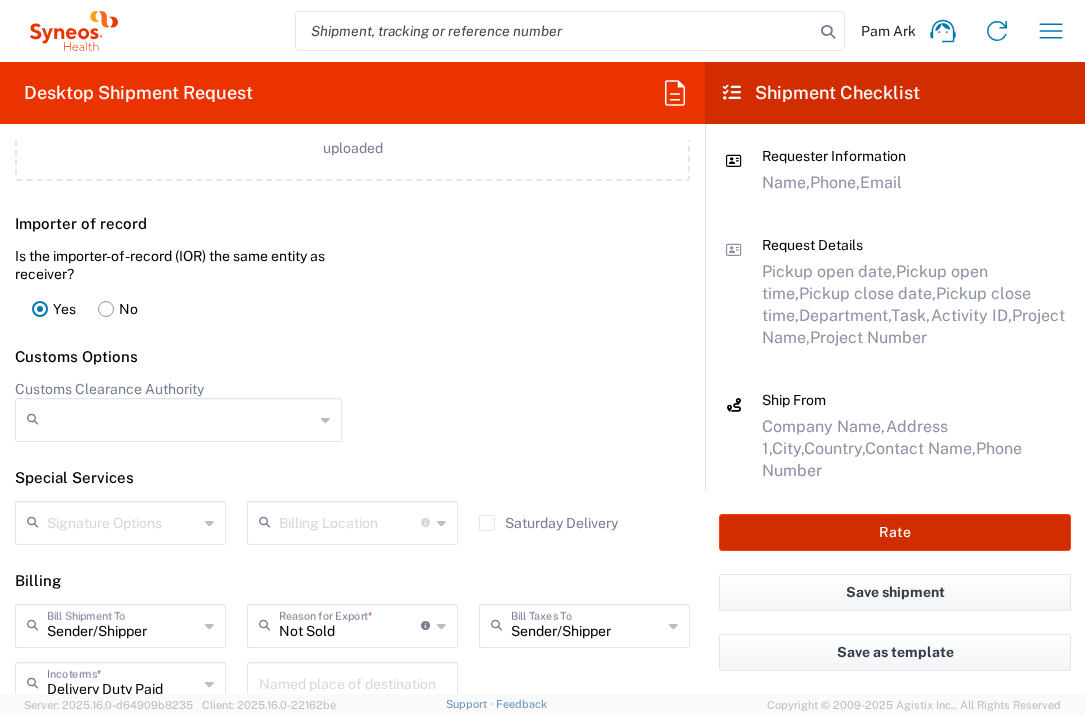 click on "Rate" 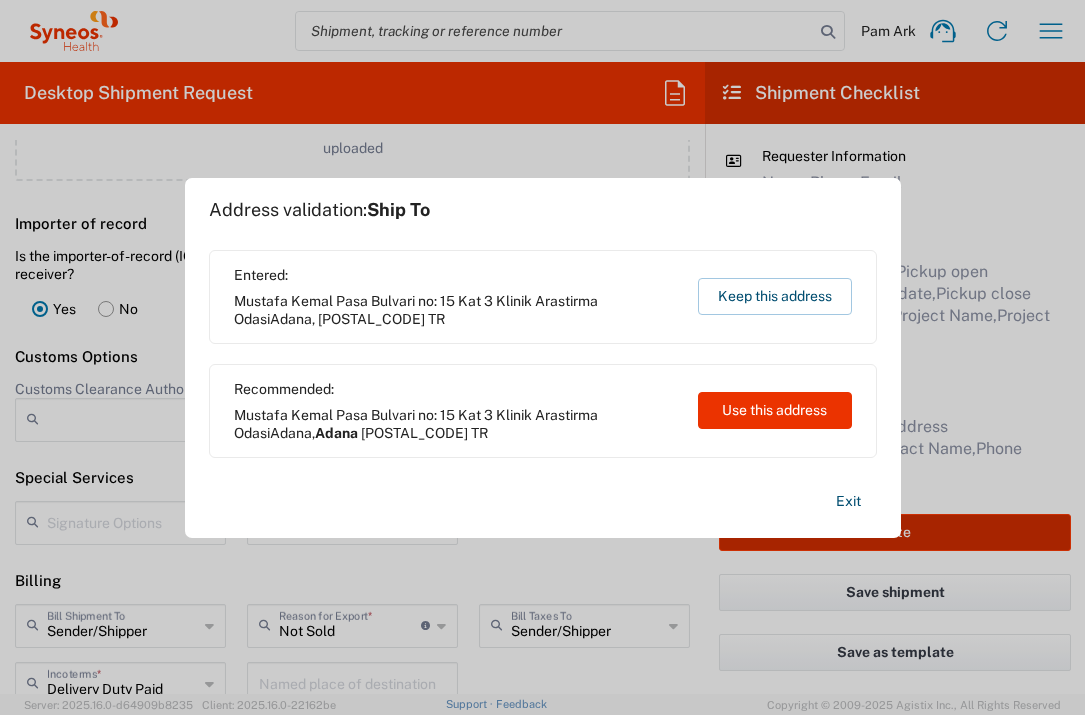 type on "[NUMBER]" 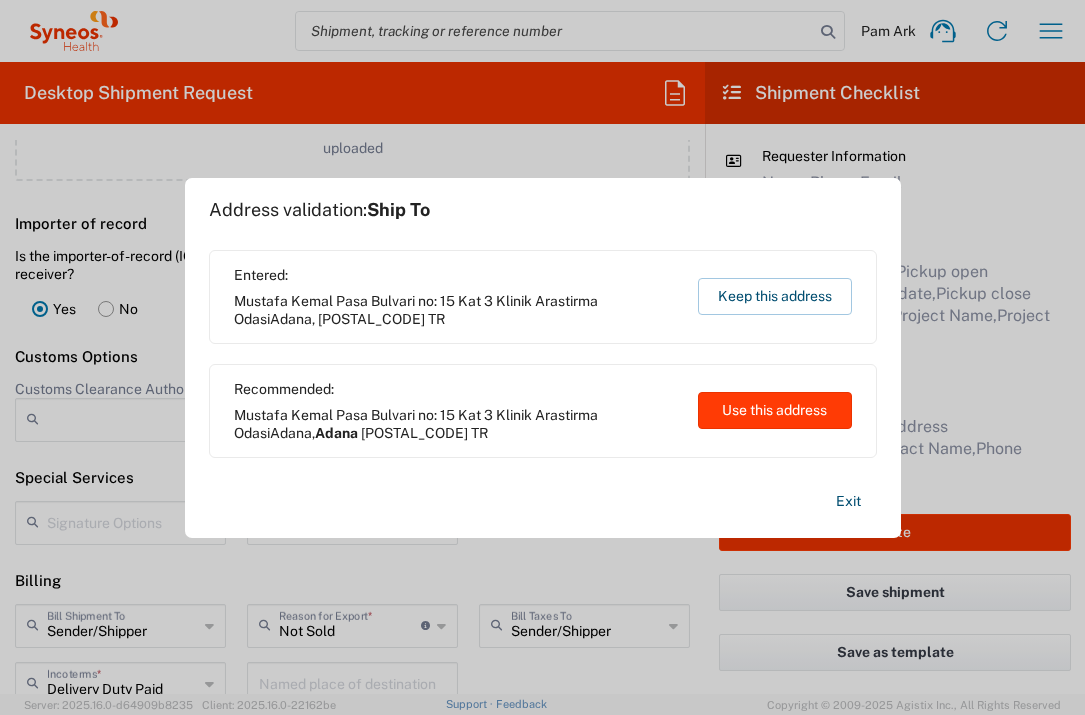 click on "Use this address" 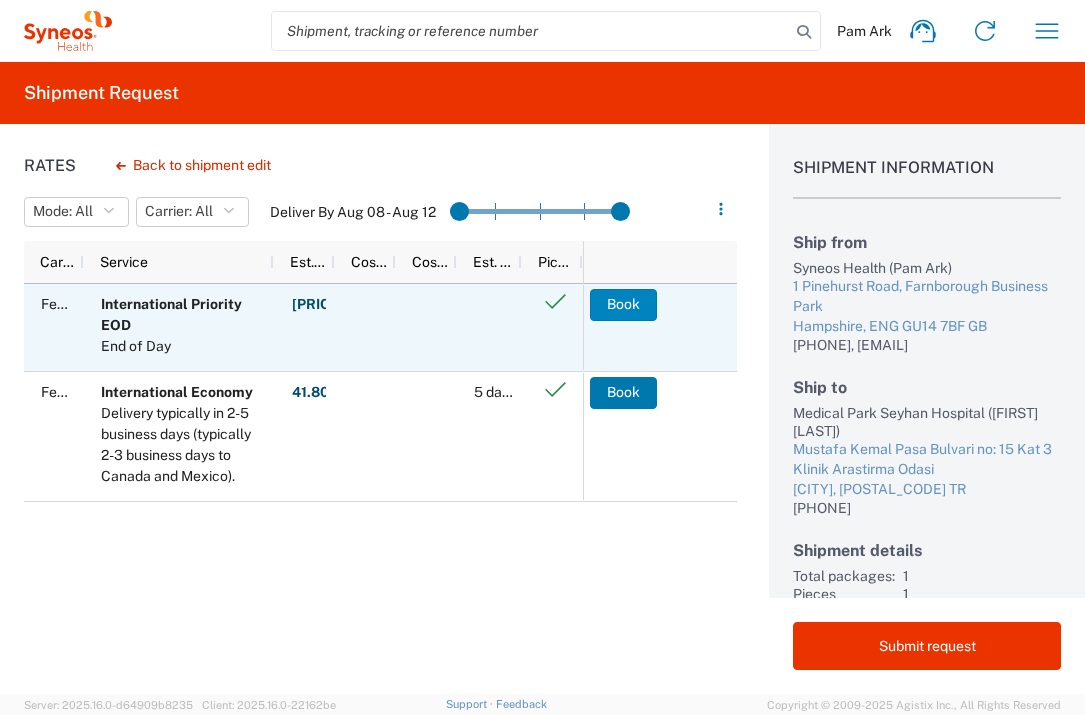 click on "Book" 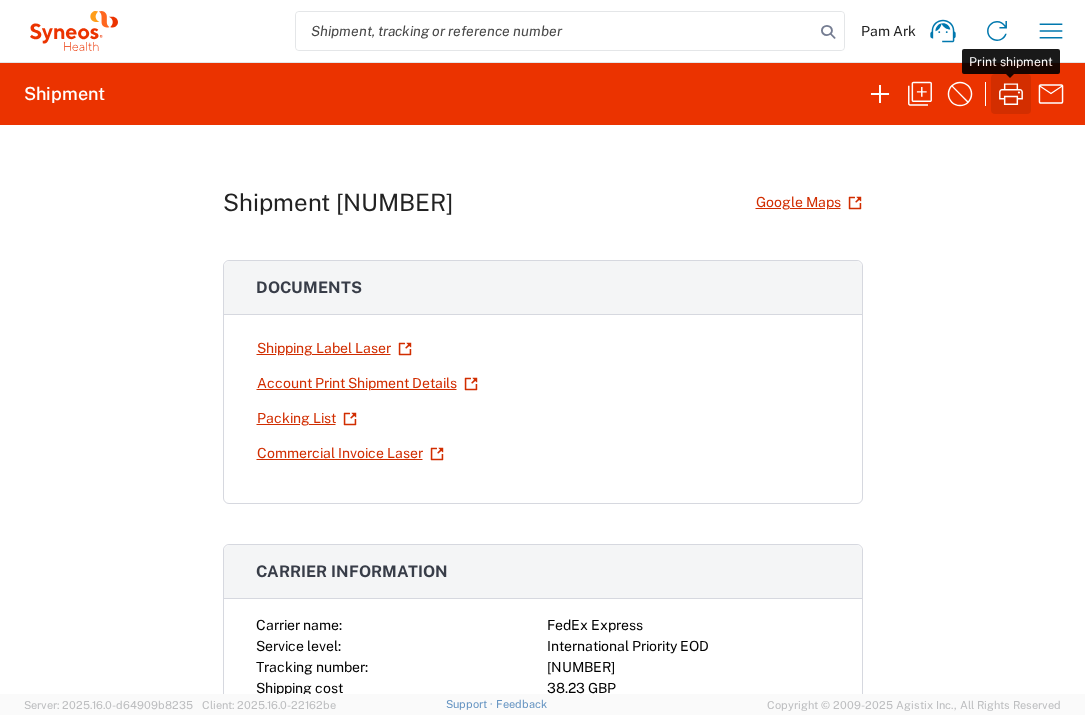 click 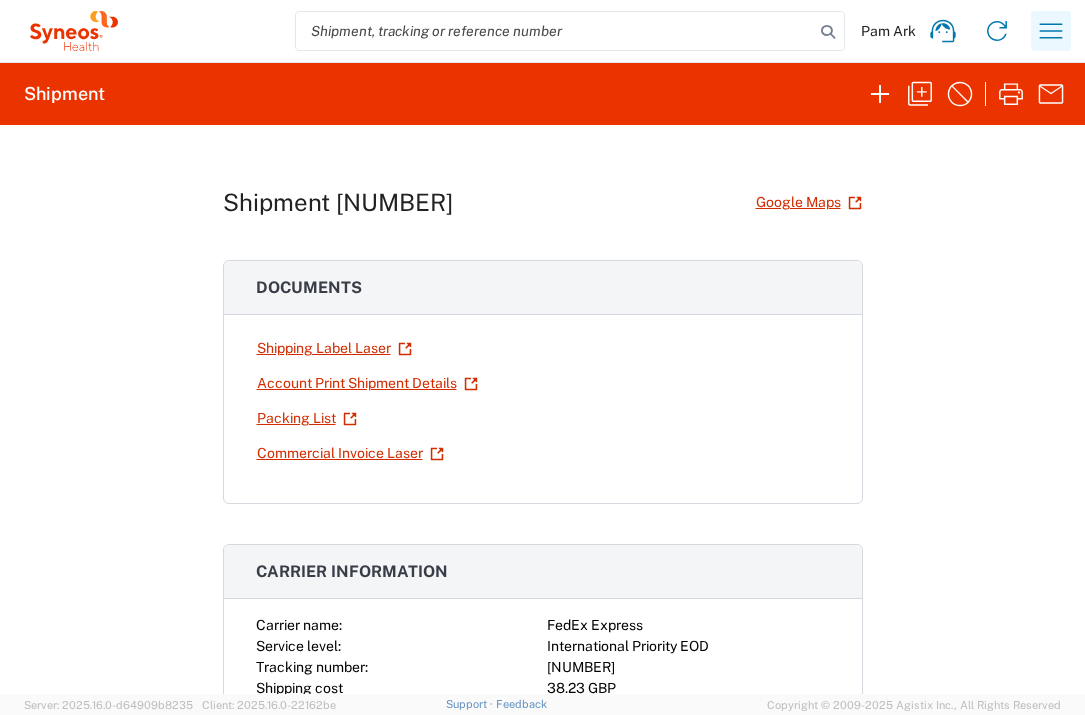 click 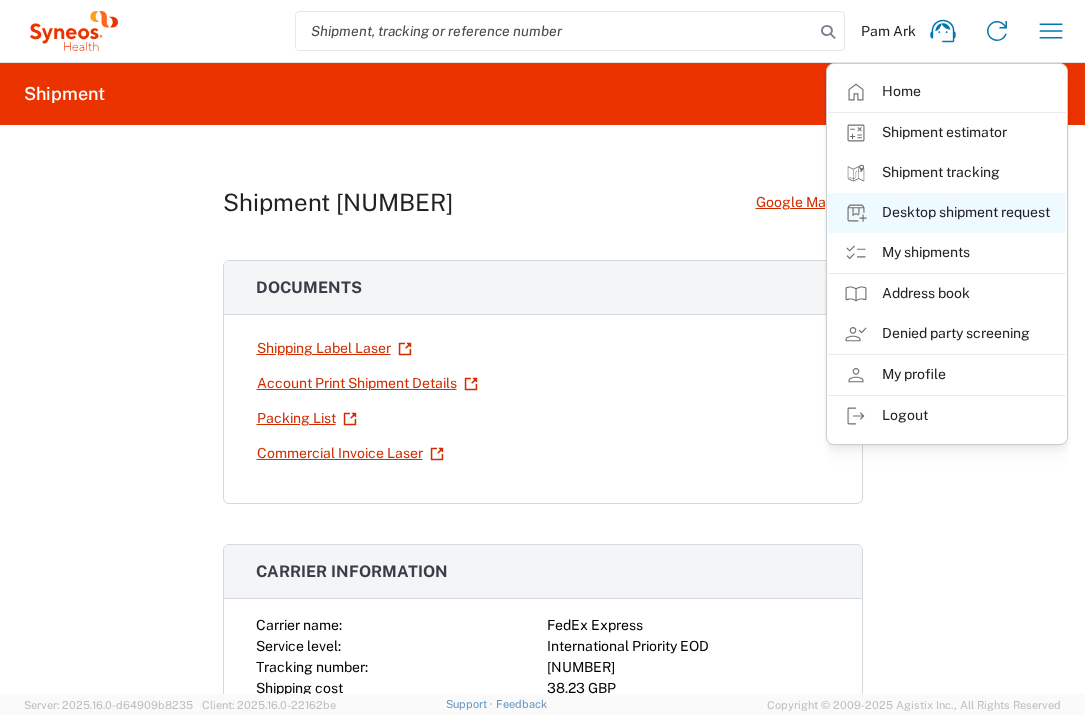 click on "Desktop shipment request" 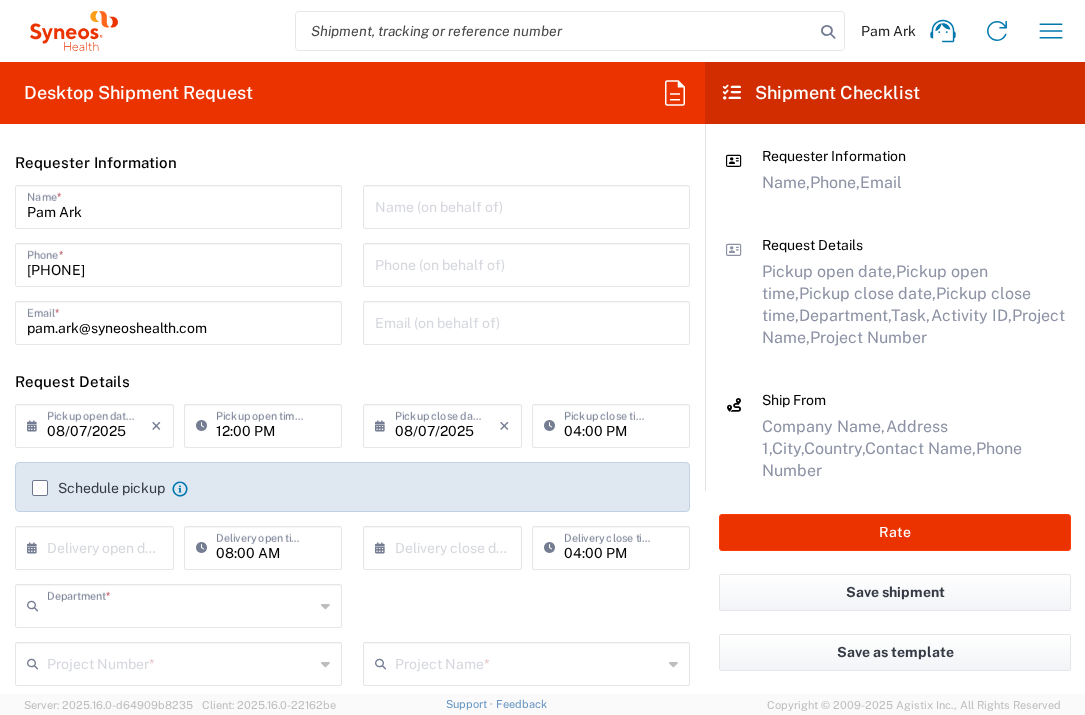 type on "3235" 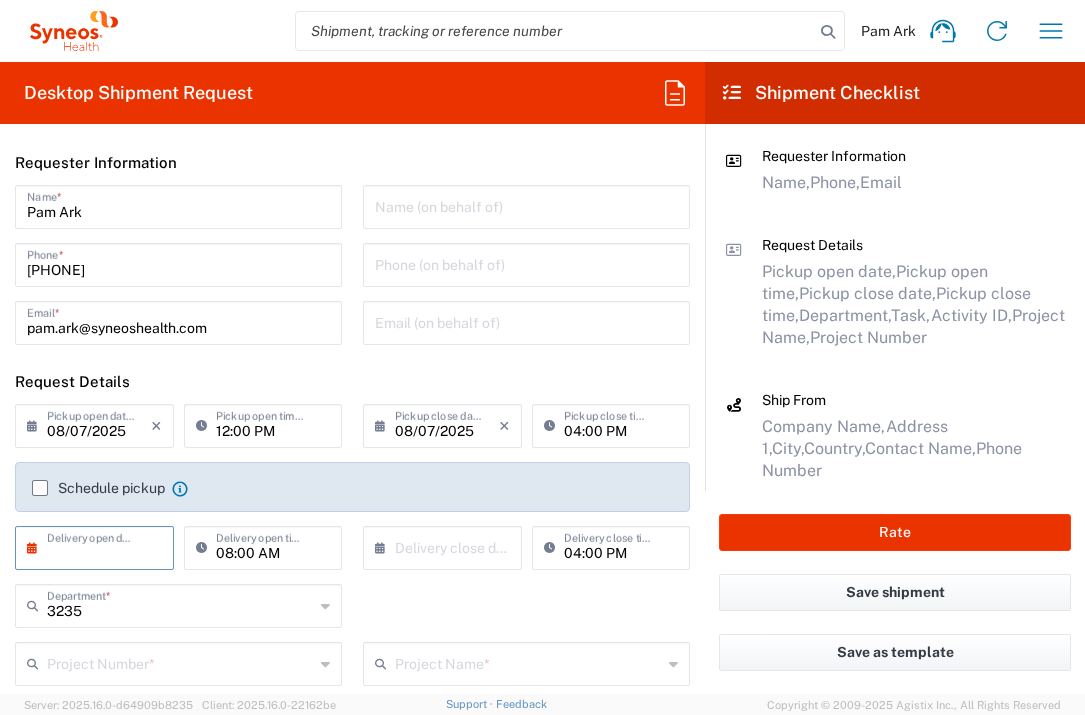 click at bounding box center [99, 546] 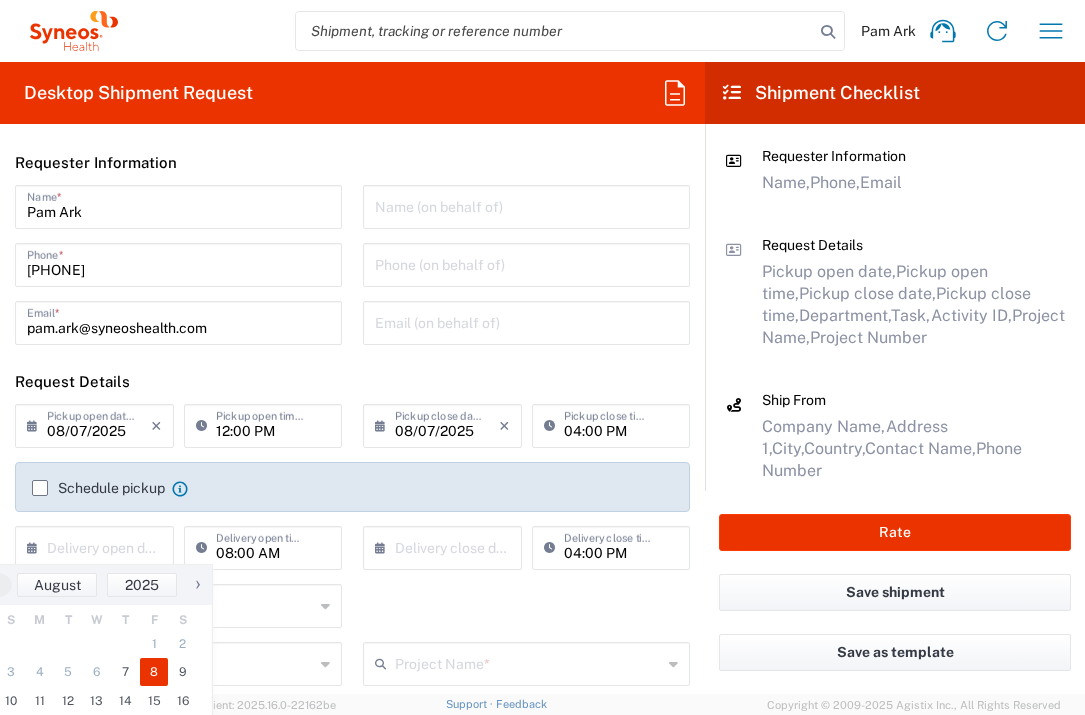 click on "8" 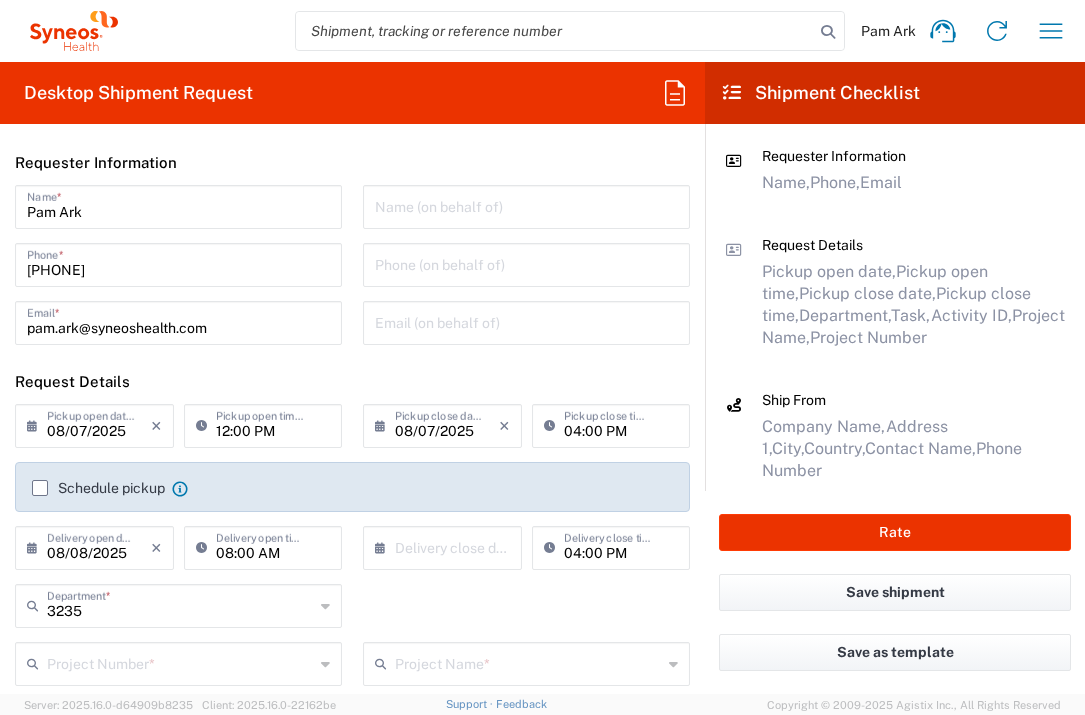 click on "3235  Department  * 3235 3000 3100 3109 3110 3111 3112 3125 3130 3135 3136 3150 3155 3165 3171 3172 3190 3191 3192 3193 3194 3200 3201 3202 3210 3211 Dept 3212 3213 3214 3215 3216 3218 3220 3221 3222 3223 3225 3226 3227 3228 3229 3230 3231 3232 3233 3234 3236 3237 3238 3240 3241" 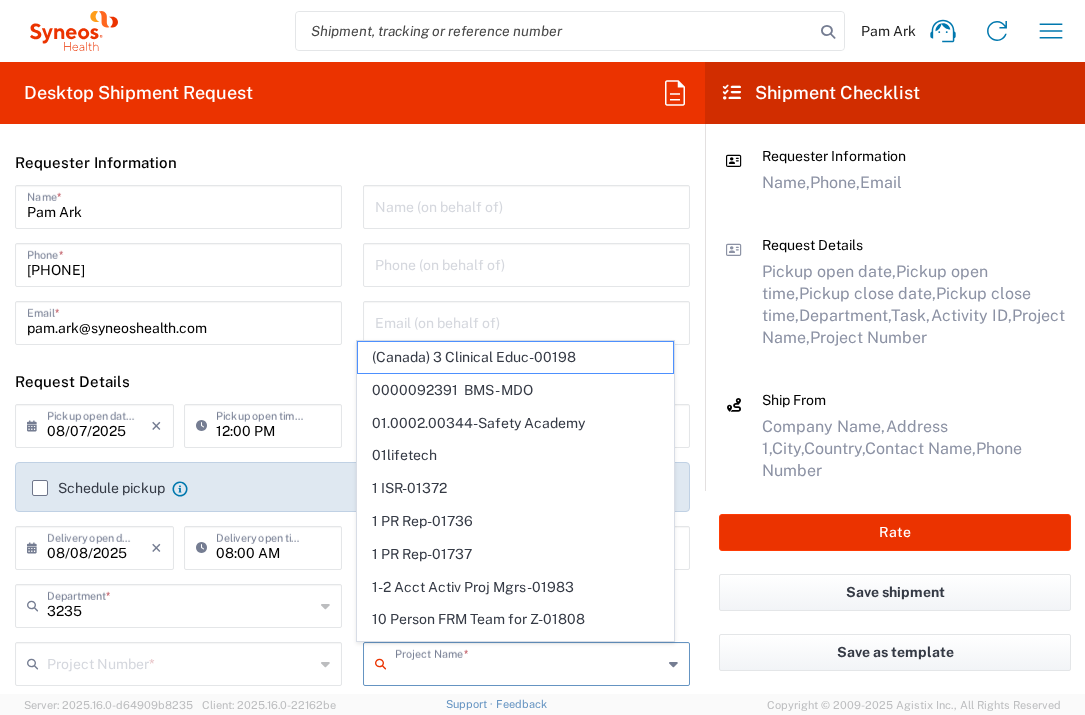 click at bounding box center [528, 662] 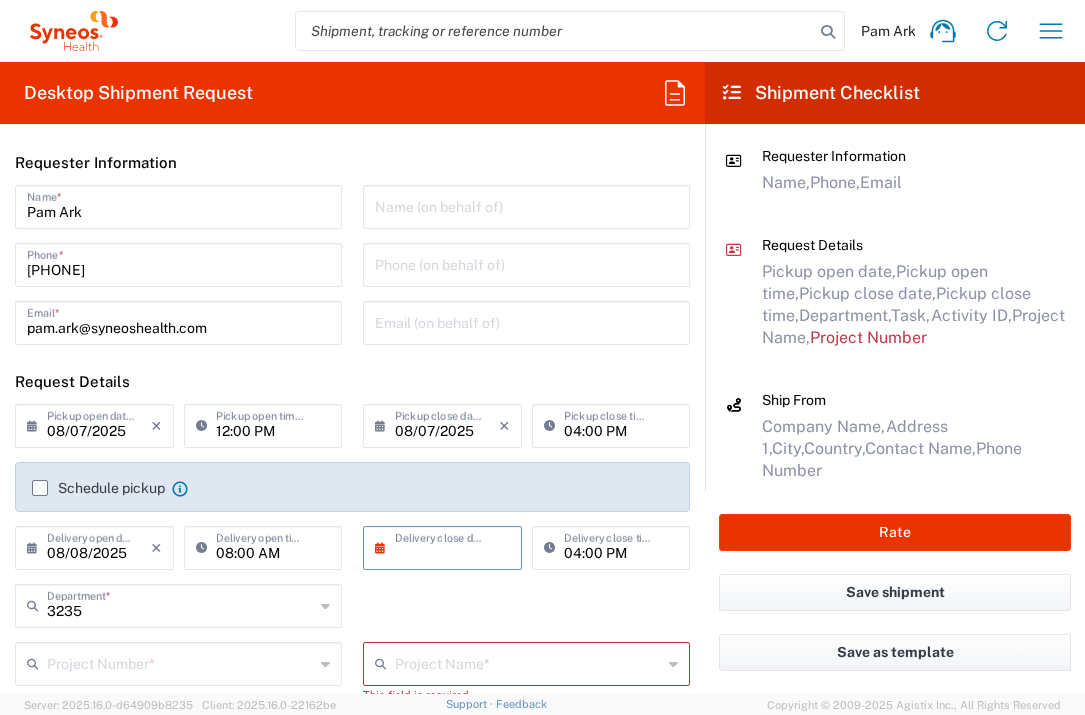 click at bounding box center [447, 546] 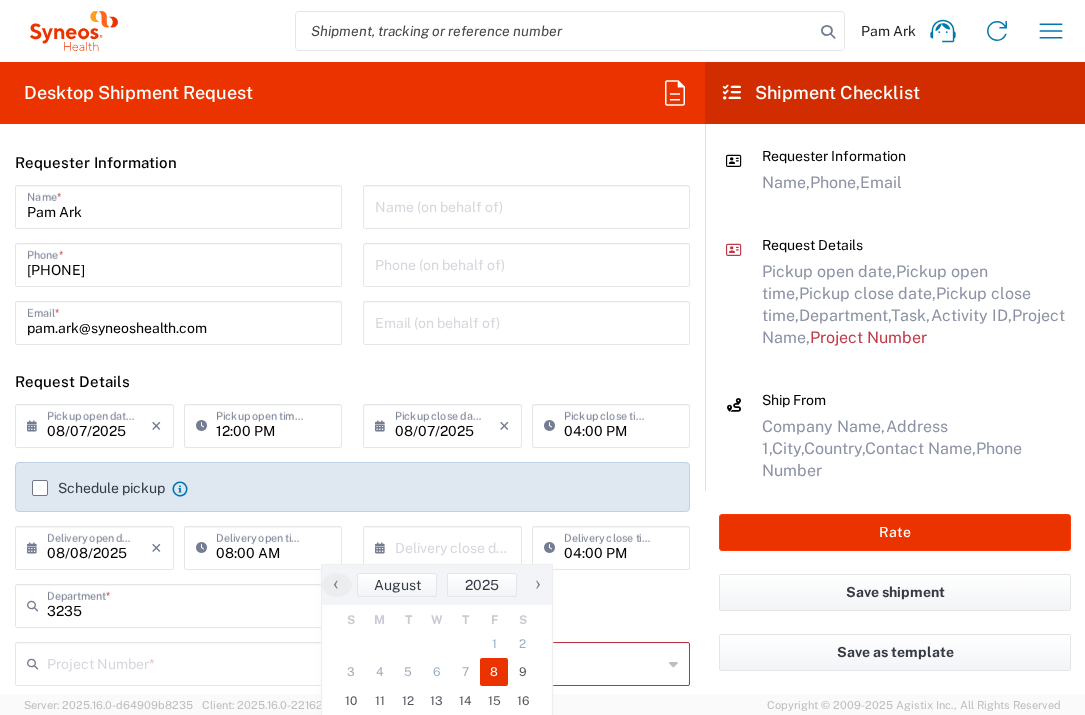 click on "8" 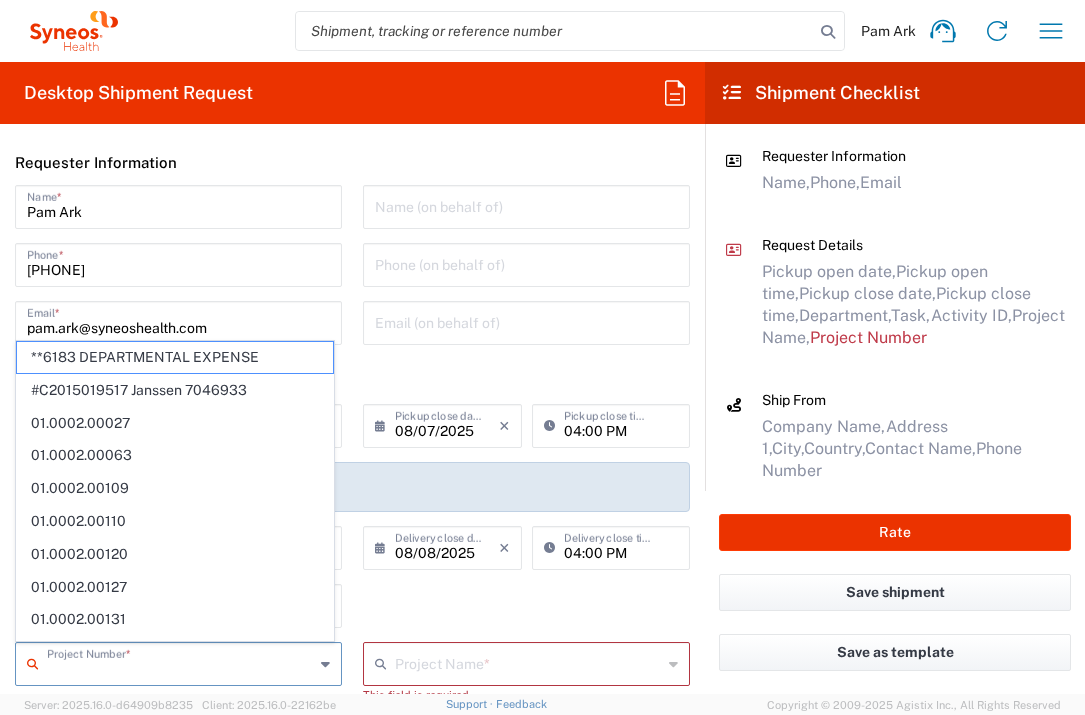 click at bounding box center (180, 662) 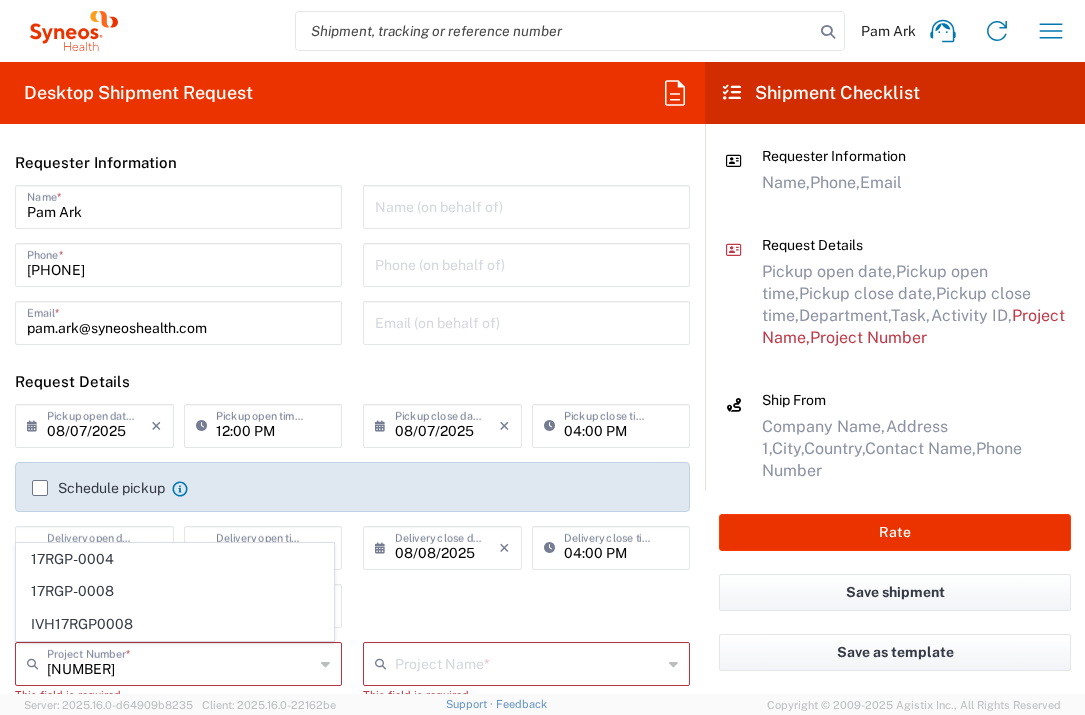 click on "17RGP-0008" 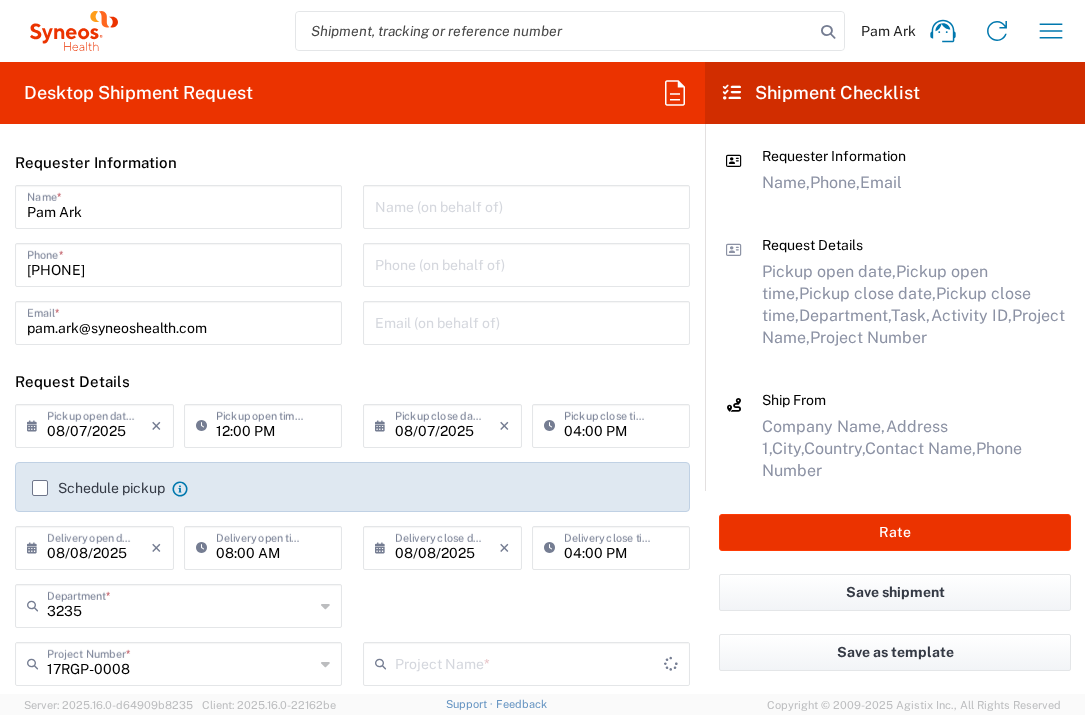 type on "Regeneron 17RGP-0008" 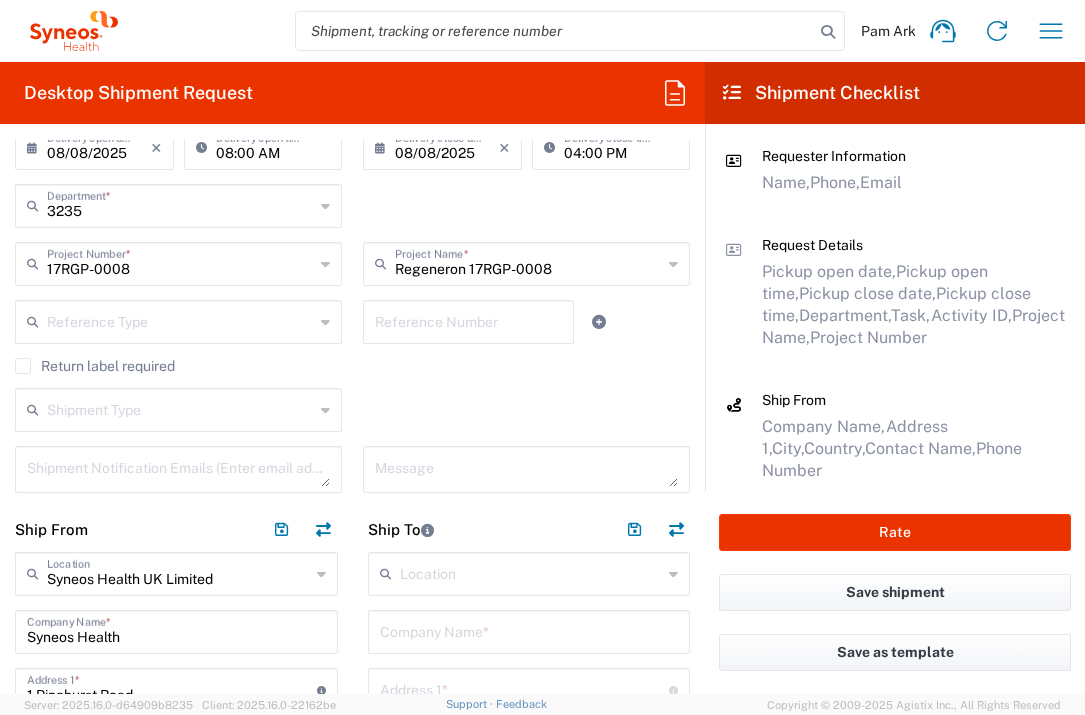 scroll, scrollTop: 402, scrollLeft: 0, axis: vertical 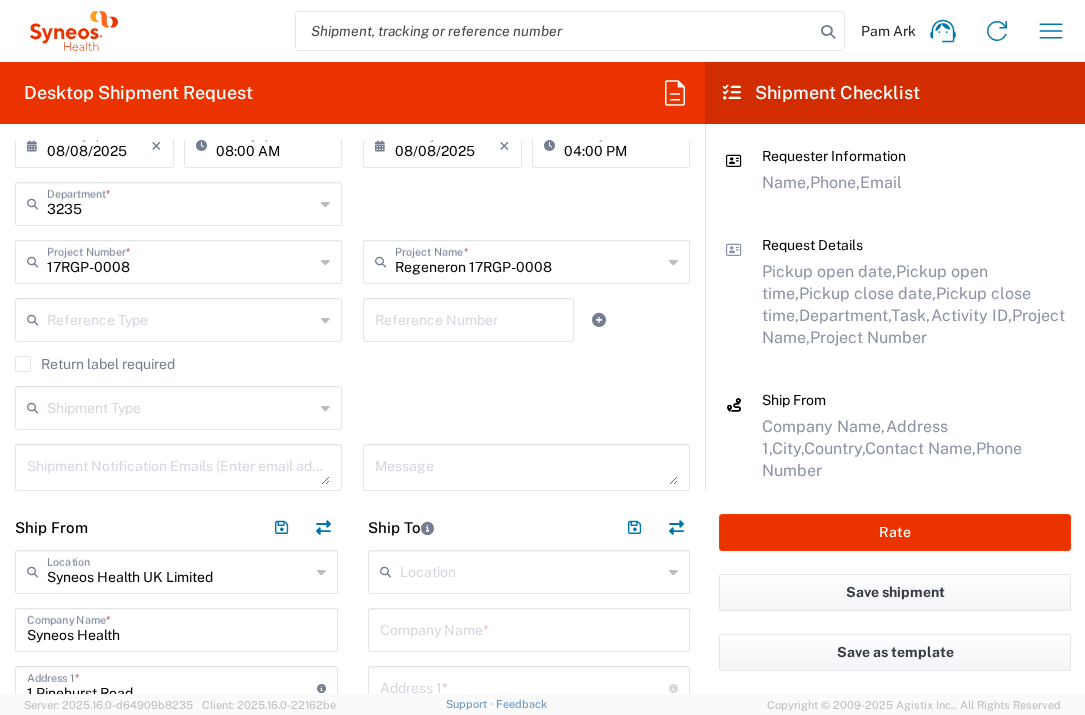 click at bounding box center [529, 628] 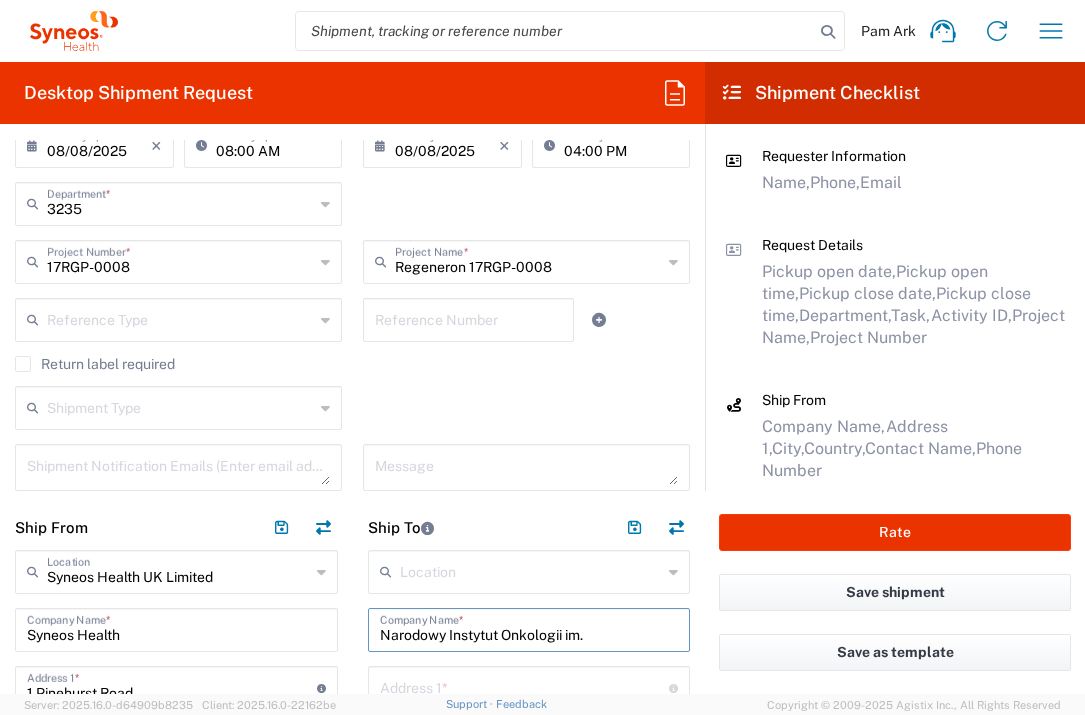 type on "Narodowy Instytut Onkologii im." 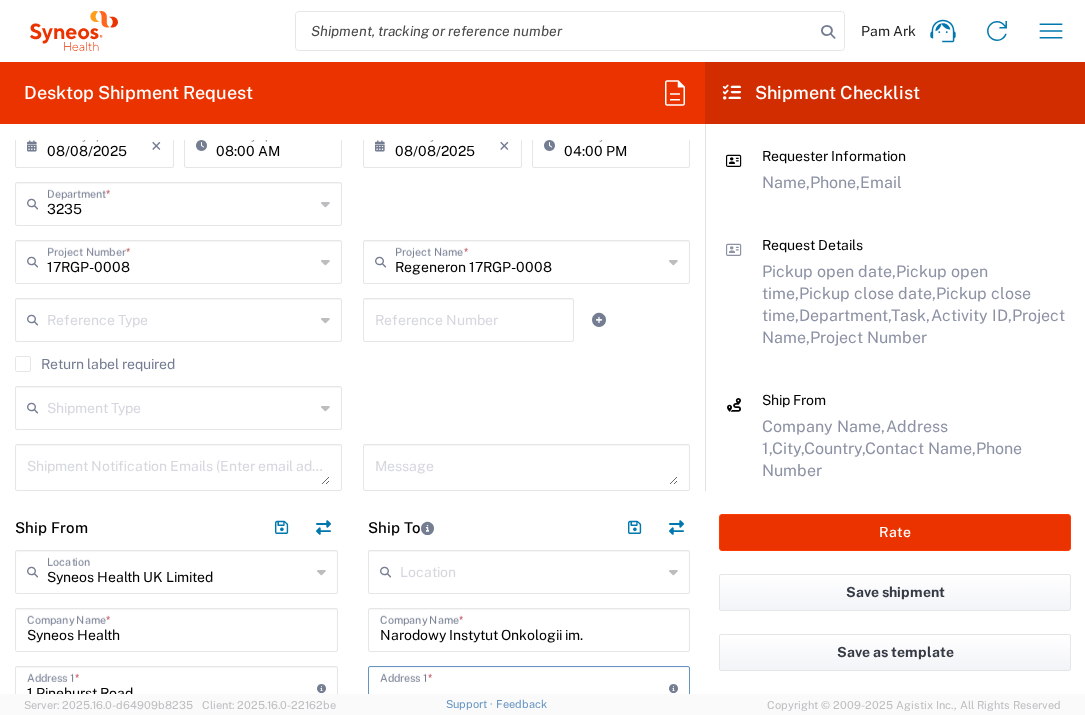 scroll, scrollTop: 412, scrollLeft: 0, axis: vertical 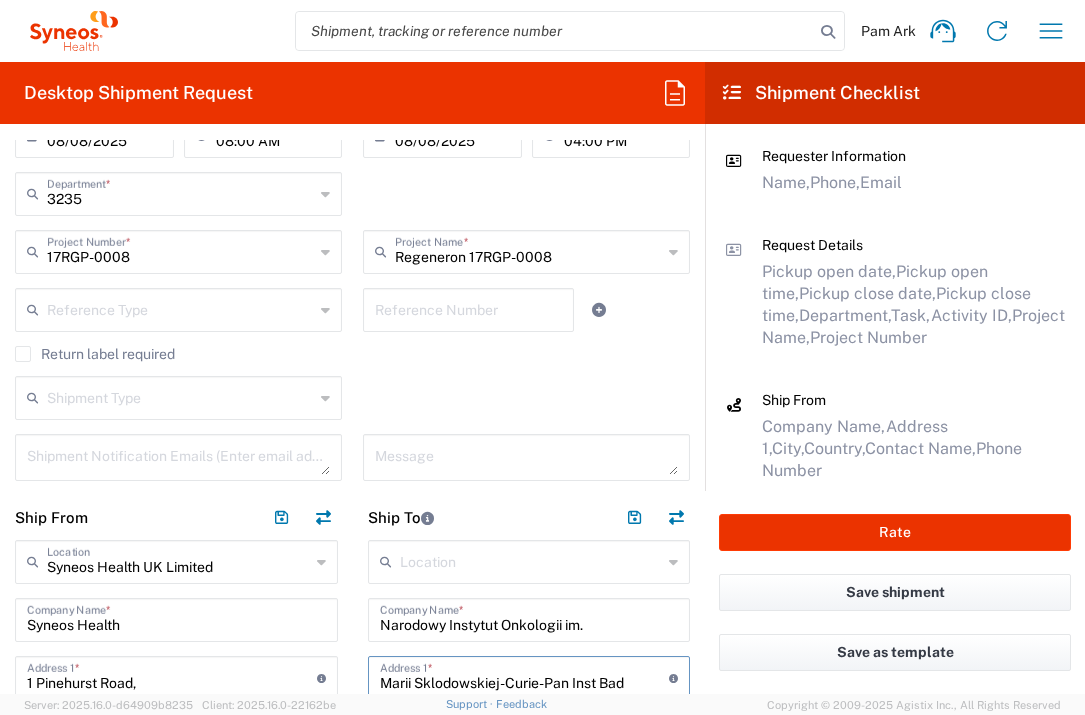 type on "Marii Sklodowskiej-Curie-Pan Inst Bad" 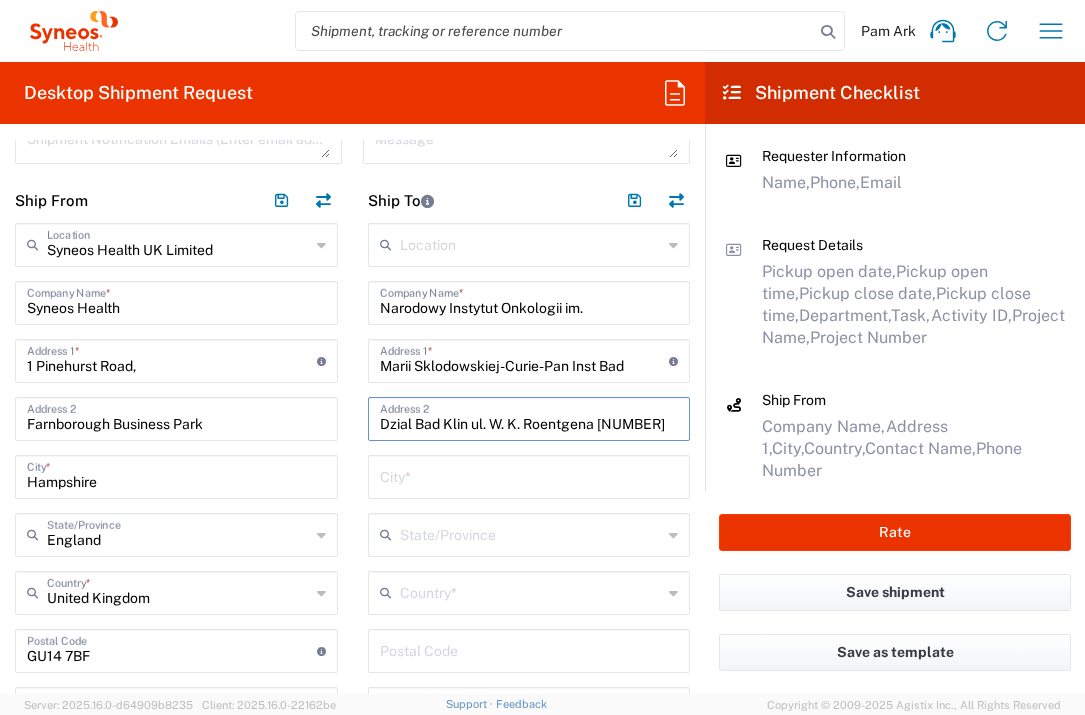 type on "Dzial Bad Klin ul. W. K. Roentgena [NUMBER]" 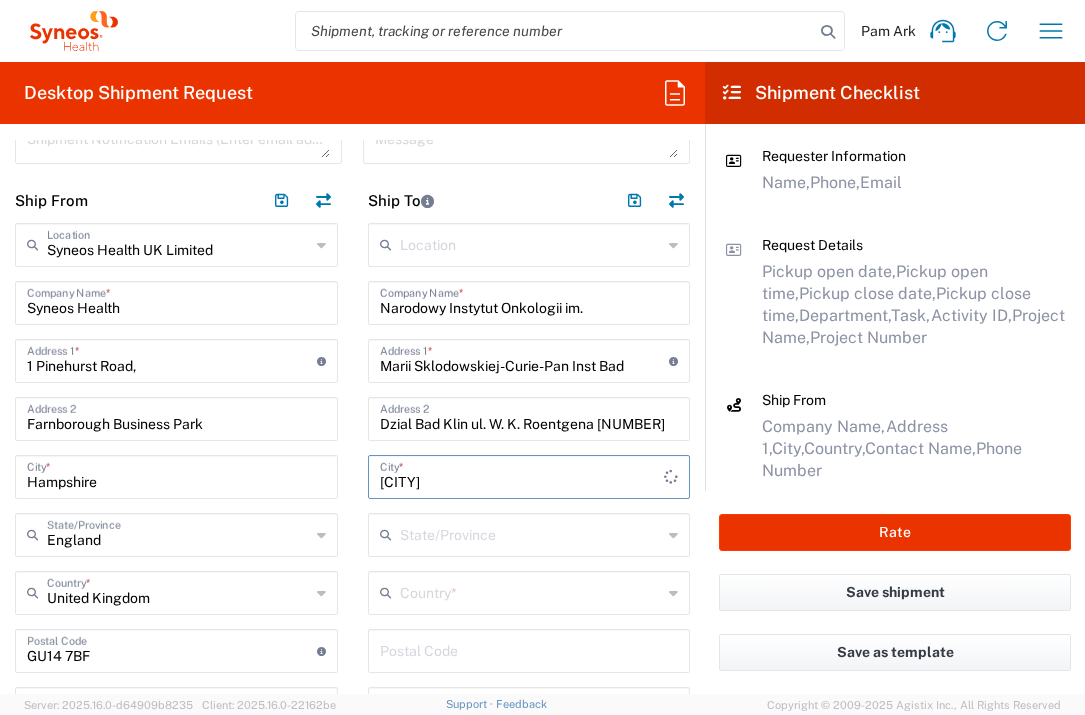 type on "[CITY]" 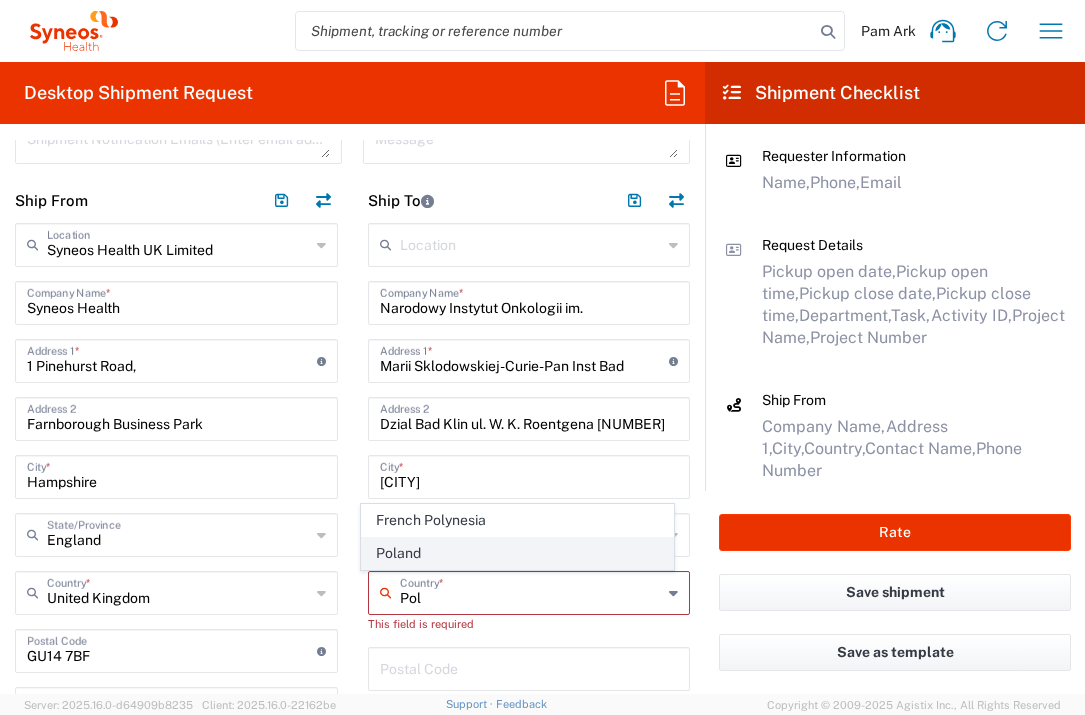 click on "Poland" 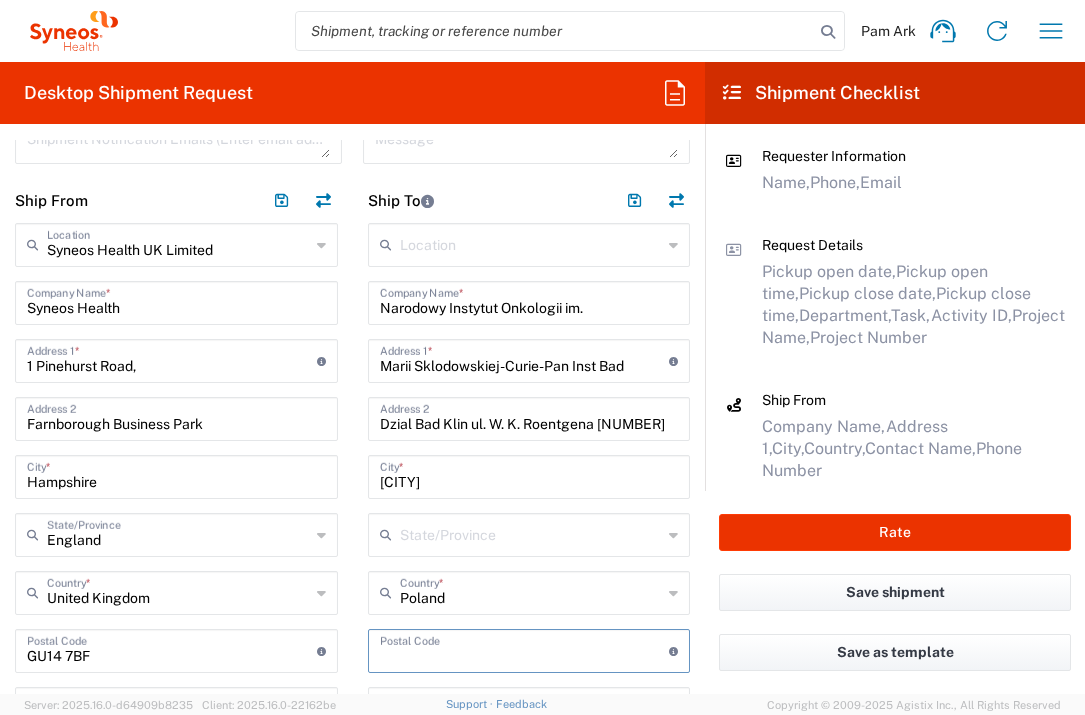 click at bounding box center [525, 649] 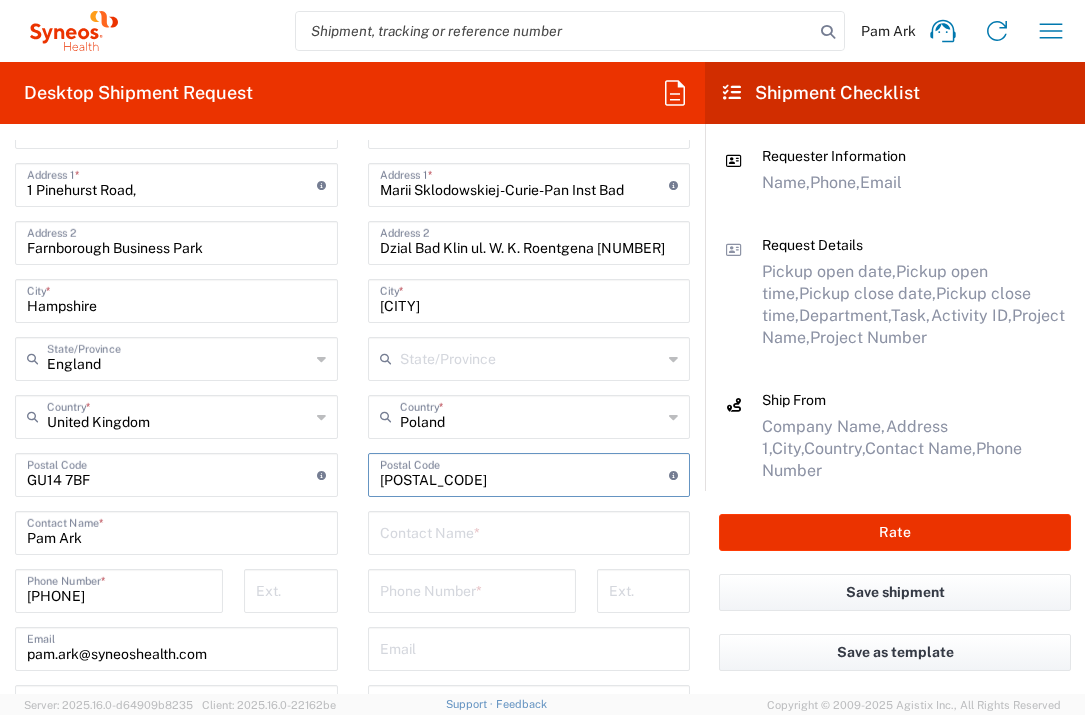 scroll, scrollTop: 1015, scrollLeft: 0, axis: vertical 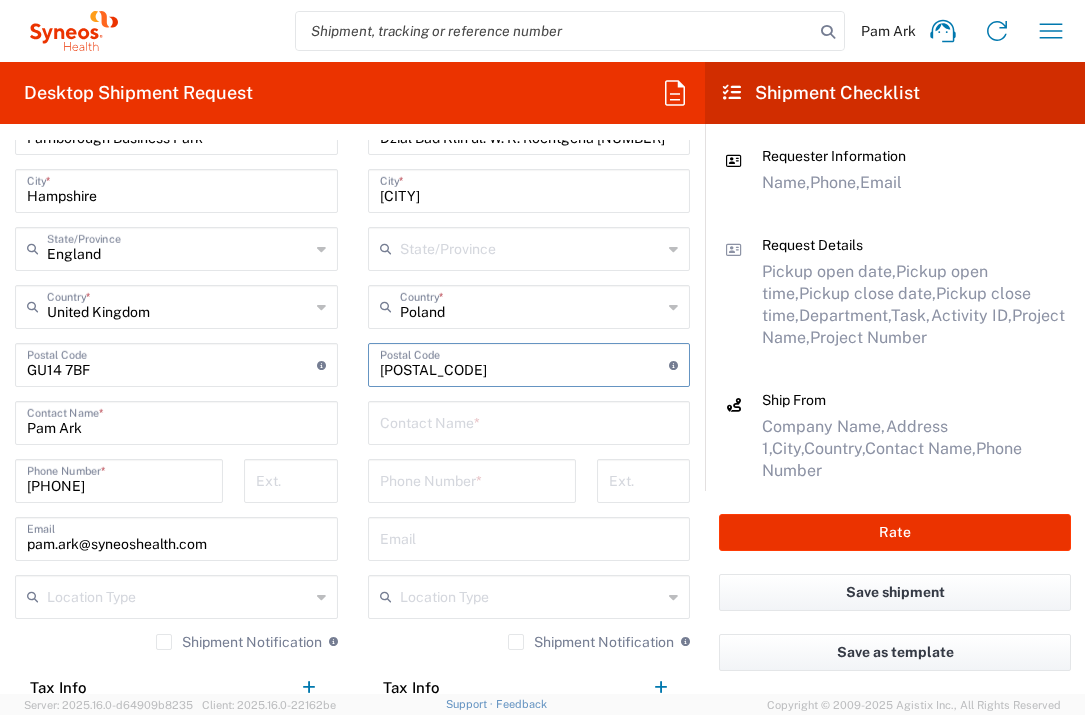 type on "[POSTAL_CODE]" 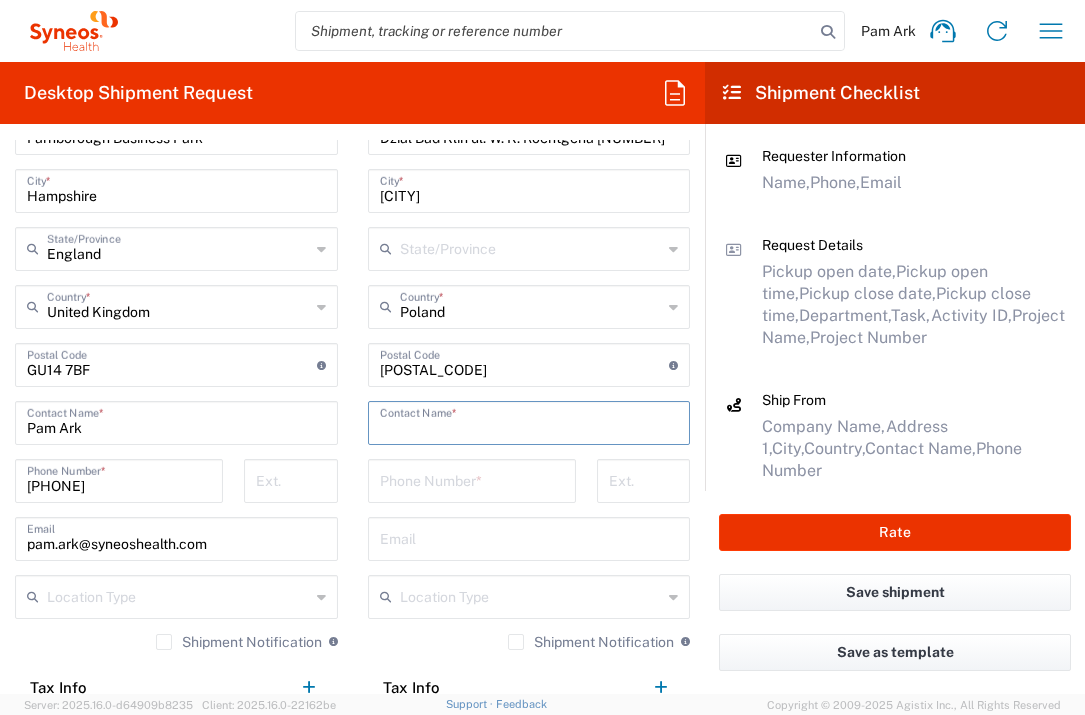 click at bounding box center [529, 421] 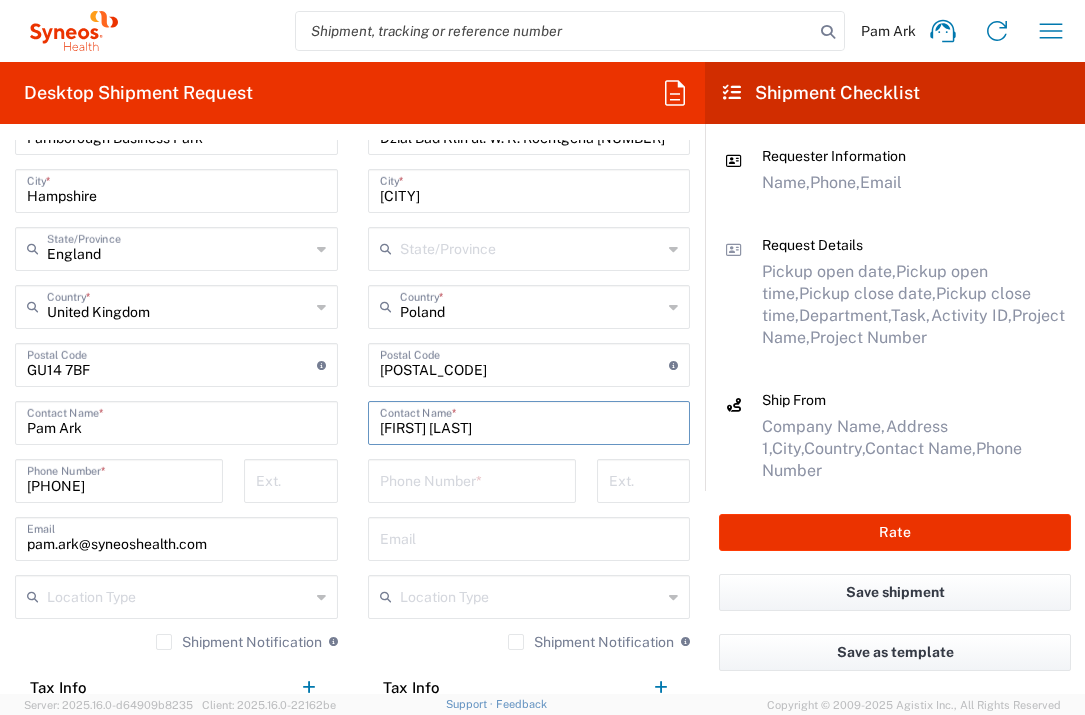 type on "[FIRST] [LAST]" 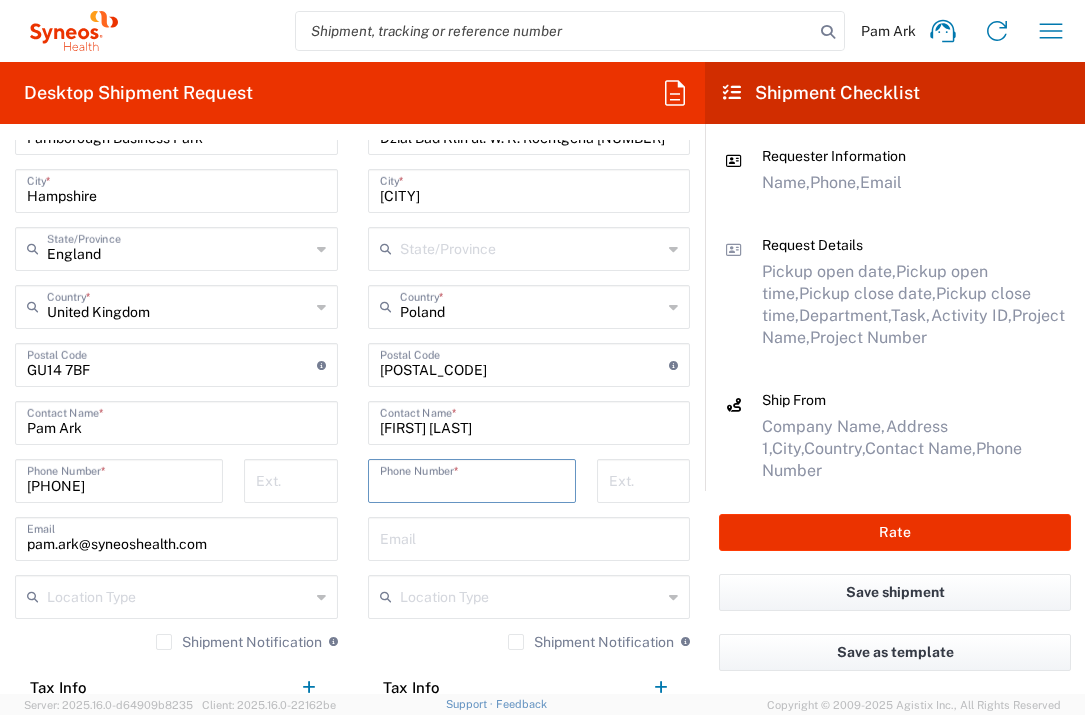 click at bounding box center (472, 479) 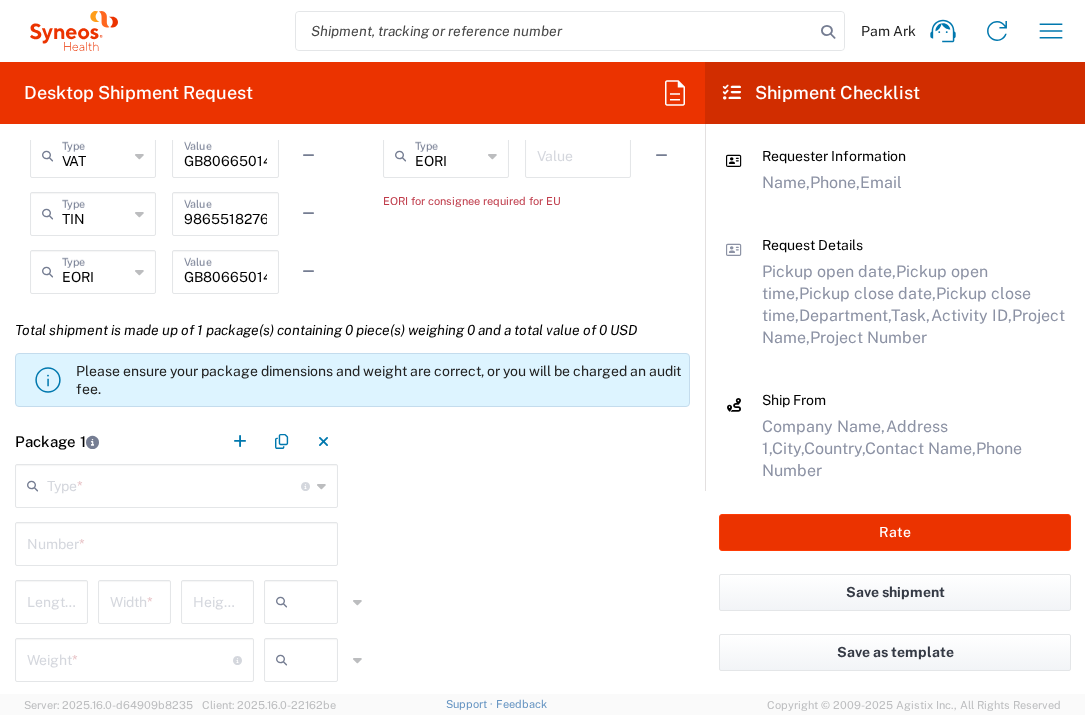 scroll, scrollTop: 1591, scrollLeft: 0, axis: vertical 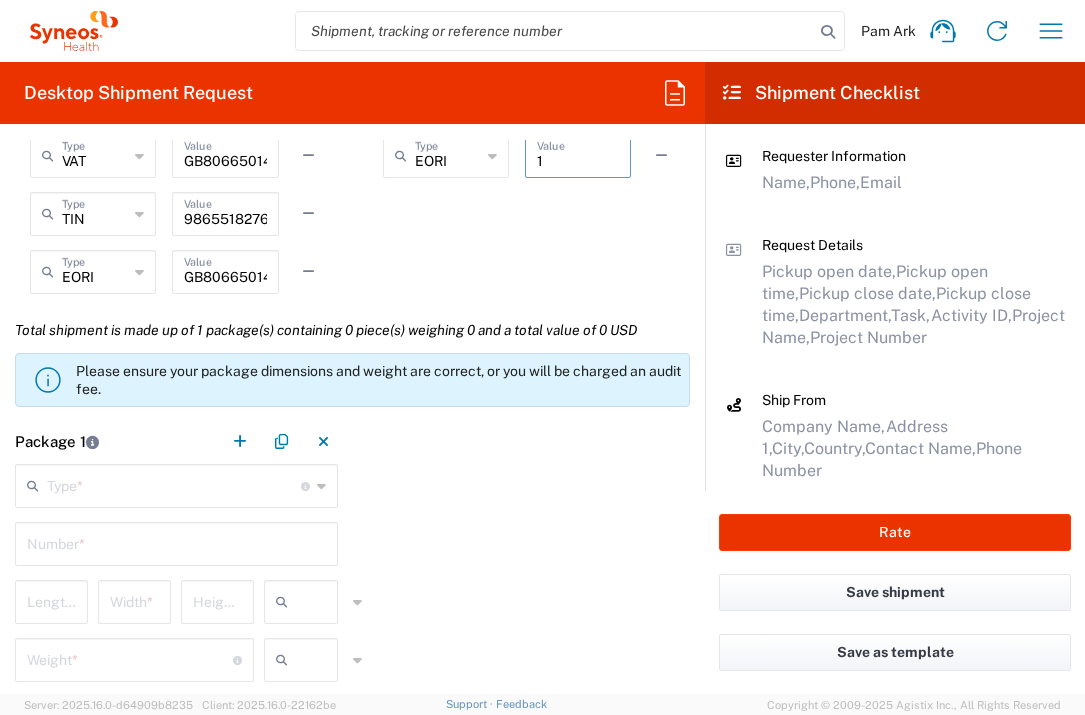 type on "1" 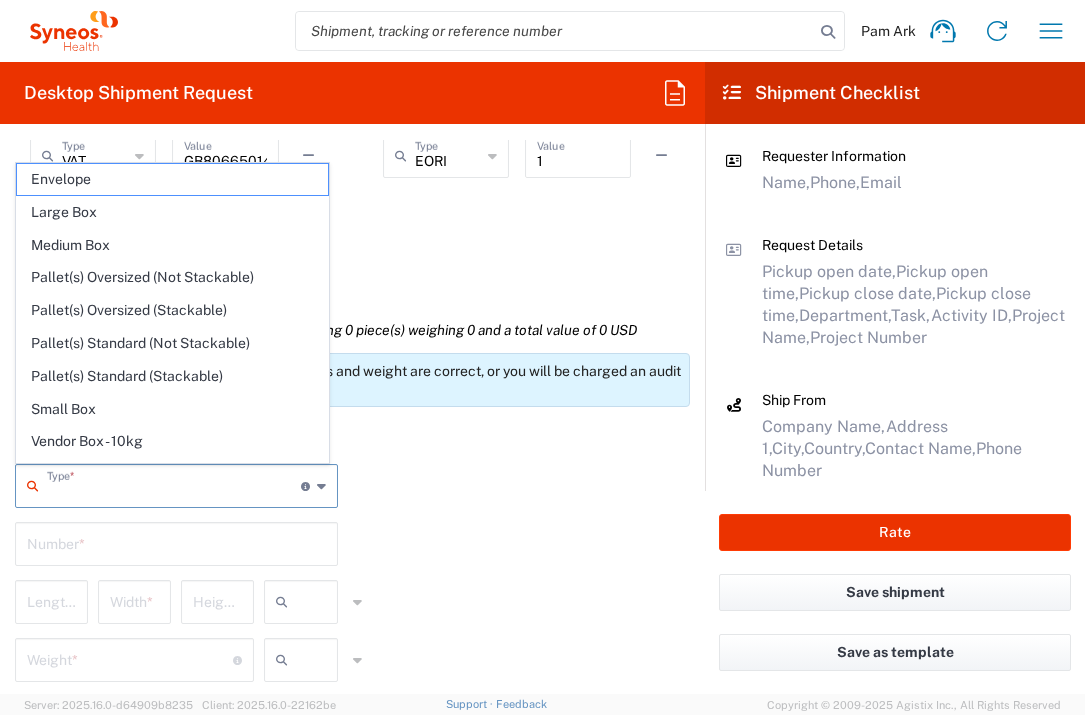 click at bounding box center (174, 484) 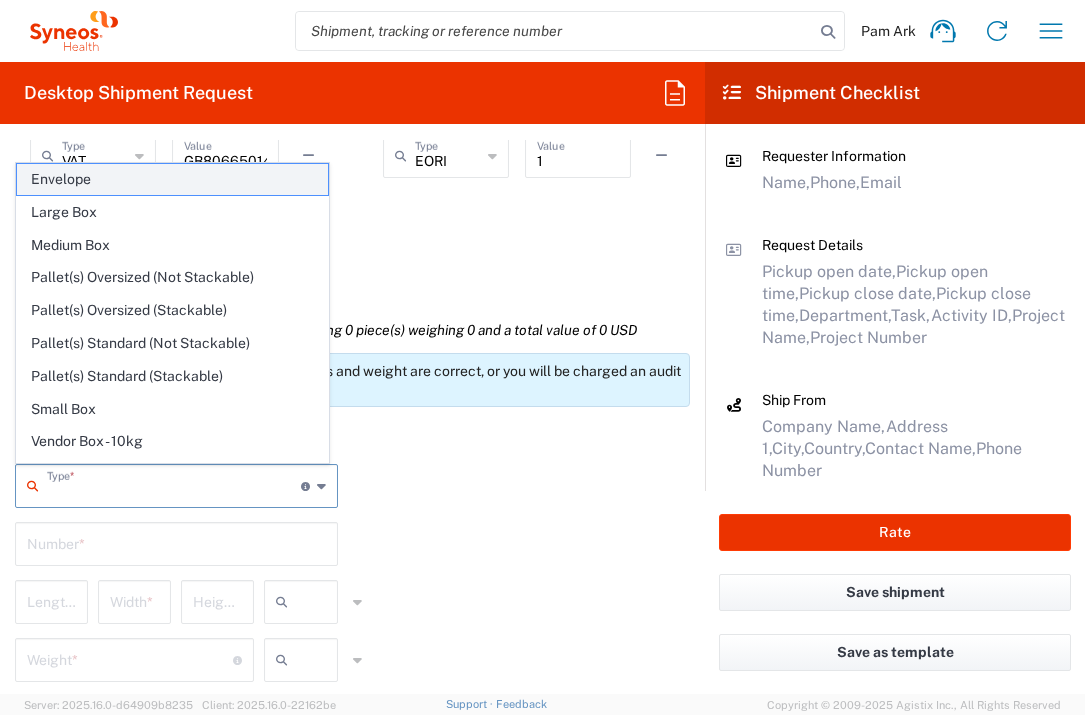 click on "Envelope" 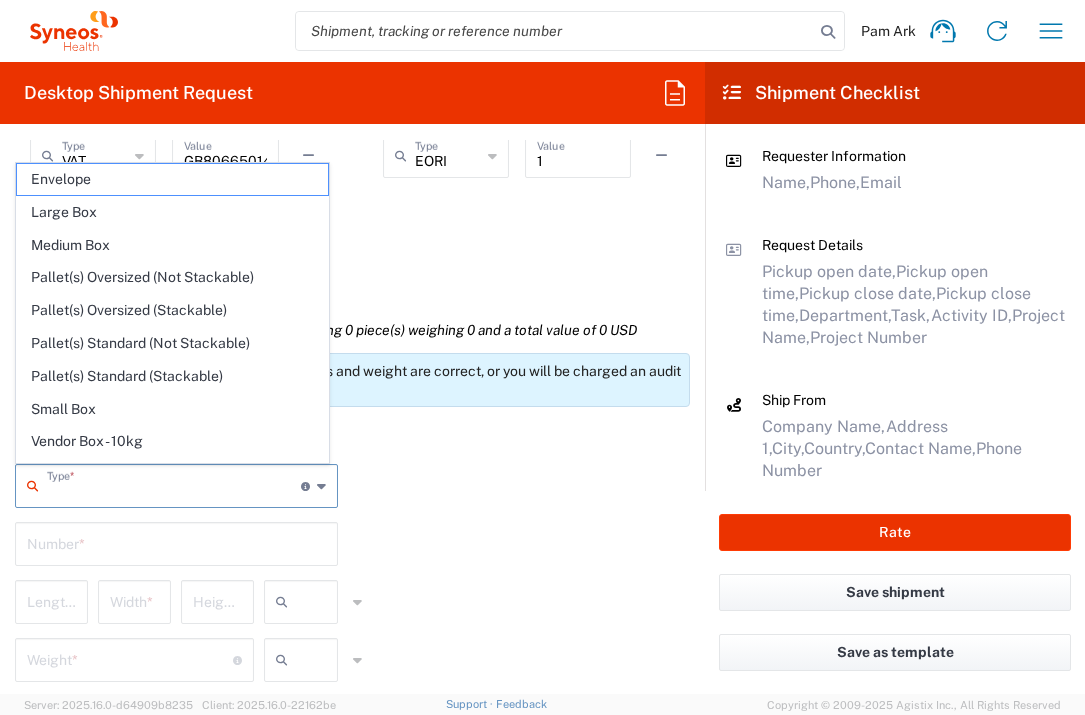 type on "Envelope" 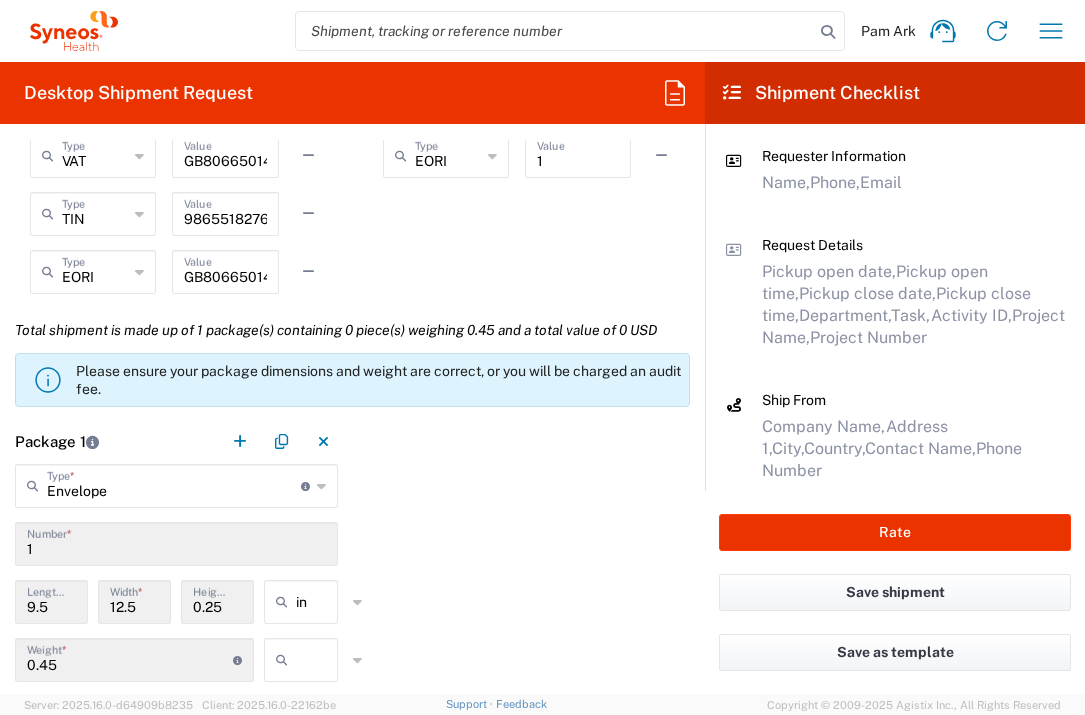 click at bounding box center (321, 660) 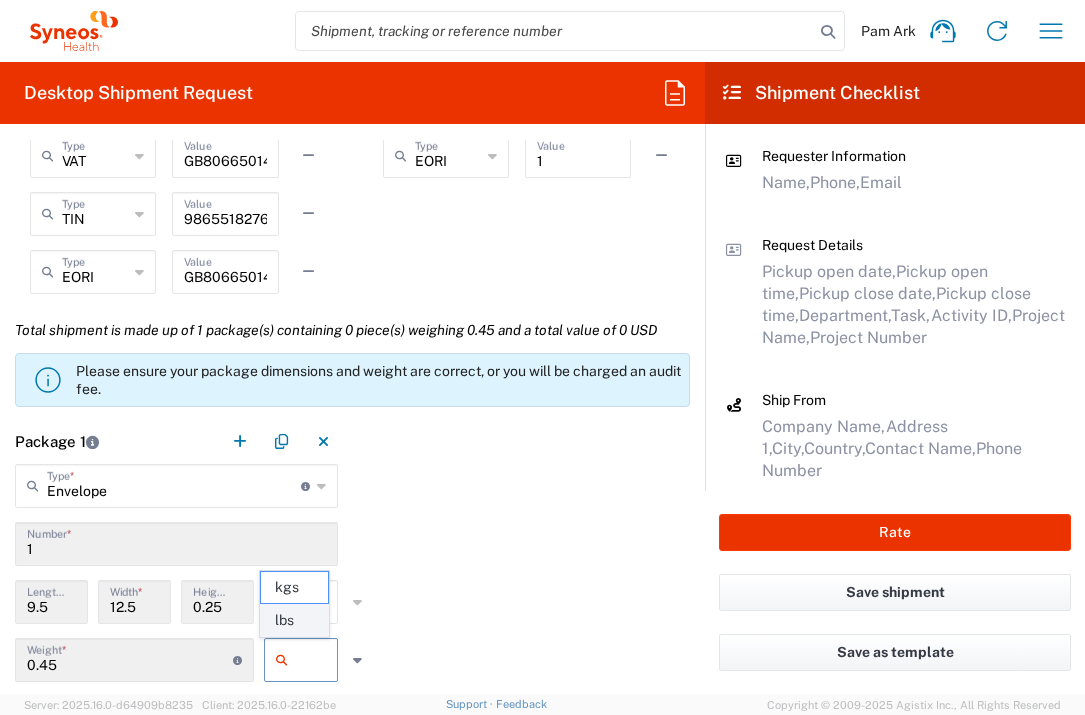 click on "lbs" 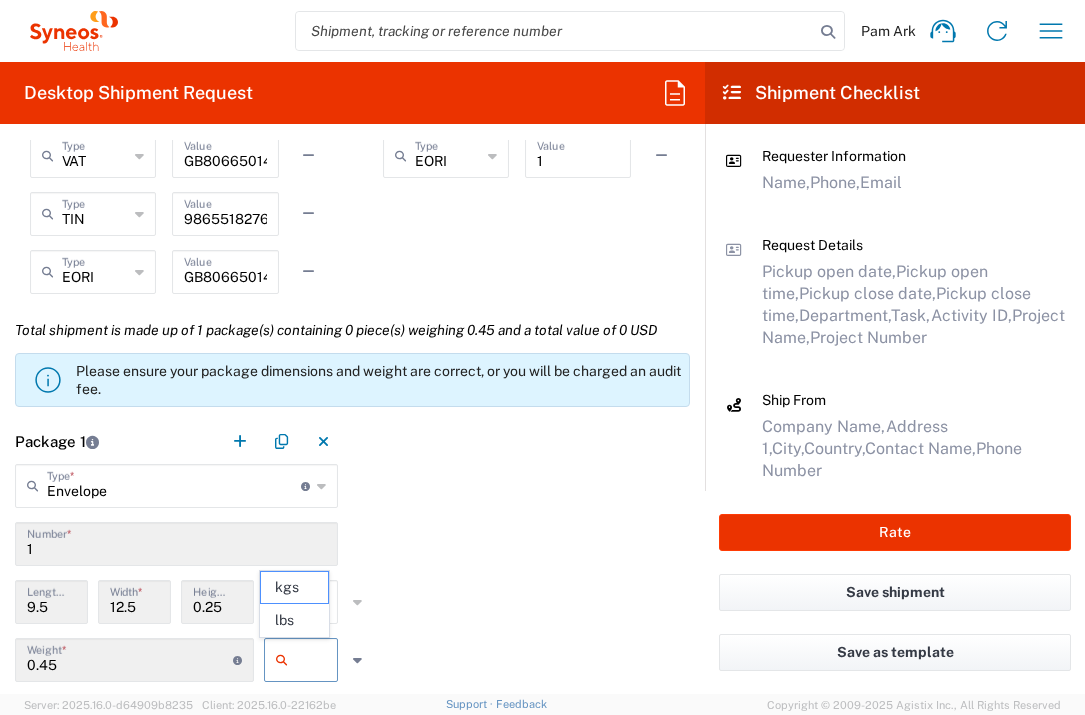 type on "lbs" 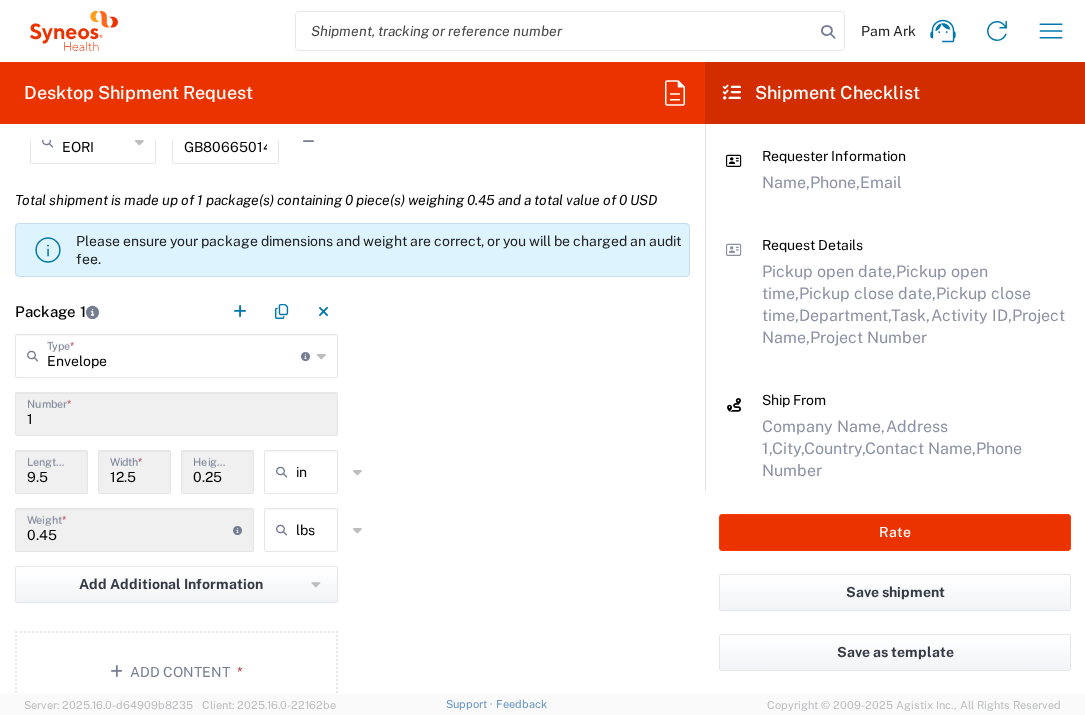 scroll, scrollTop: 1912, scrollLeft: 0, axis: vertical 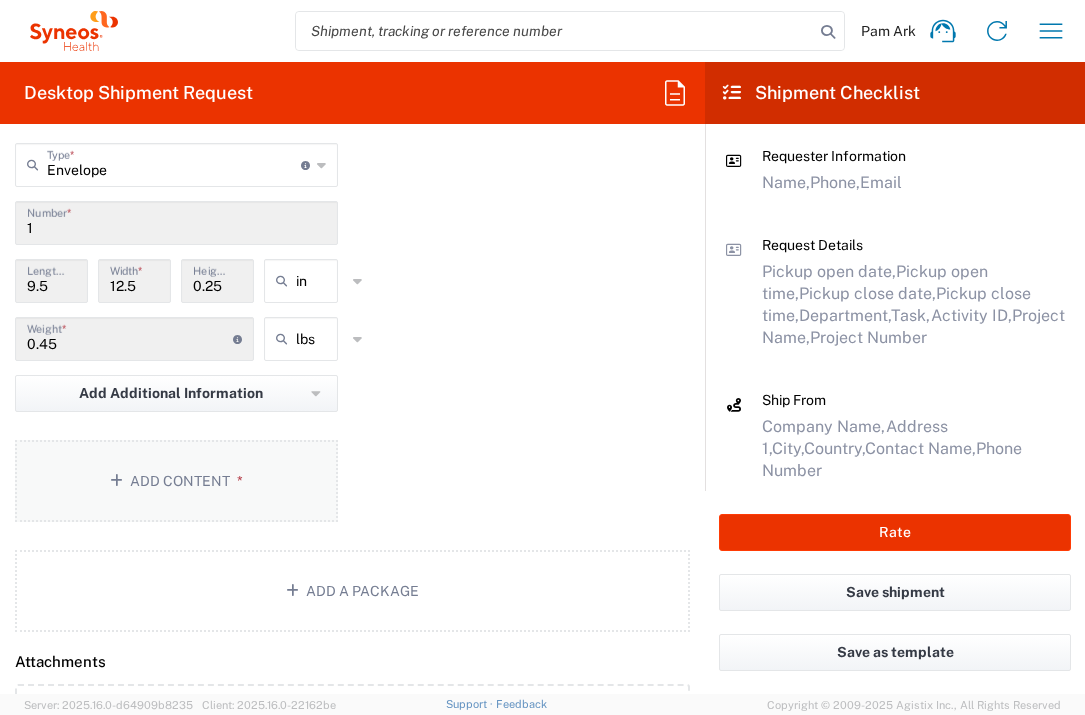 click on "Add Content *" 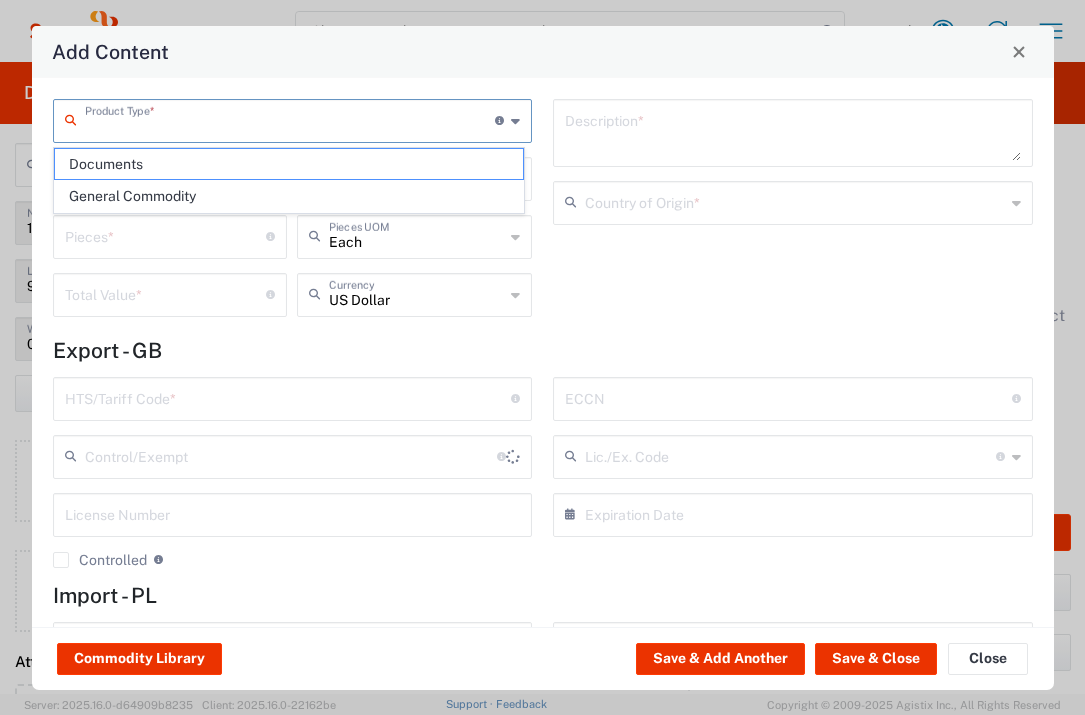 click at bounding box center (290, 119) 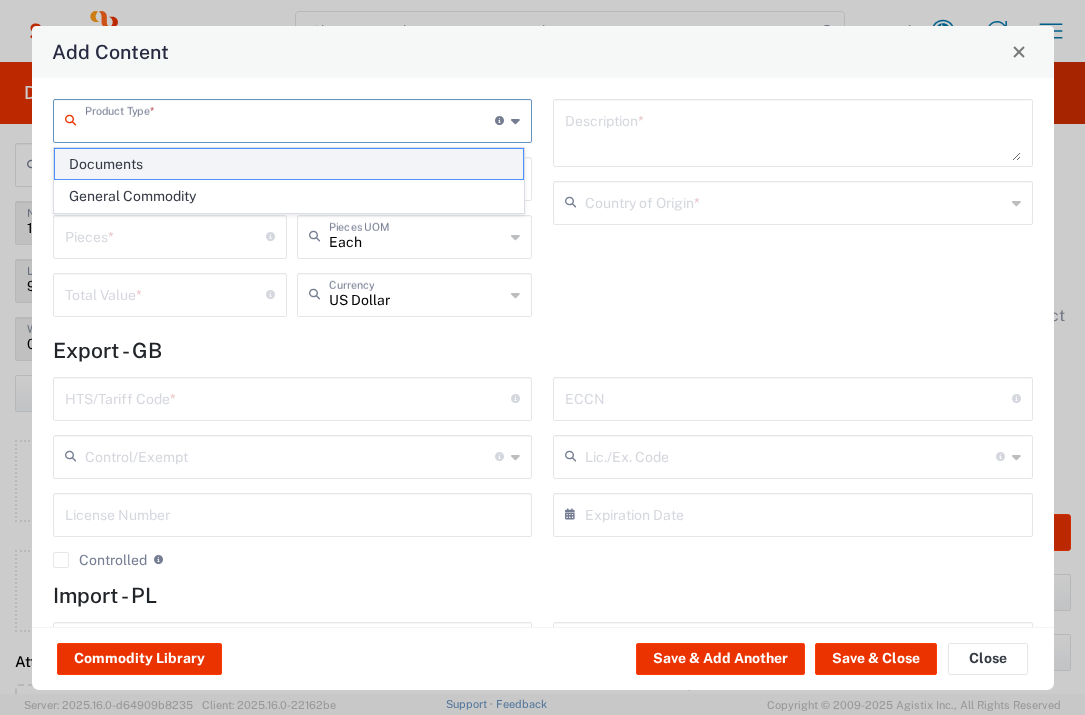 click on "Documents" 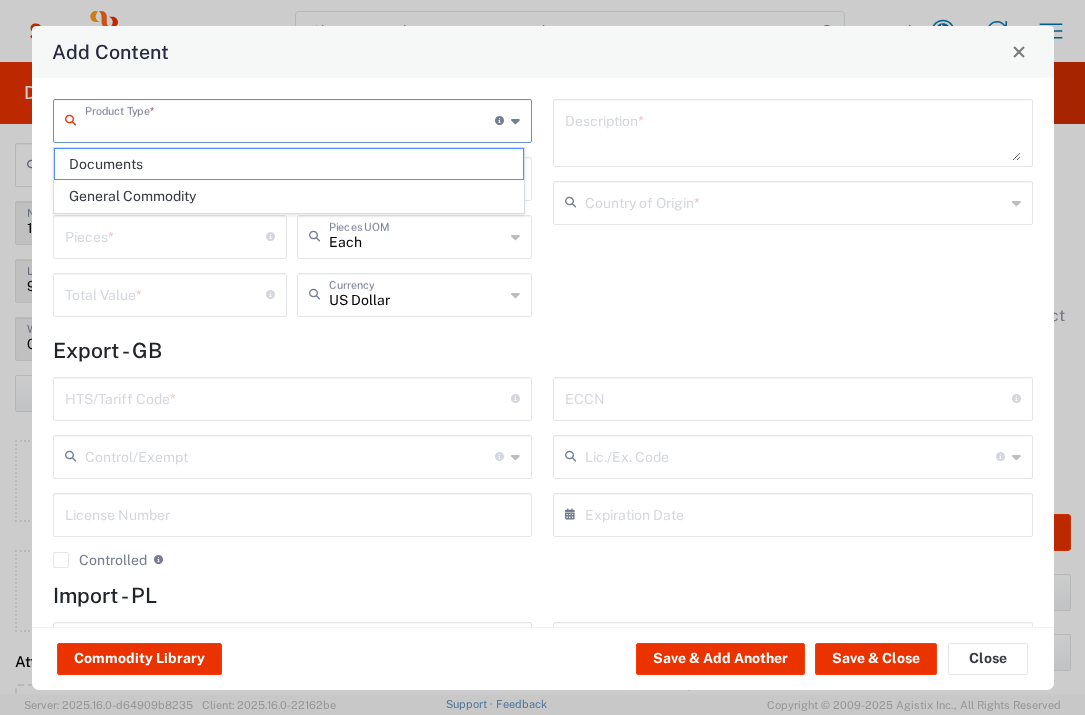 type on "Documents" 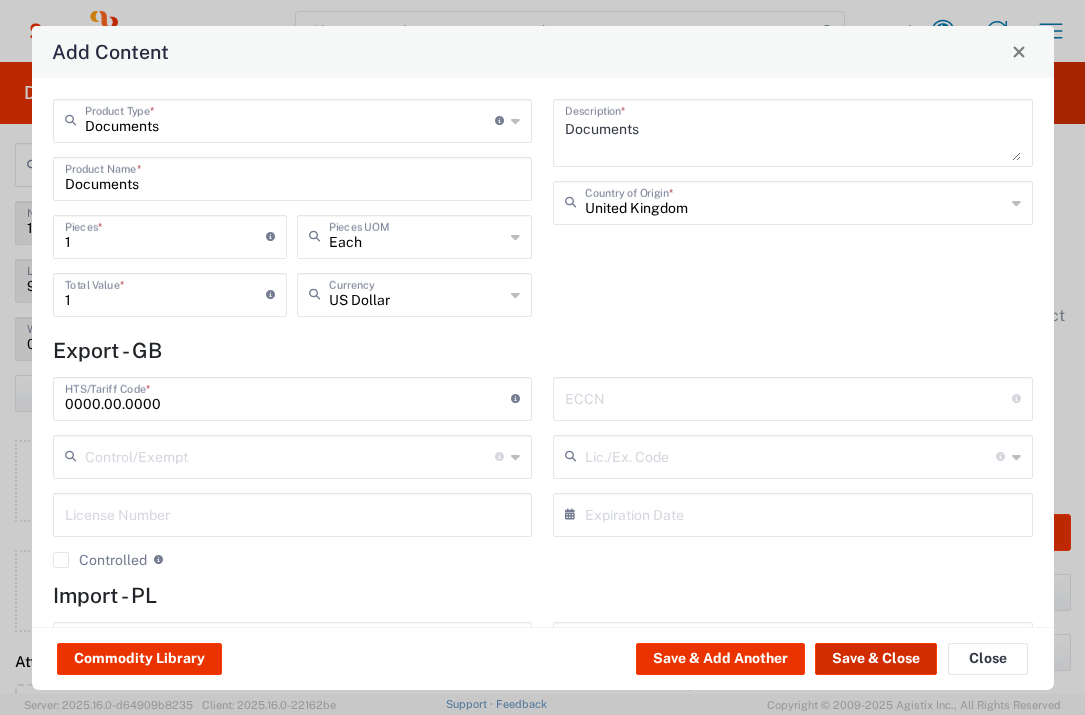 click on "Save & Close" 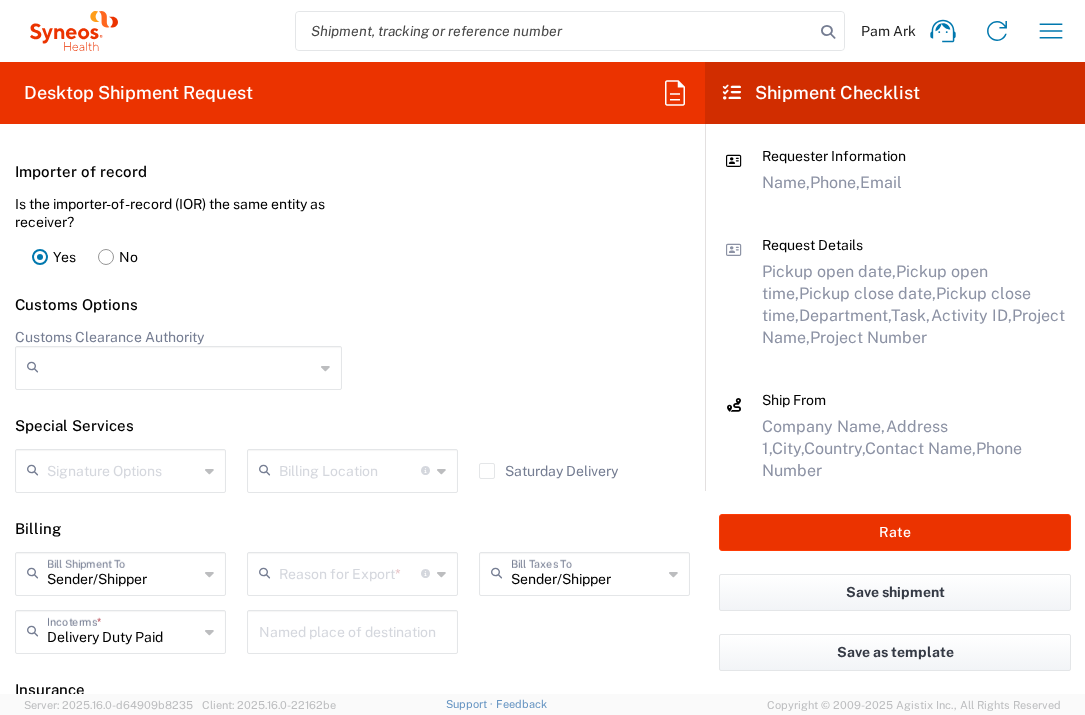scroll, scrollTop: 2710, scrollLeft: 0, axis: vertical 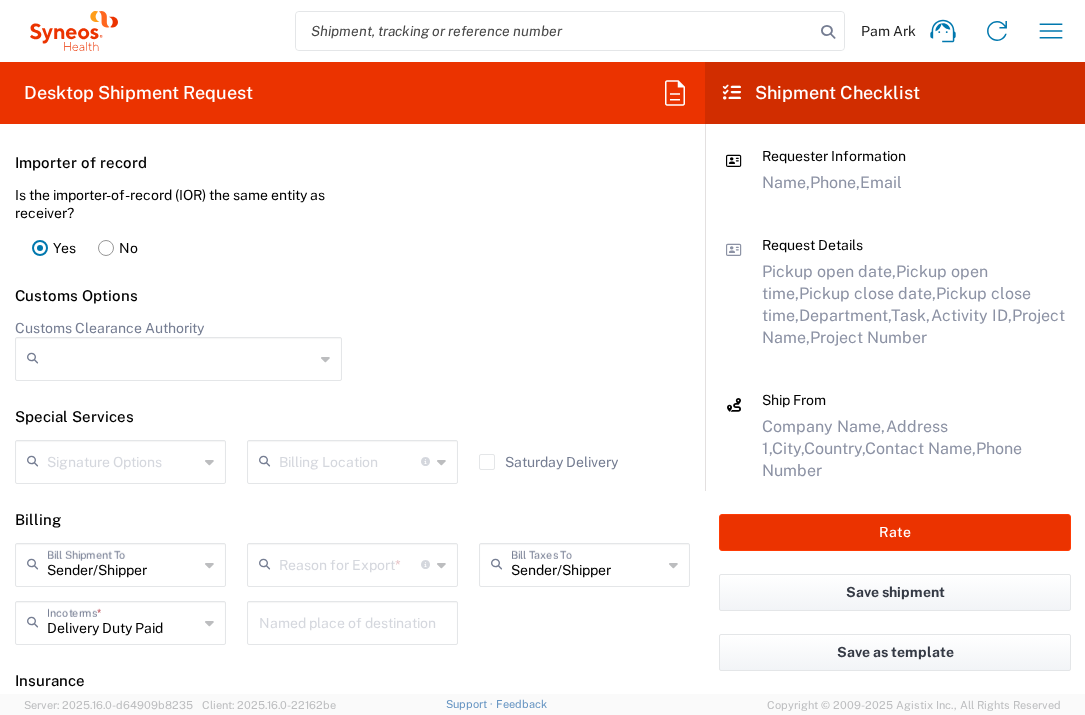 click at bounding box center (350, 563) 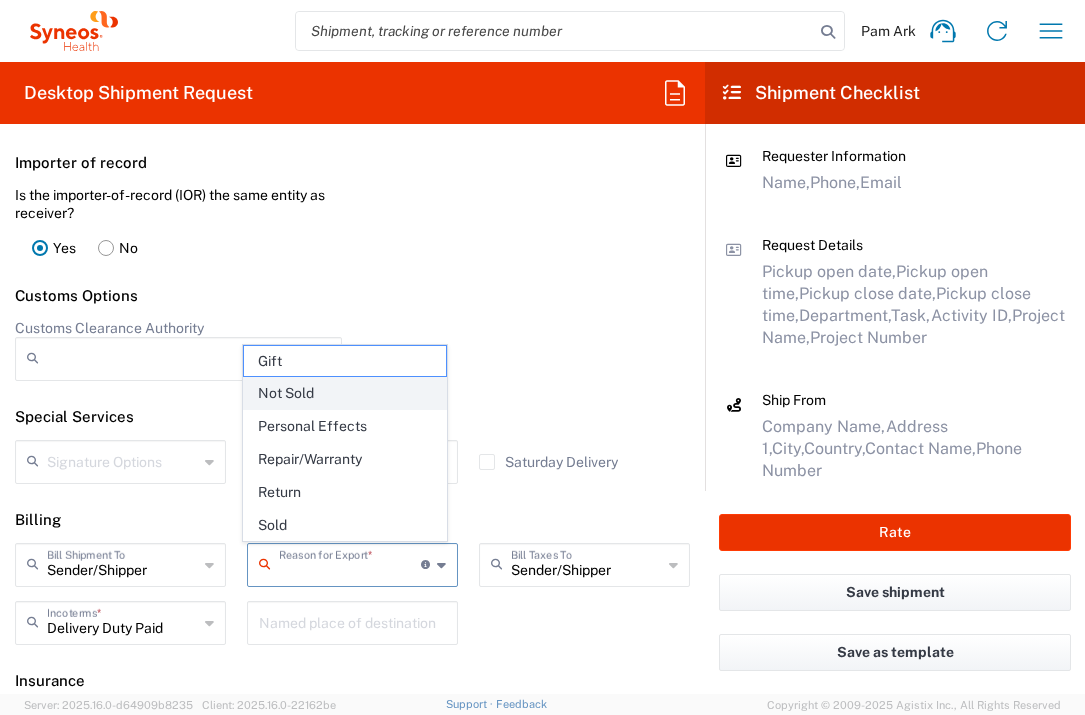 click on "Not Sold" 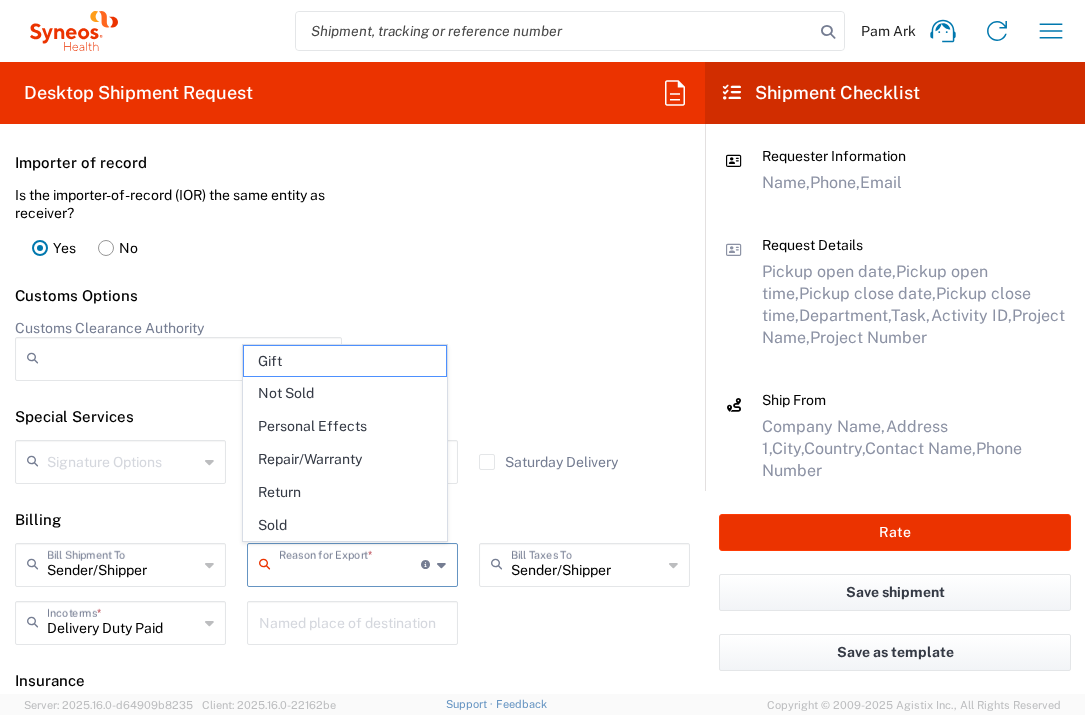 type on "Not Sold" 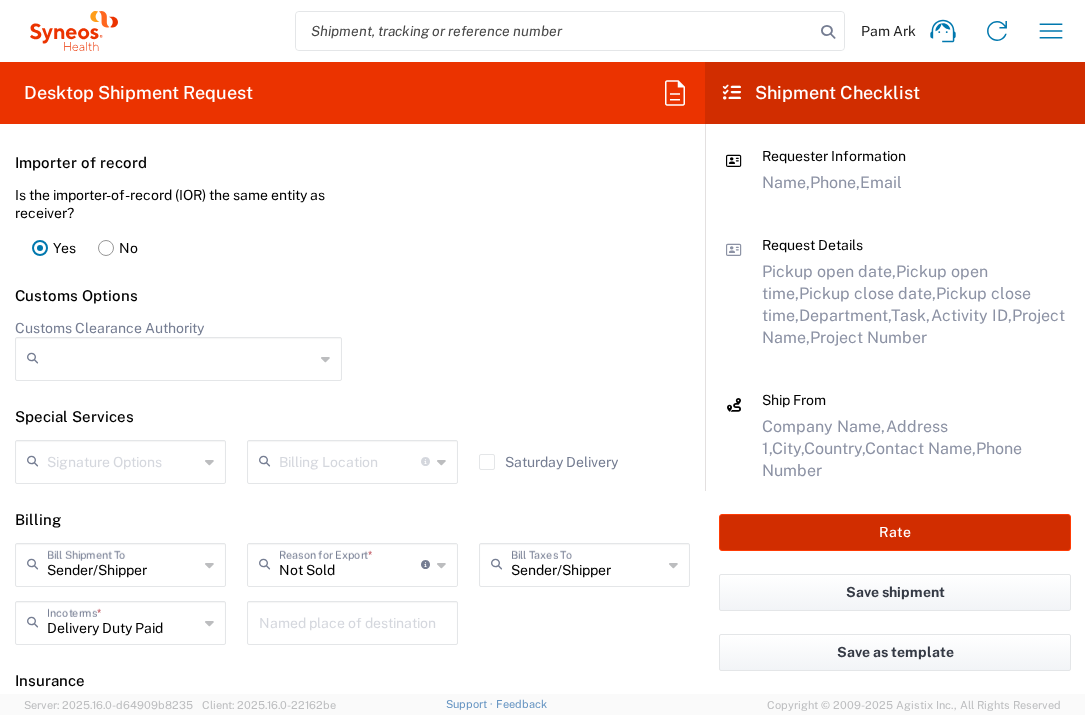 click on "Rate" 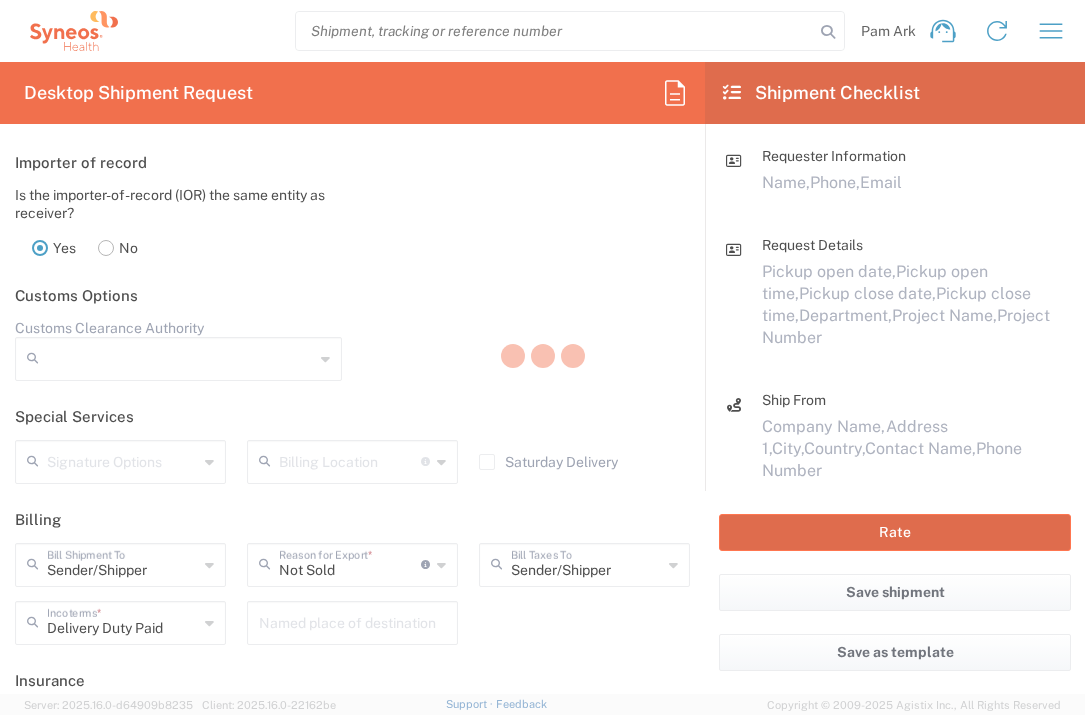 type on "17RGP-0008" 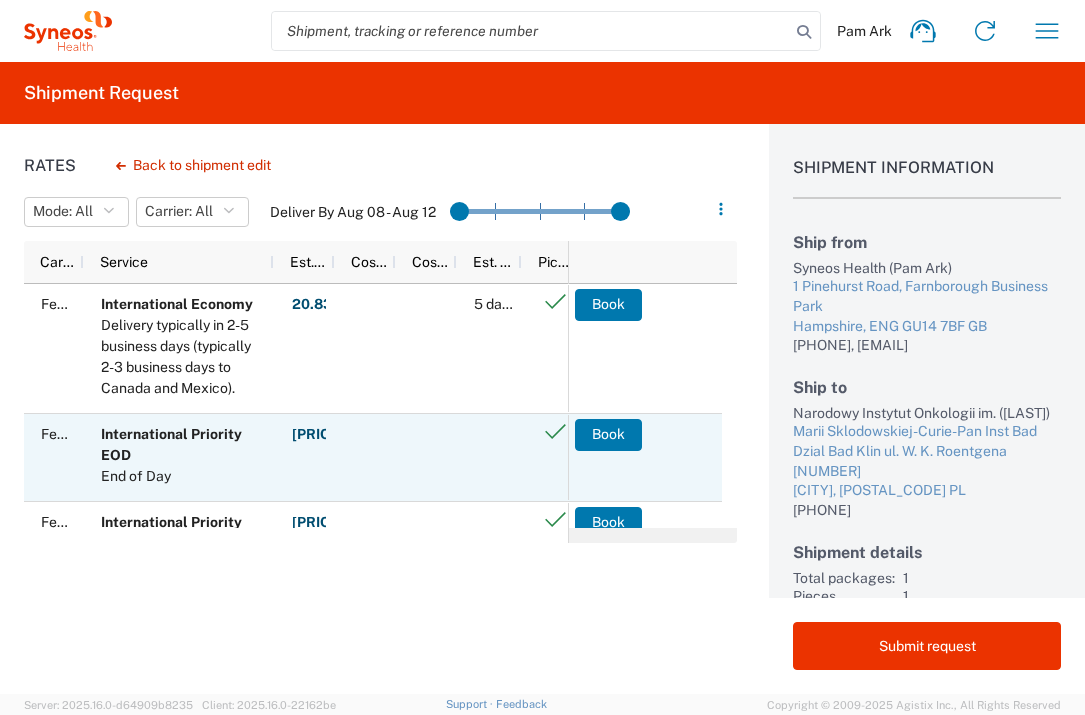 scroll, scrollTop: 16, scrollLeft: 0, axis: vertical 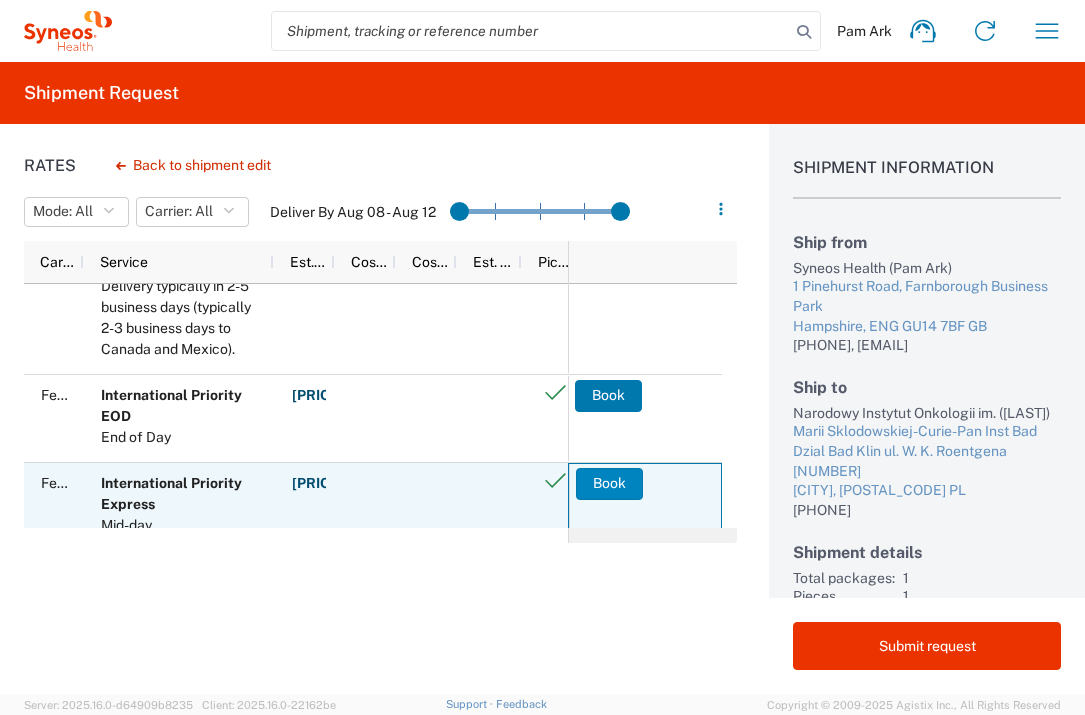 click on "Book" 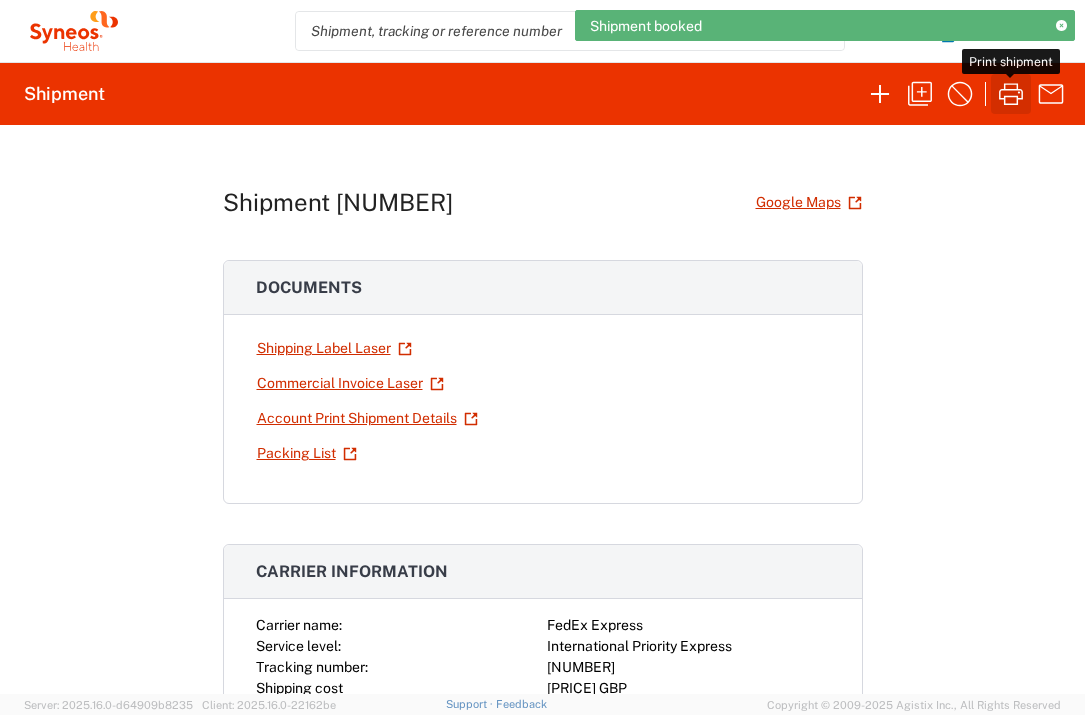 click 